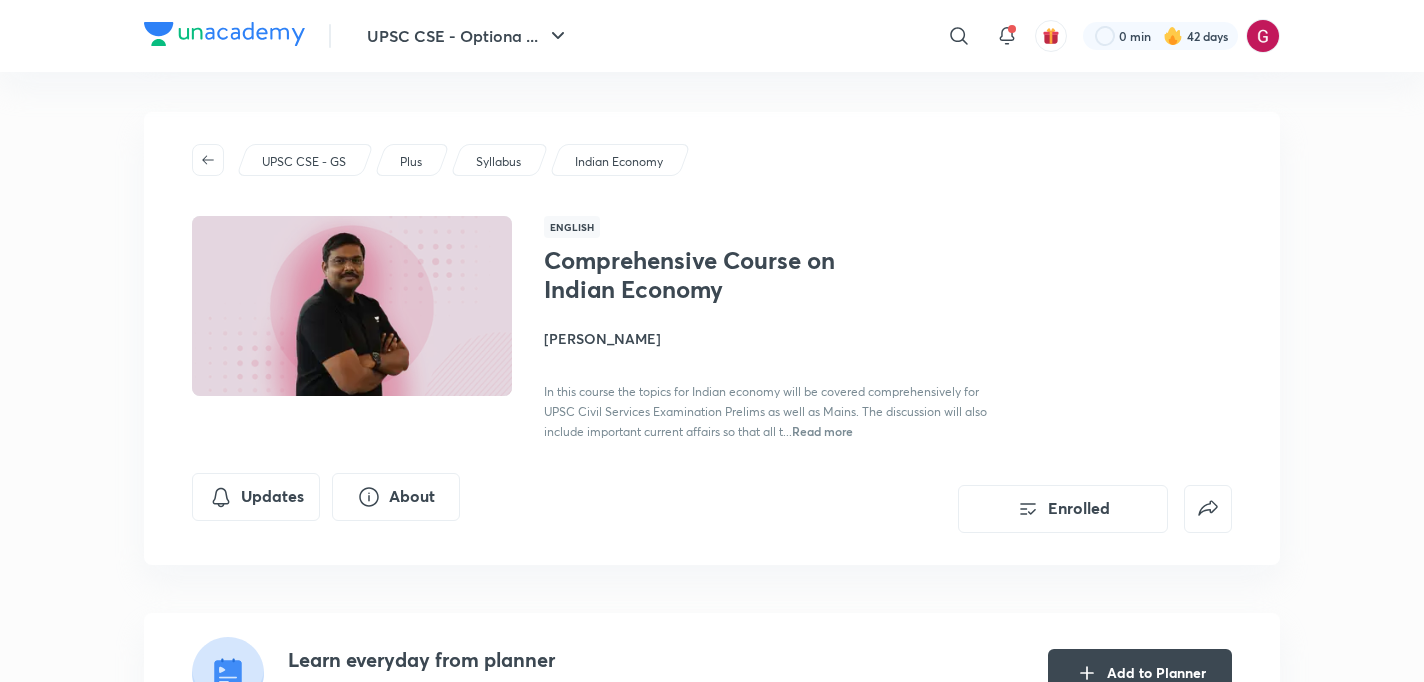 scroll, scrollTop: 0, scrollLeft: 0, axis: both 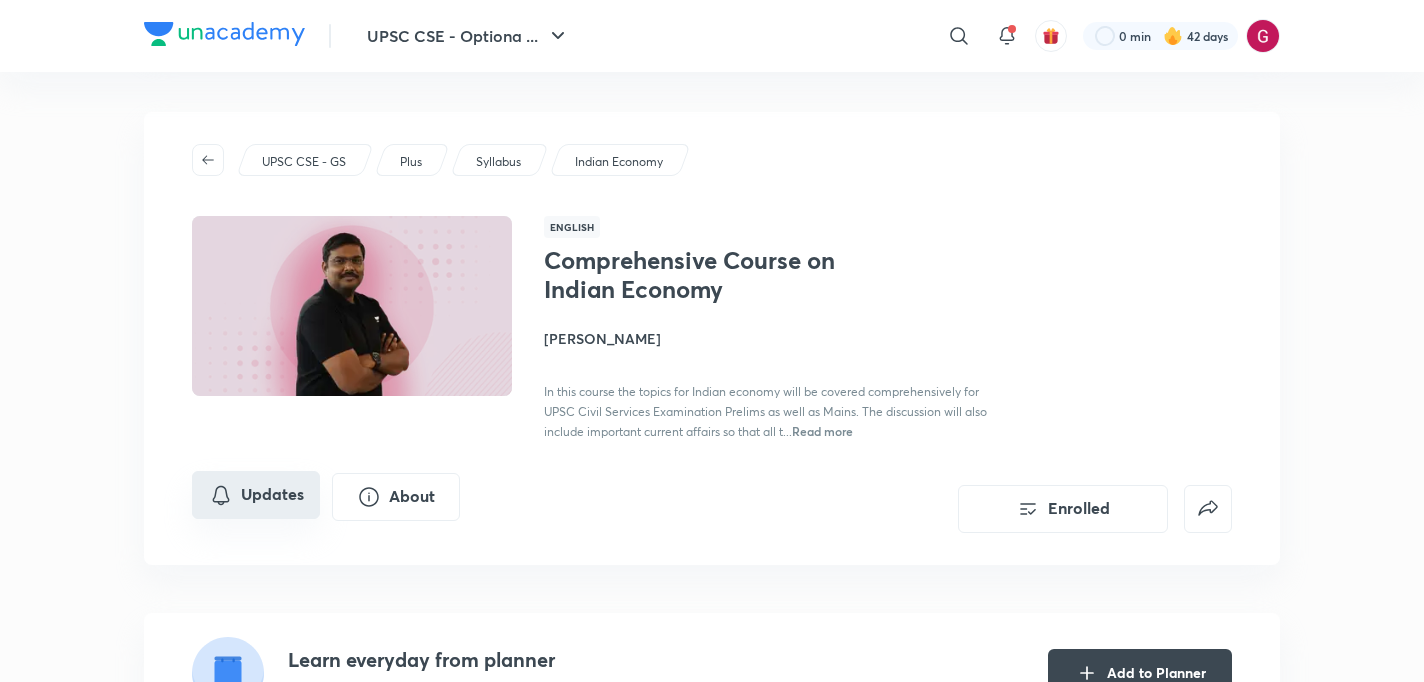 click on "Updates" at bounding box center (256, 495) 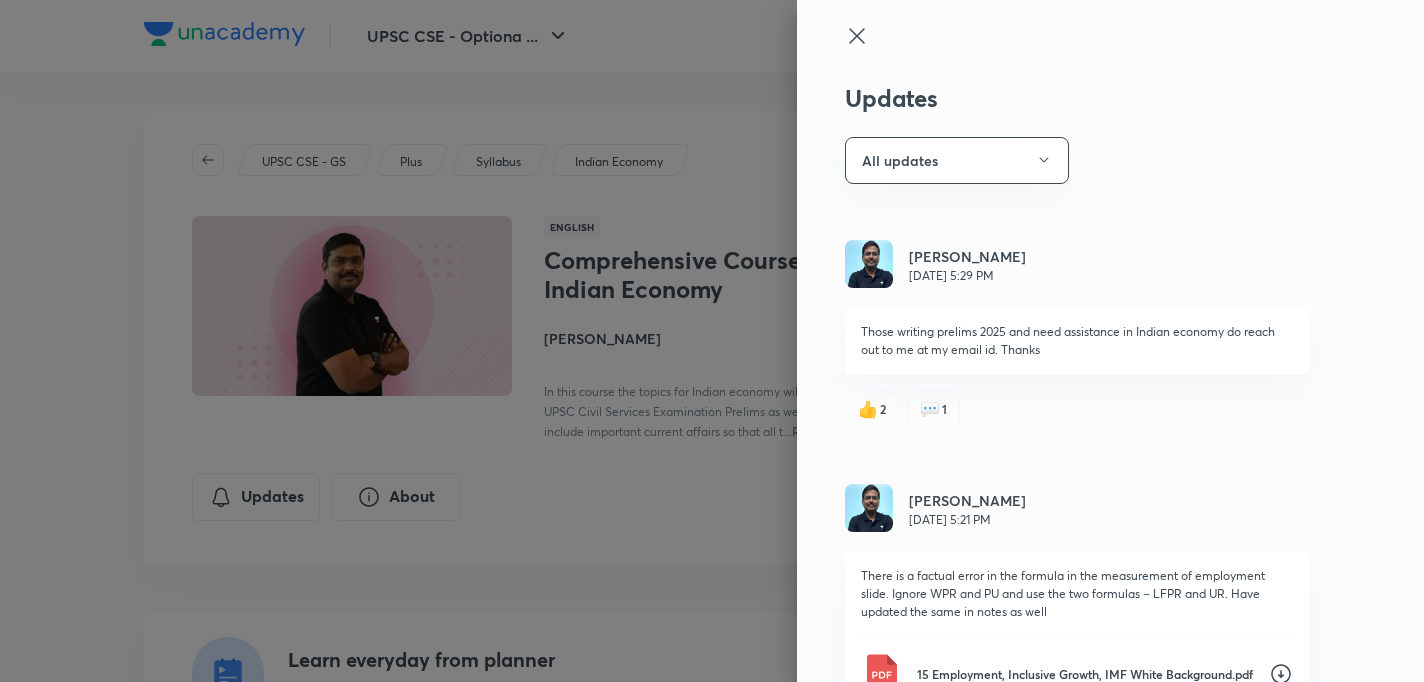 click at bounding box center (712, 341) 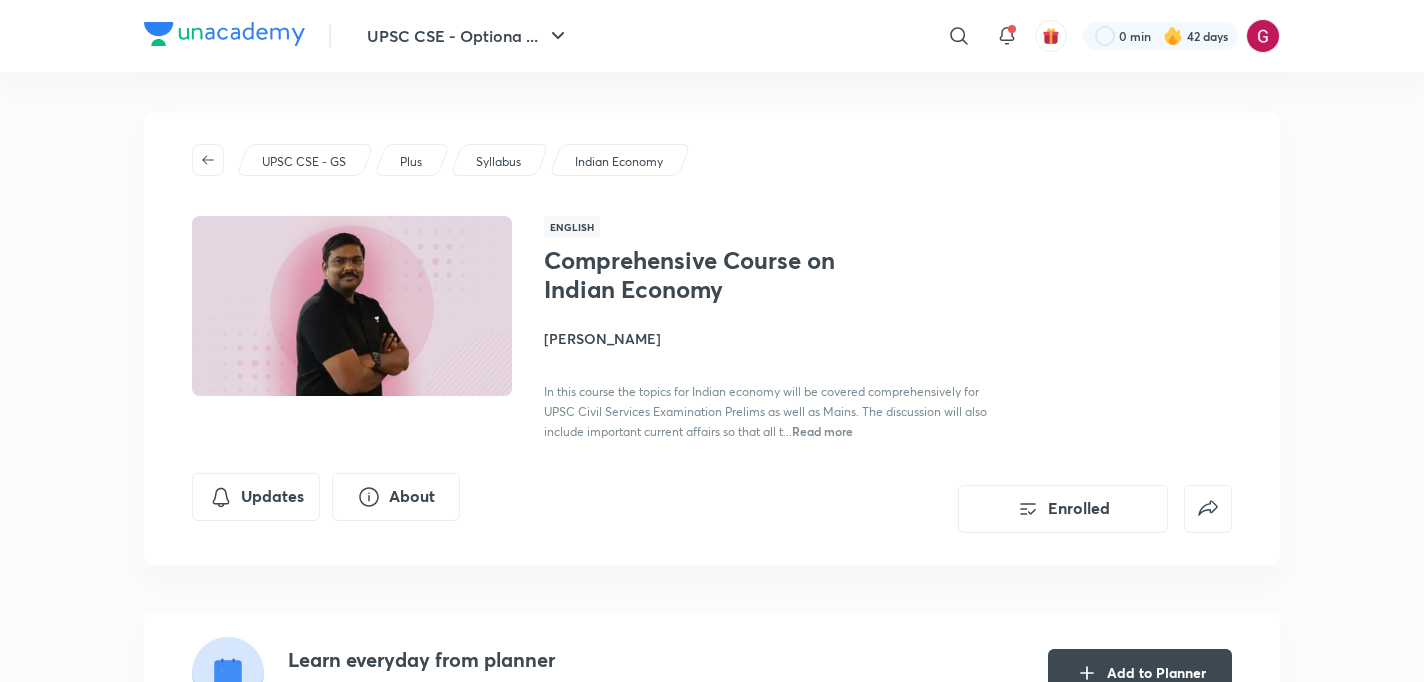 click on "Shyam Shankar Kaggod" at bounding box center [768, 338] 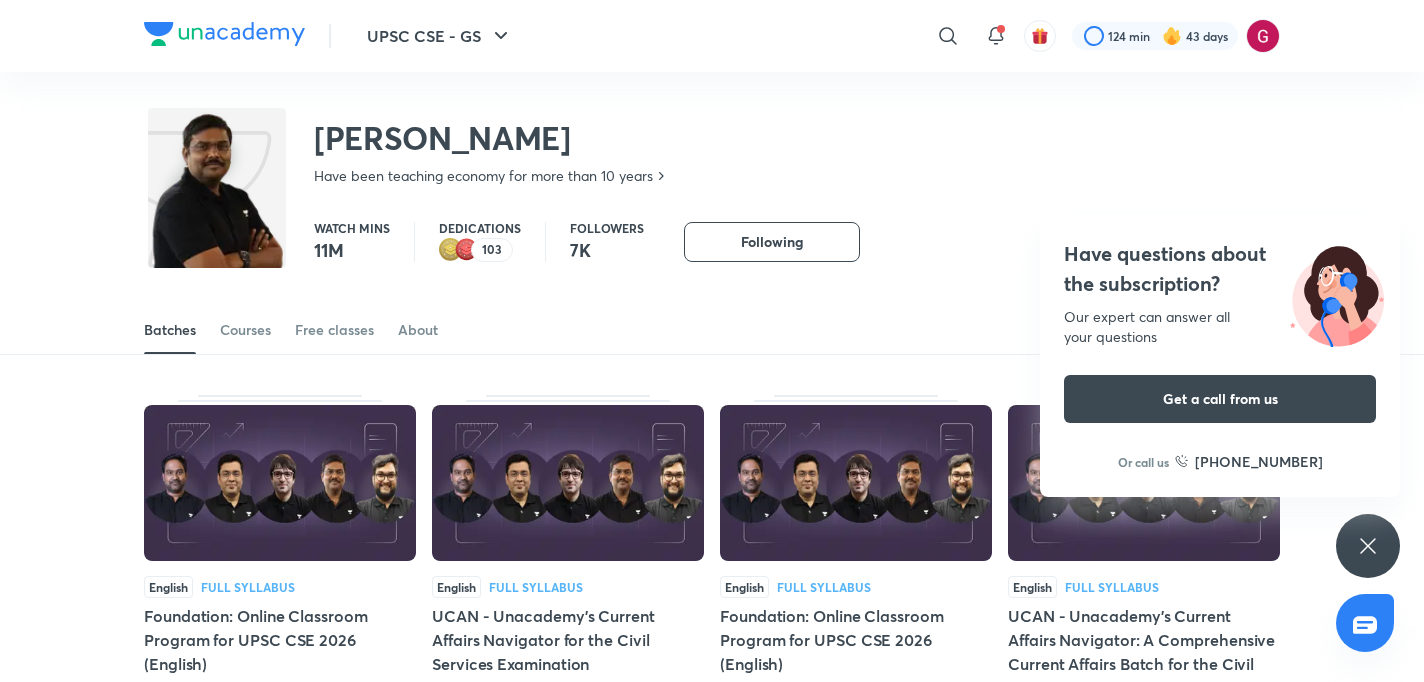 click 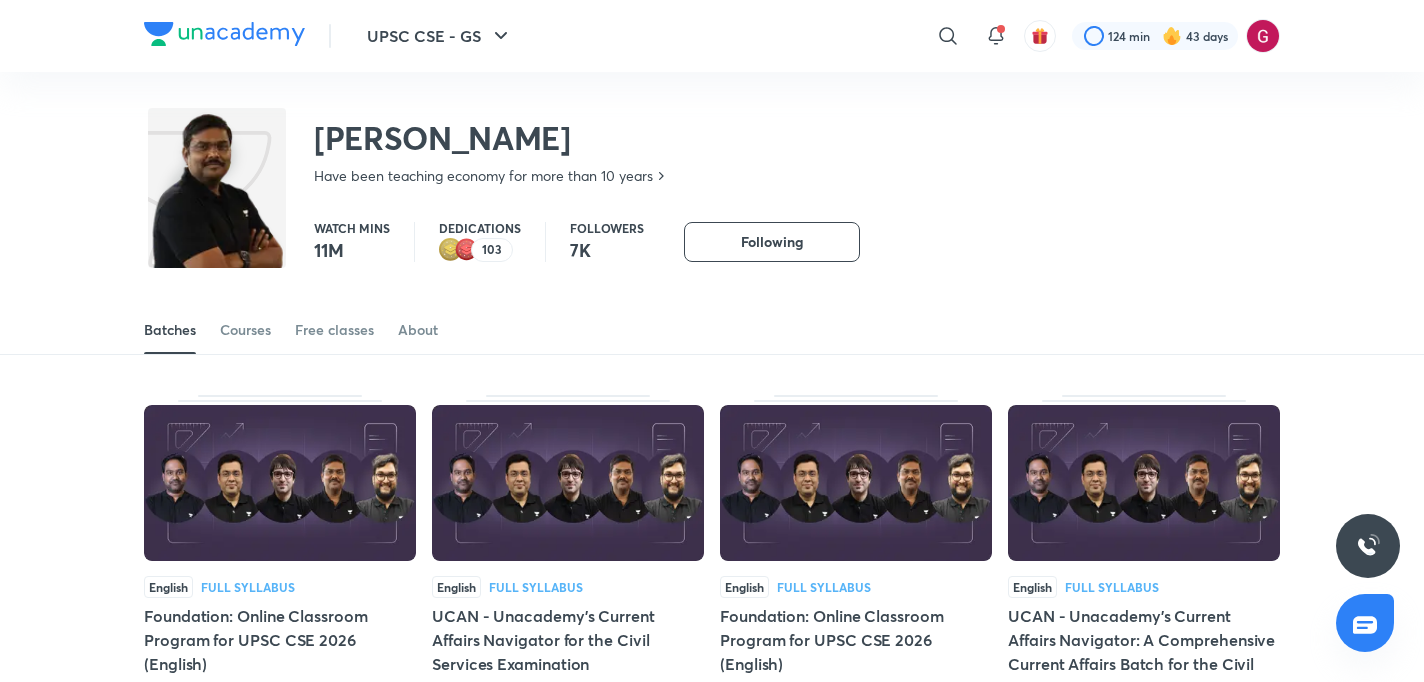 click on "Watch mins 11M Dedications 103 Followers 7K Following Following Following" at bounding box center [712, 232] 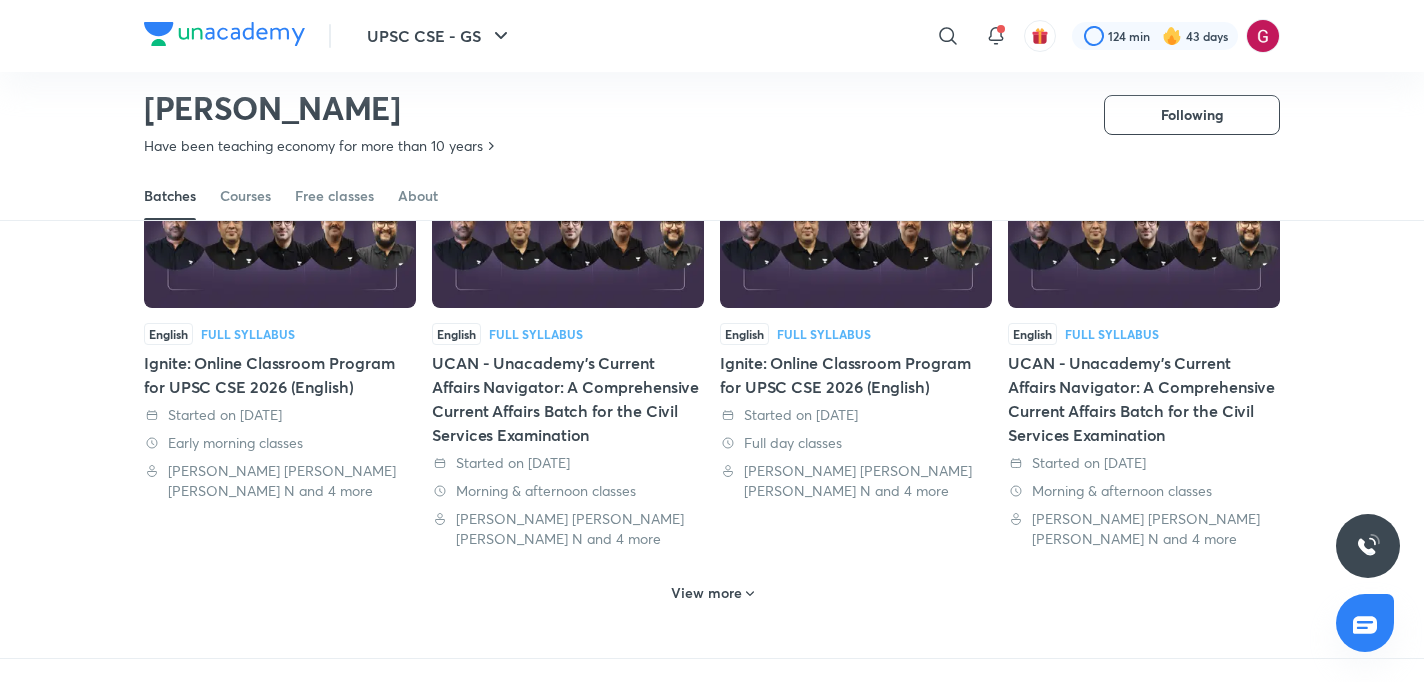 scroll, scrollTop: 1047, scrollLeft: 0, axis: vertical 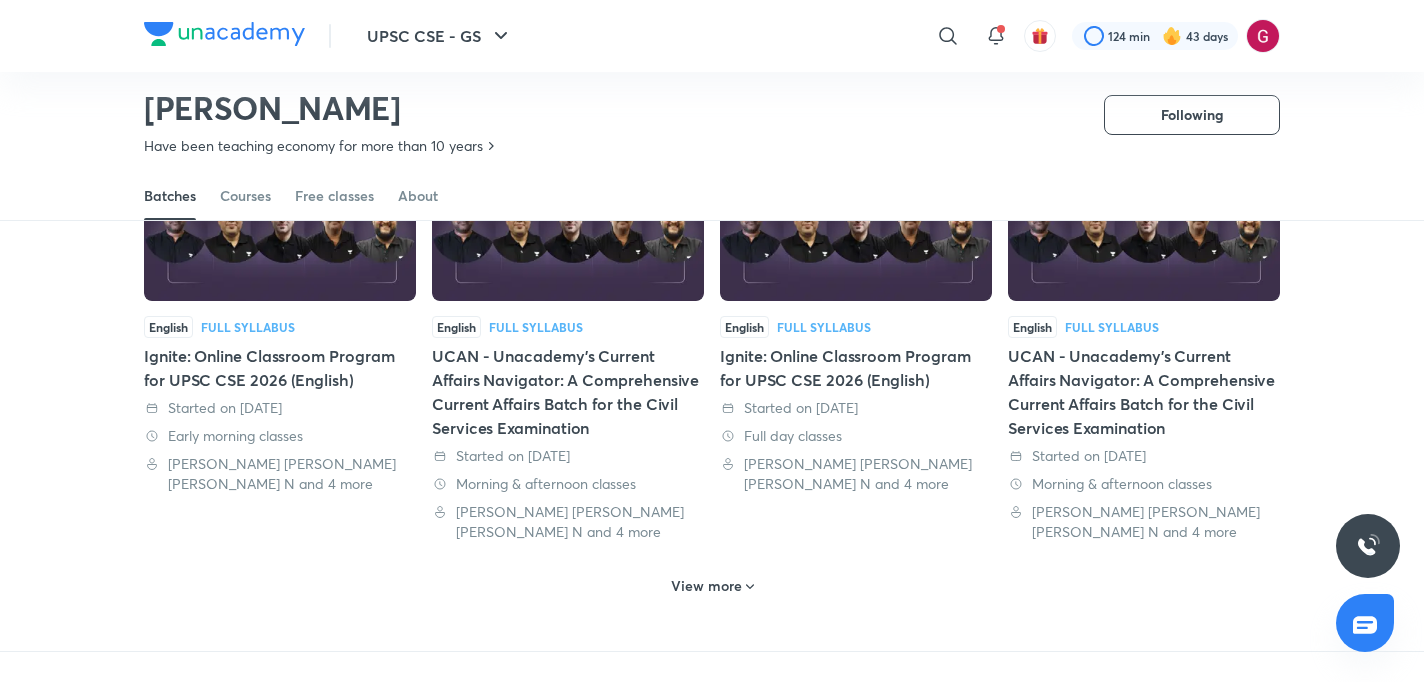 click on "View more" at bounding box center [706, 586] 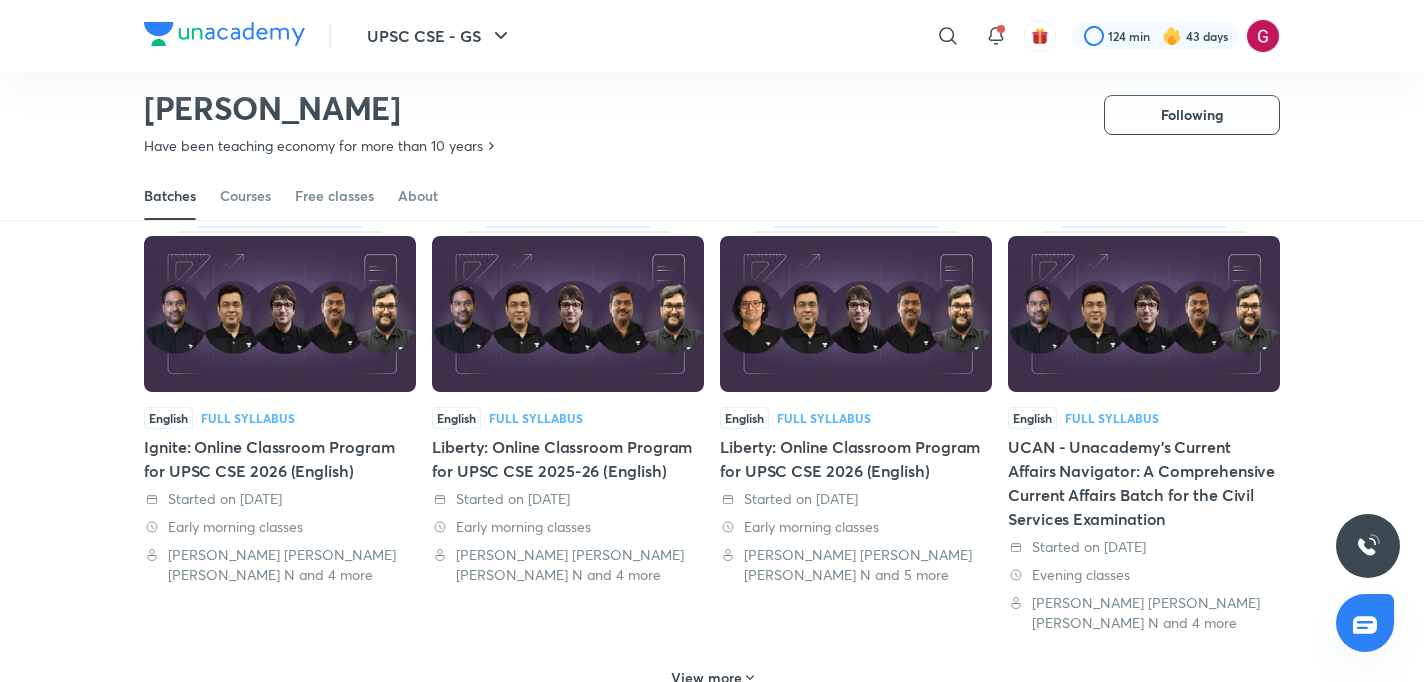 scroll, scrollTop: 2287, scrollLeft: 0, axis: vertical 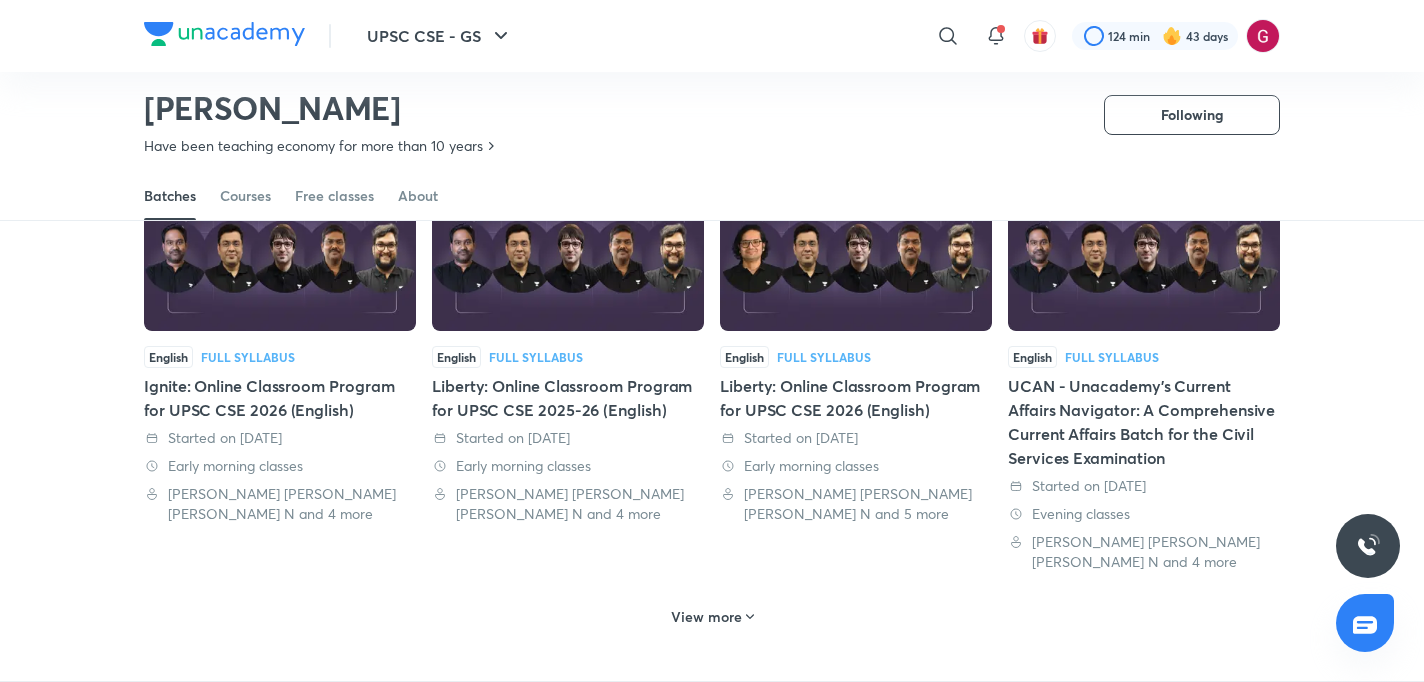 click on "Ignite: Online Classroom Program for UPSC CSE 2026 (English)" at bounding box center (280, 398) 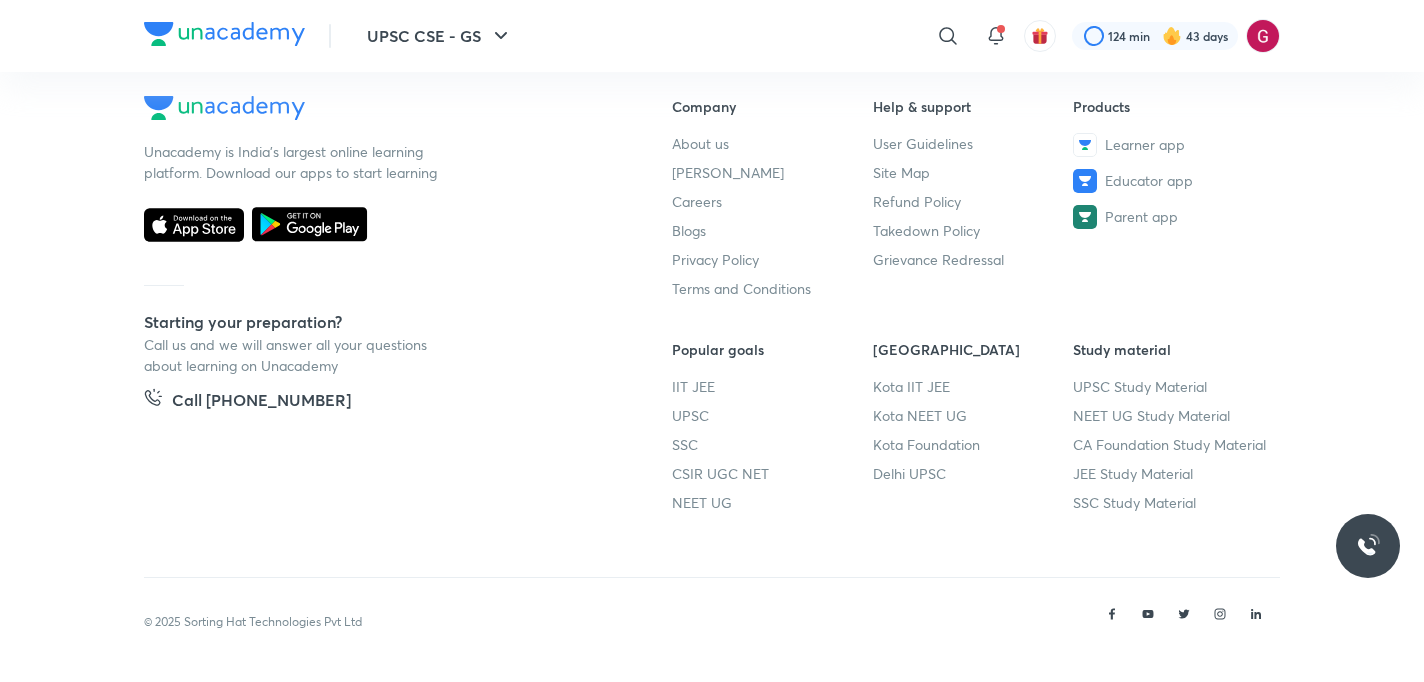 scroll, scrollTop: 0, scrollLeft: 0, axis: both 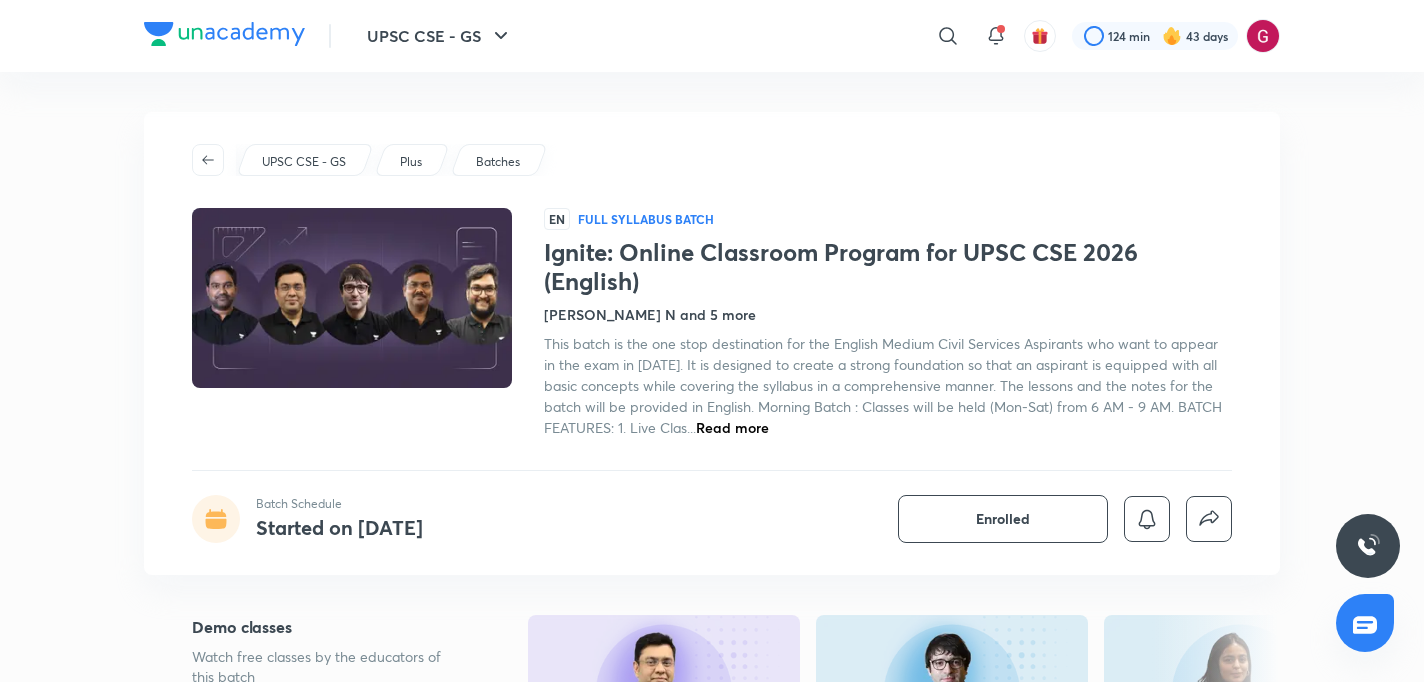 click on "Ignite: Online Classroom Program for UPSC CSE 2026 (English) Batch Schedule Started on Nov 29 Enrolled UPSC CSE - GS Plus Batches EN Full Syllabus Batch Ignite: Online Classroom Program for UPSC CSE 2026 (English)  Himabindu , Chethan N and 5 more This batch is the one stop destination for the English Medium Civil Services Aspirants who want to appear in the exam in 2026. It is designed to create a strong foundation so that an aspirant is equipped with all basic concepts while covering the syllabus in a comprehensive manner. The lessons and the notes for the batch will be provided in English. Morning Batch : Classes will be held (Mon-Sat) from 6 AM - 9 AM.
BATCH FEATURES:
1. Live Clas...  Read more Batch Schedule Started on Nov 29 Enrolled Demo classes   Watch free classes by the educators of this batch   1.1K English Current Affairs How to Cover Current Affairs for UPSC Exam? Mukesh Kumar Jha 15th Mar • 1h    3.6K English Polity, Governance & IR Complete guidance to crack UPSC CSE 2026 Sarmad Mehraj" at bounding box center (712, 5499) 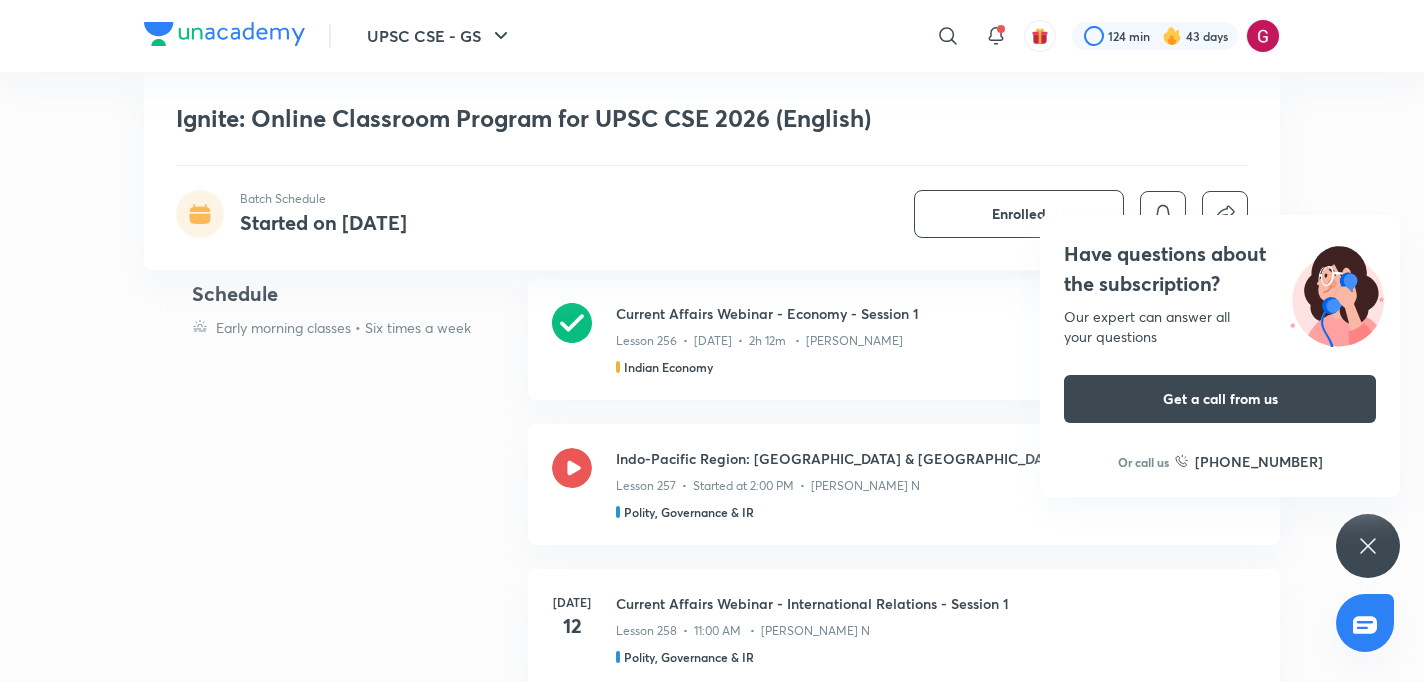 scroll, scrollTop: 6360, scrollLeft: 0, axis: vertical 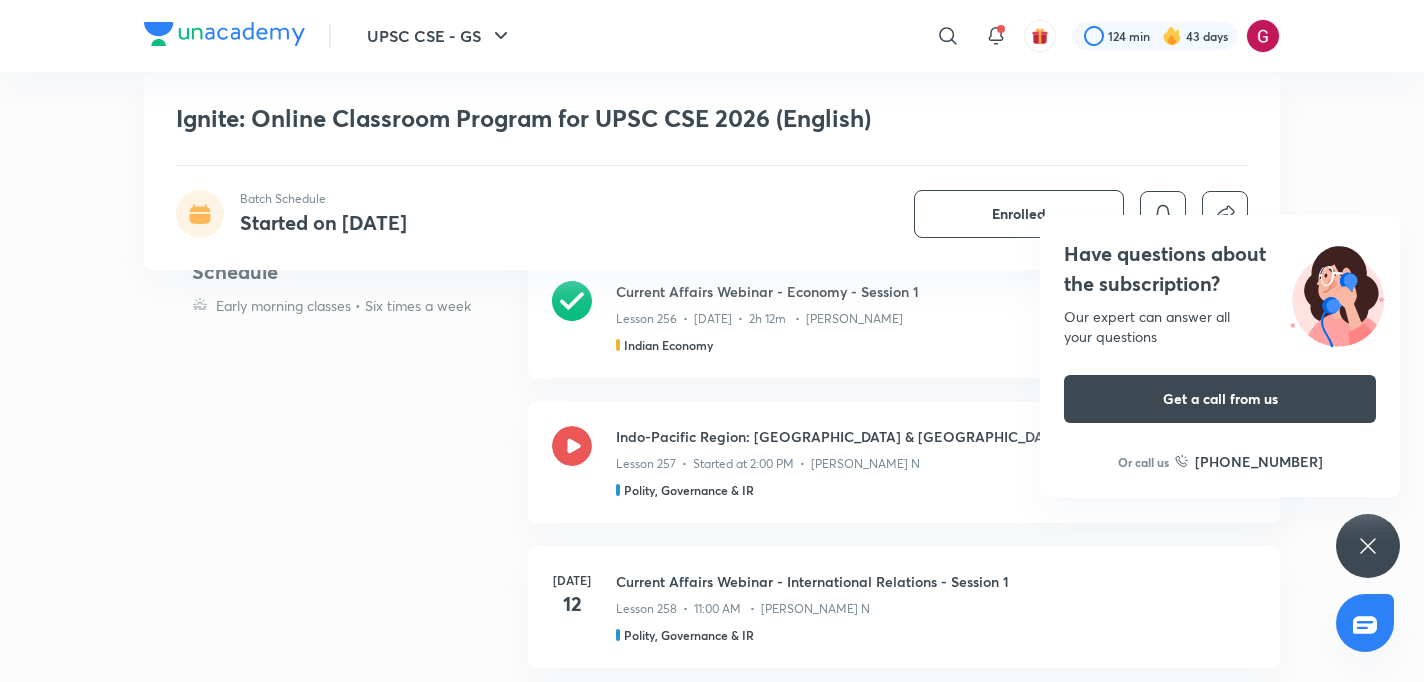 click 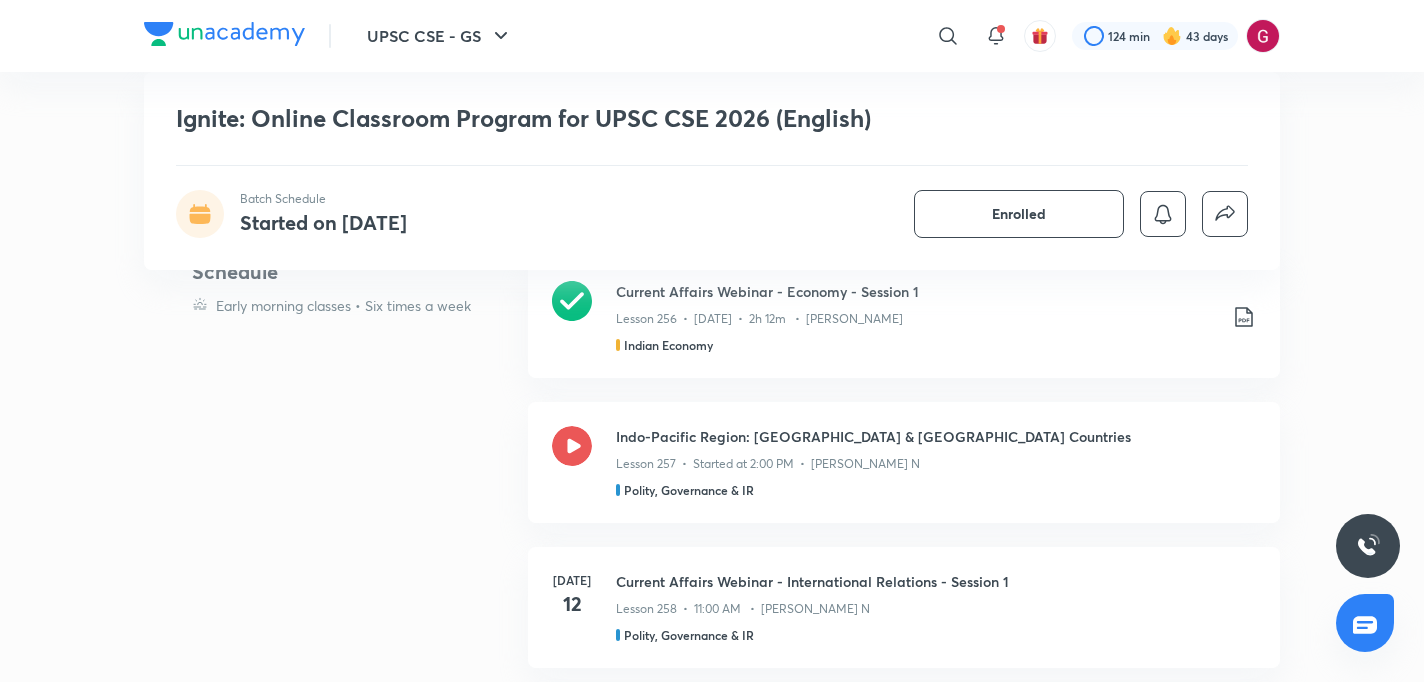 click on "UPSC CSE - GS ​ 124 min 43 days Ignite: Online Classroom Program for UPSC CSE 2026 (English) Batch Schedule Started on Nov 29 Enrolled UPSC CSE - GS Plus Batches EN Full Syllabus Batch Ignite: Online Classroom Program for UPSC CSE 2026 (English)  Himabindu , Chethan N and 5 more This batch is the one stop destination for the English Medium Civil Services Aspirants who want to appear in the exam in 2026. It is designed to create a strong foundation so that an aspirant is equipped with all basic concepts while covering the syllabus in a comprehensive manner. The lessons and the notes for the batch will be provided in English. Morning Batch : Classes will be held (Mon-Sat) from 6 AM - 9 AM.
BATCH FEATURES:
1. Live Clas...  Read more Batch Schedule Started on Nov 29 Enrolled Demo classes   Watch free classes by the educators of this batch   1.1K English Current Affairs How to Cover Current Affairs for UPSC Exam? Mukesh Kumar Jha 15th Mar • 1h    3.6K English Polity, Governance & IR Sarmad Mehraj   1.6K   12" at bounding box center (712, -564) 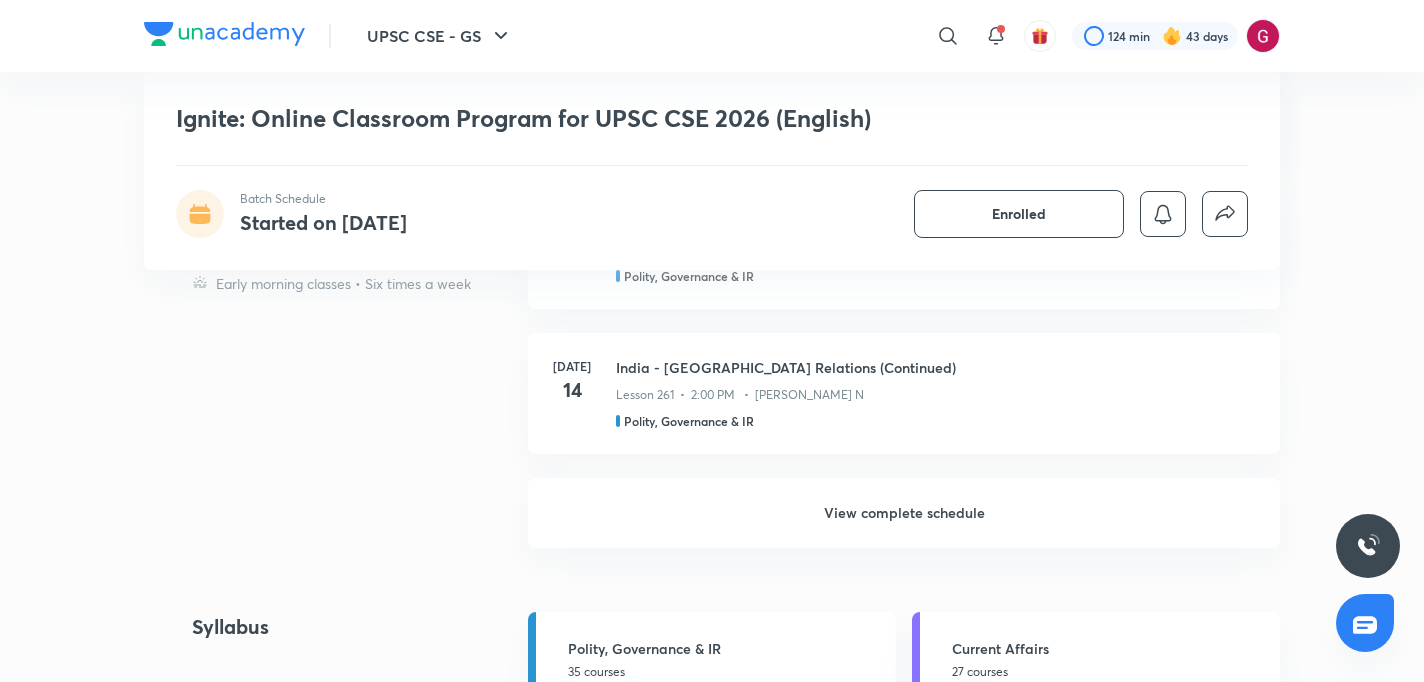 scroll, scrollTop: 7040, scrollLeft: 0, axis: vertical 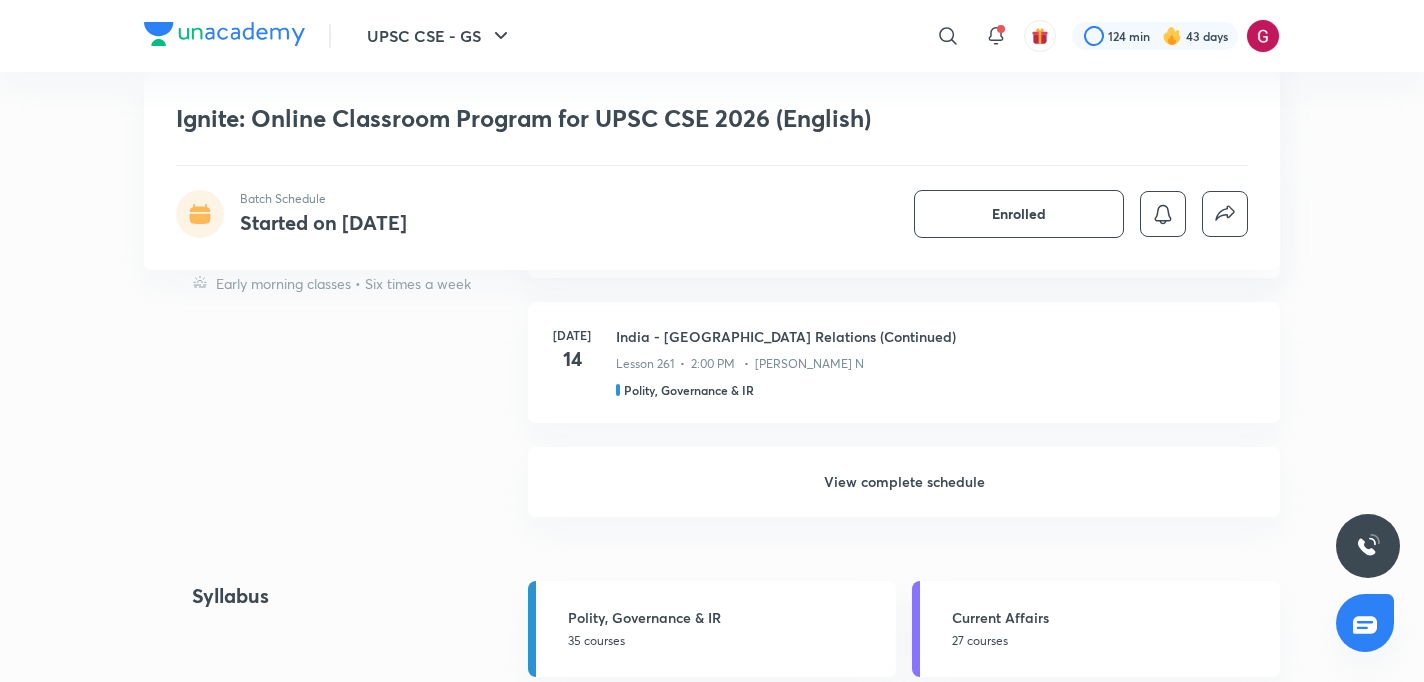 click on "View complete schedule" at bounding box center (904, 482) 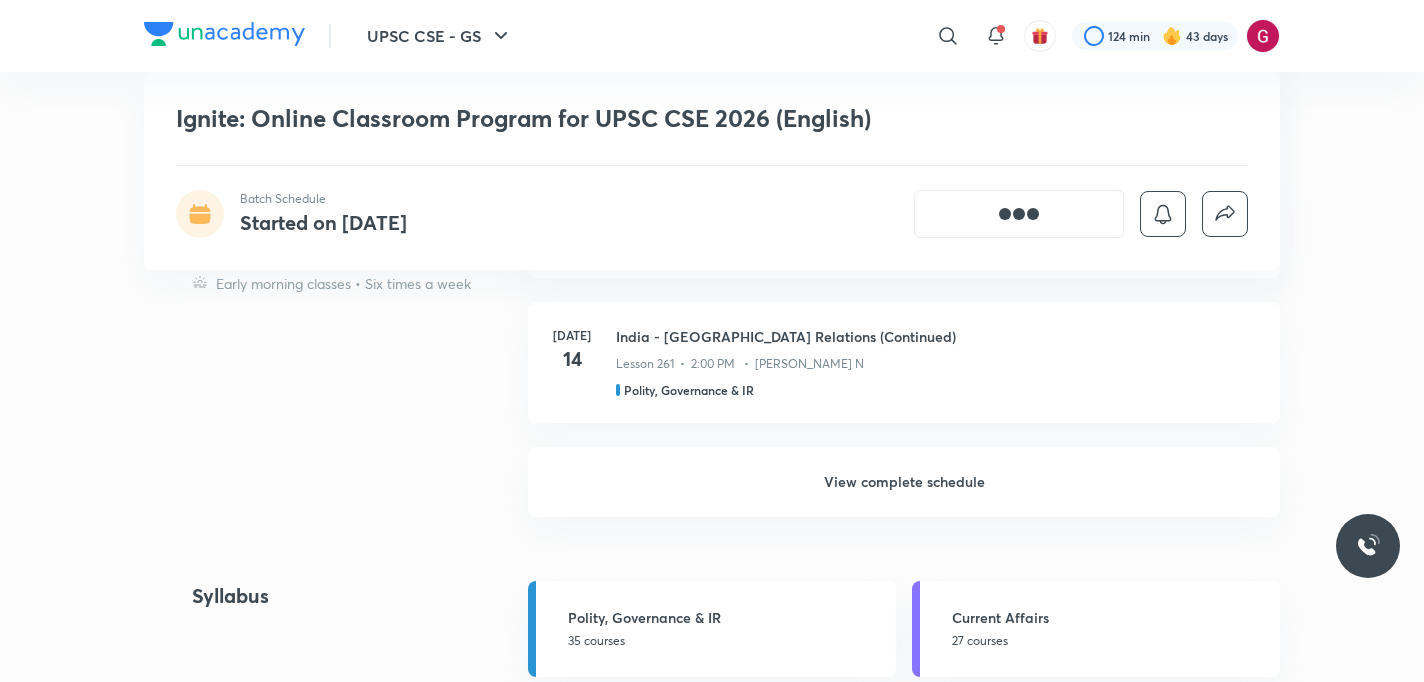 scroll, scrollTop: 0, scrollLeft: 0, axis: both 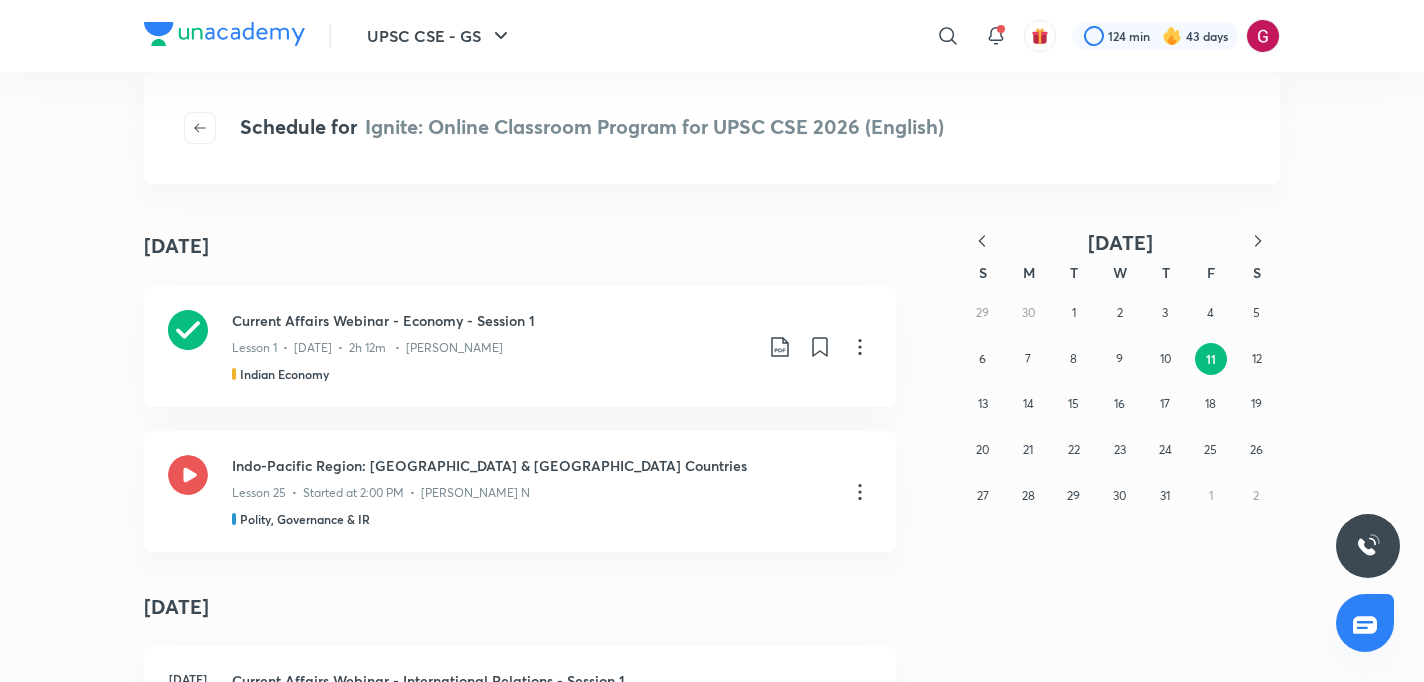 click 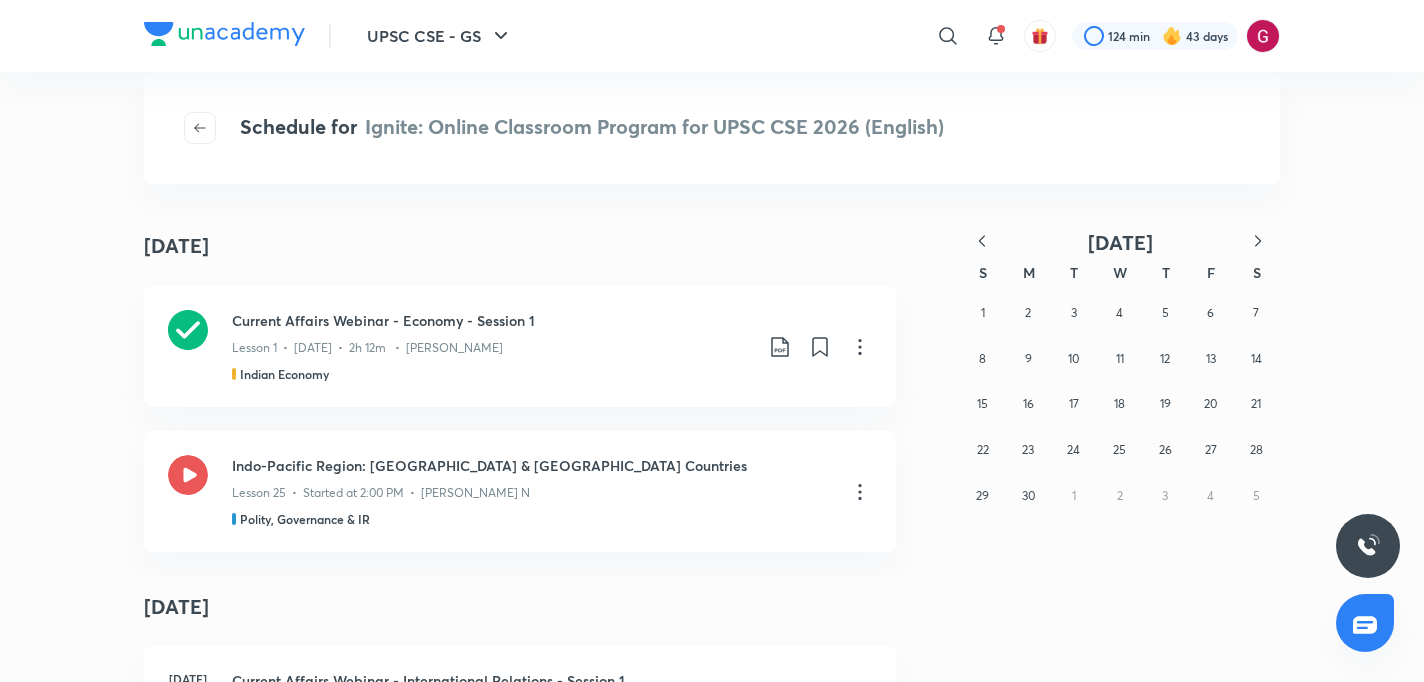 click 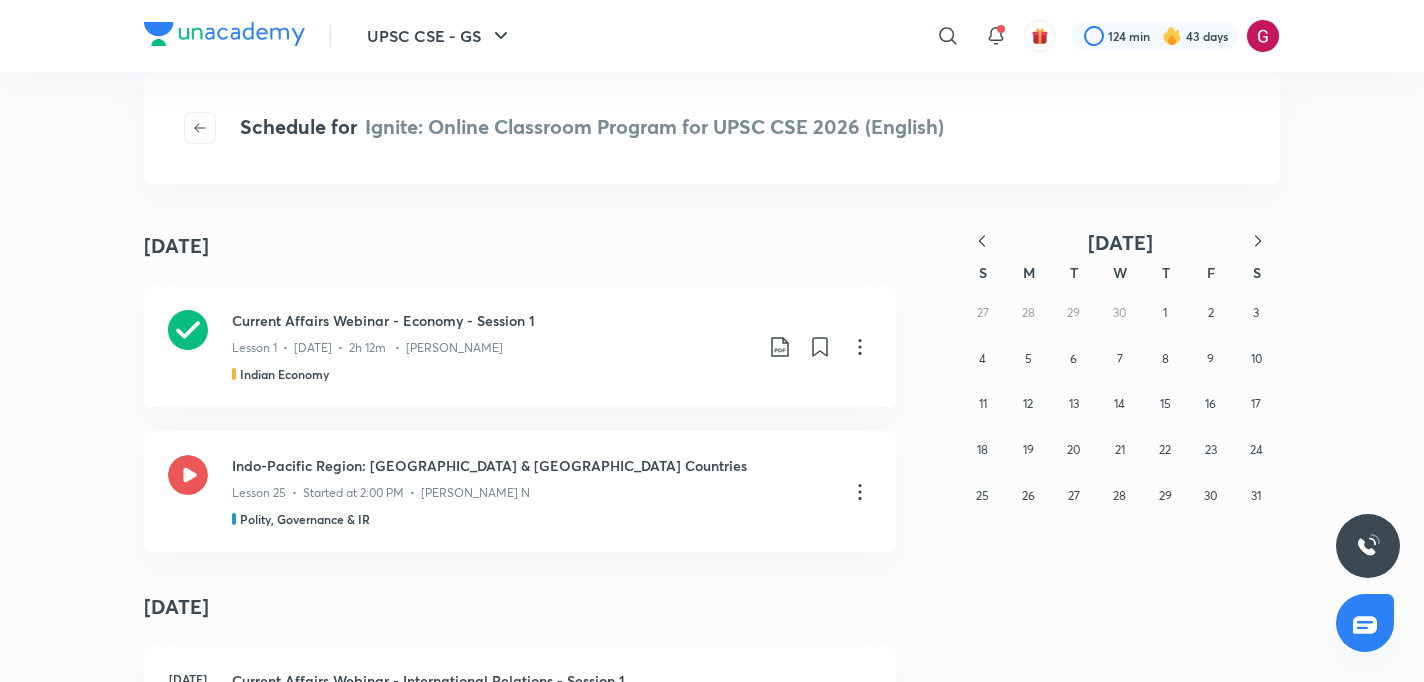 click 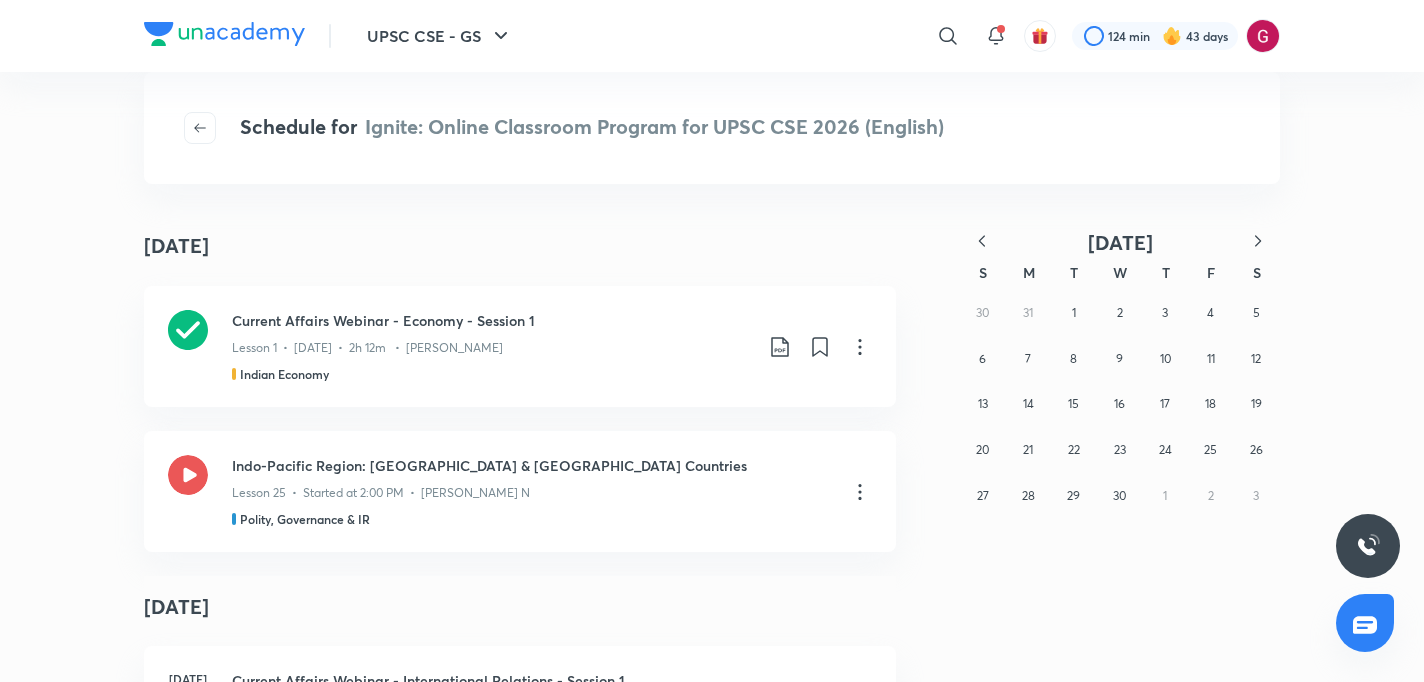 click 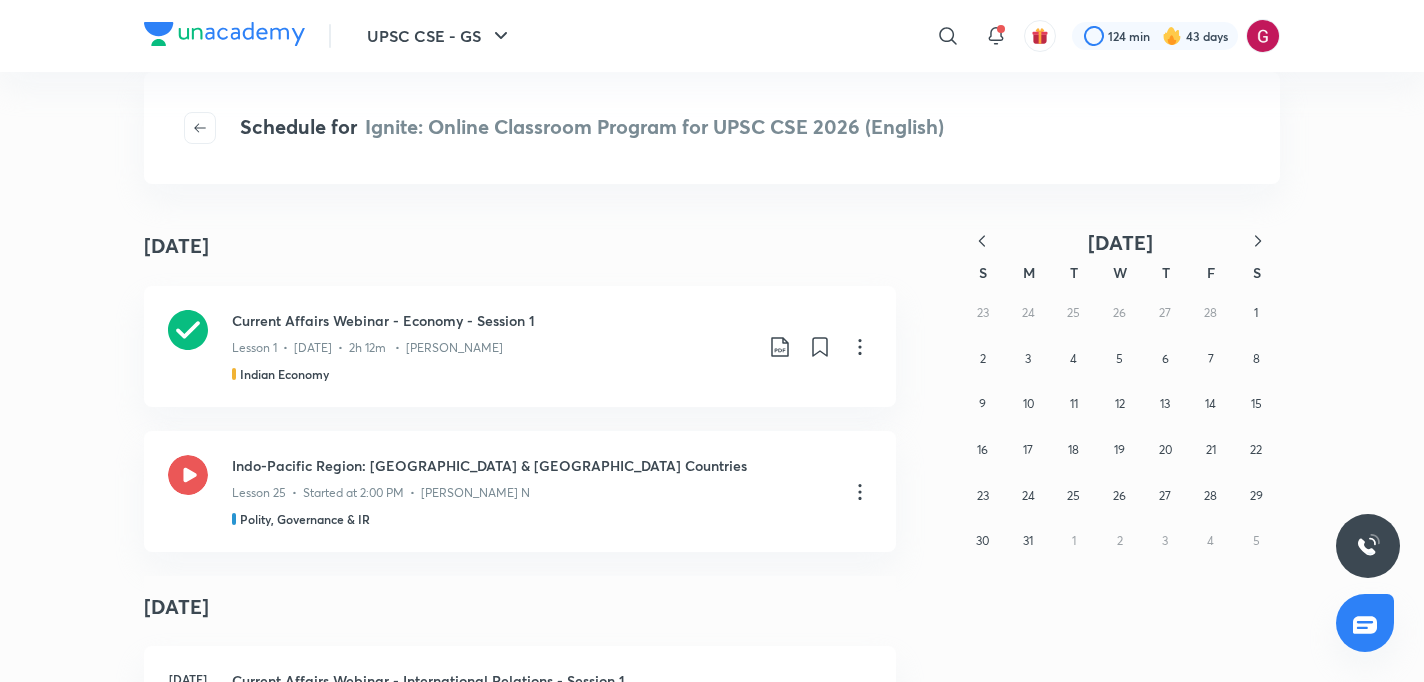 click 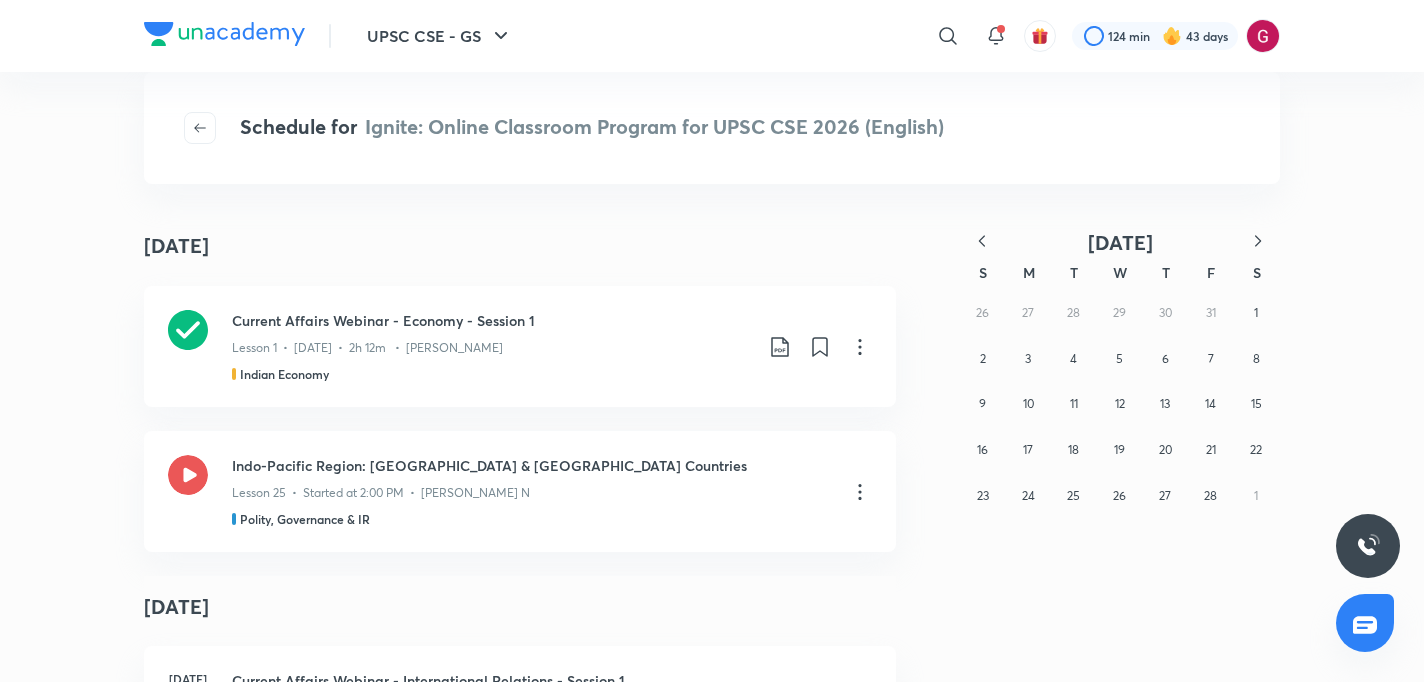 click 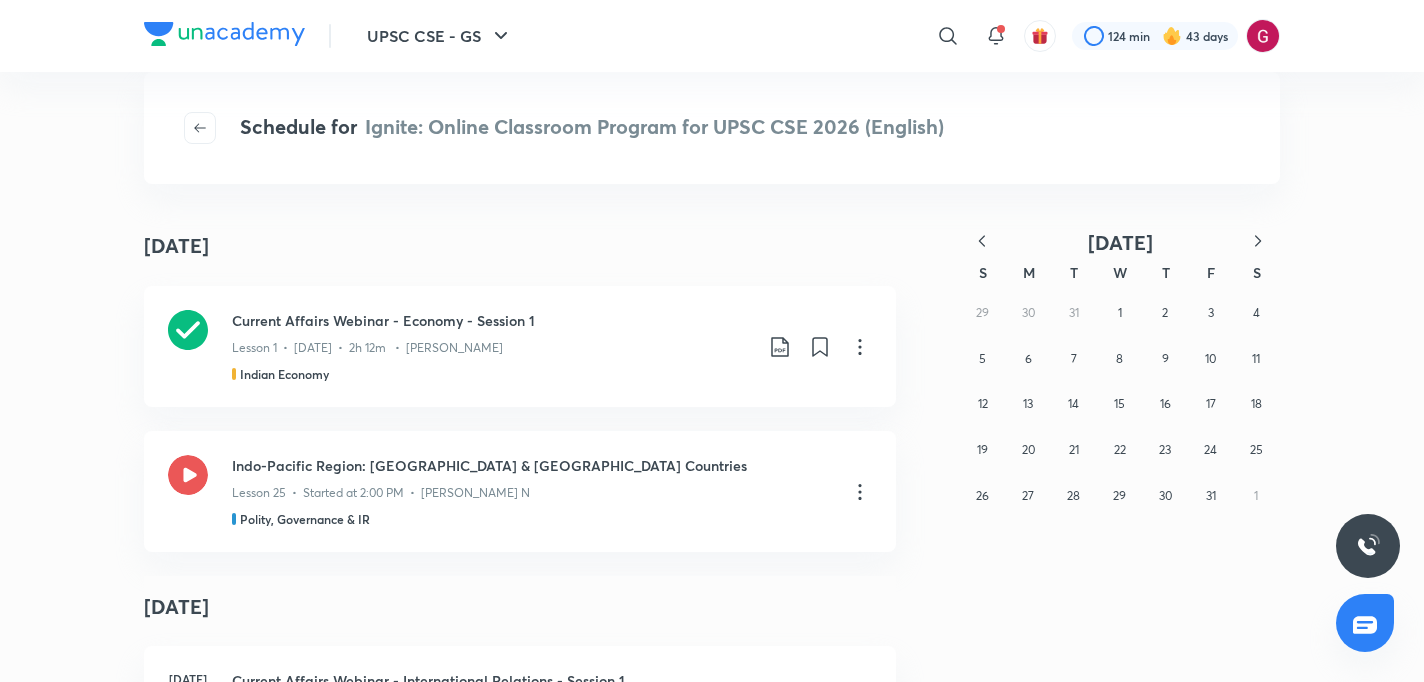 click 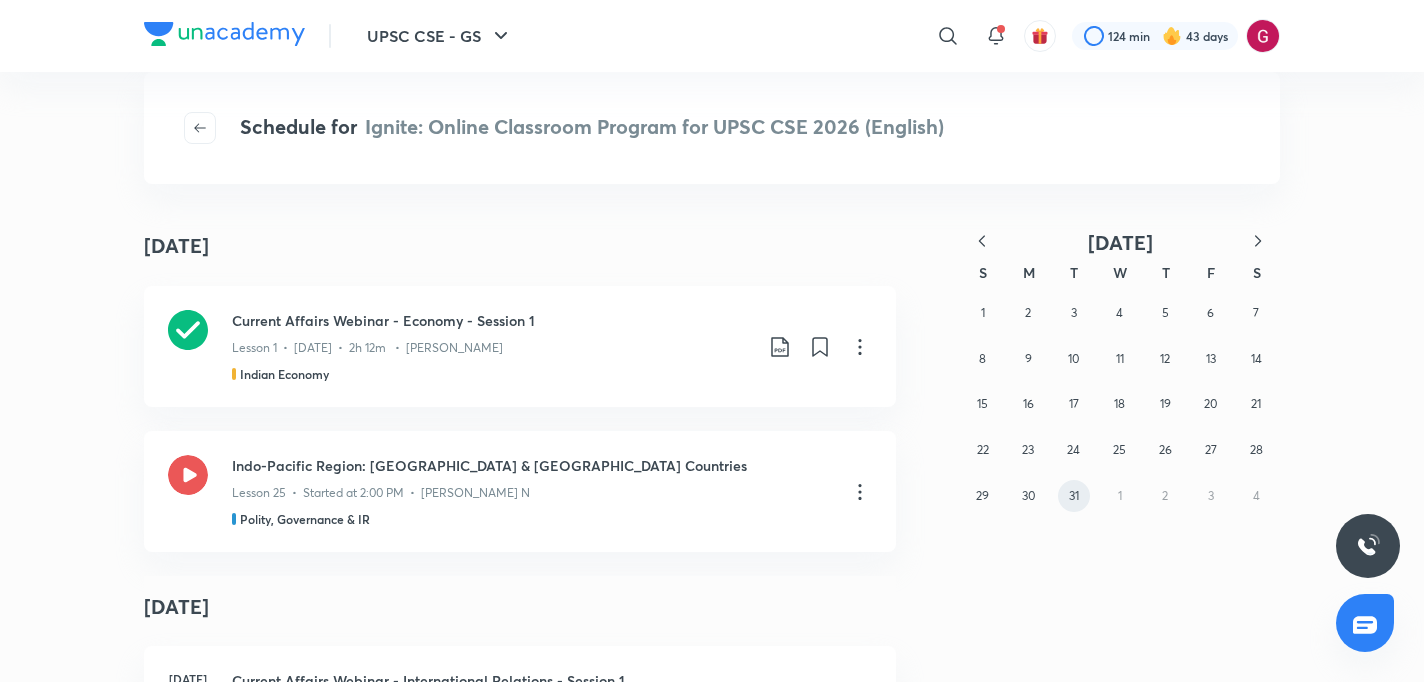 click on "31" at bounding box center [1074, 496] 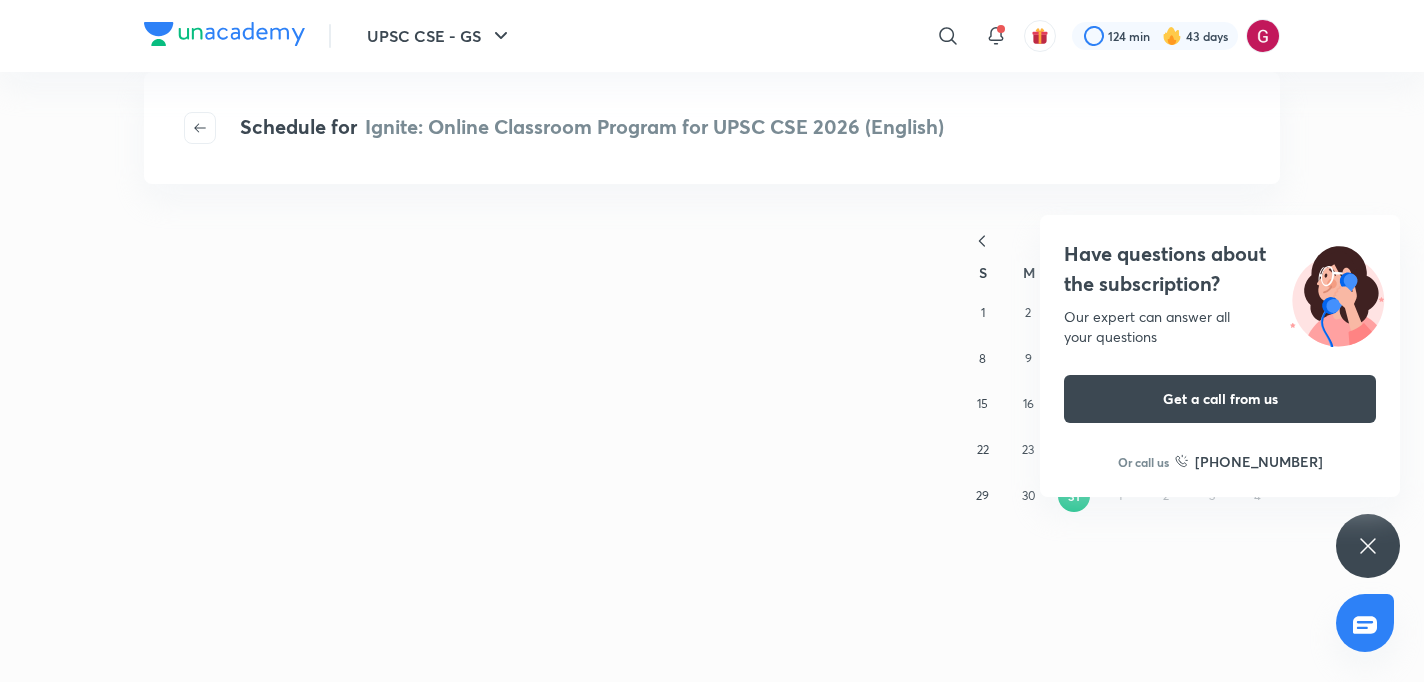 click 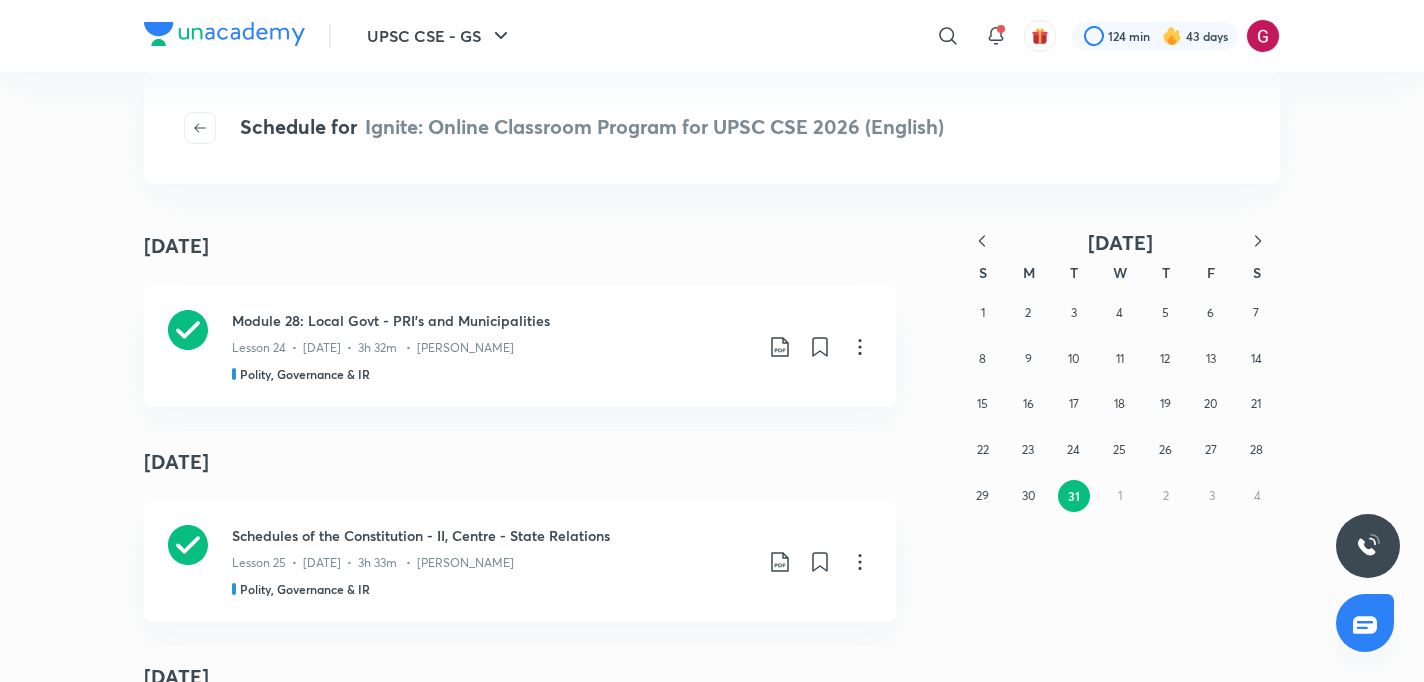 click 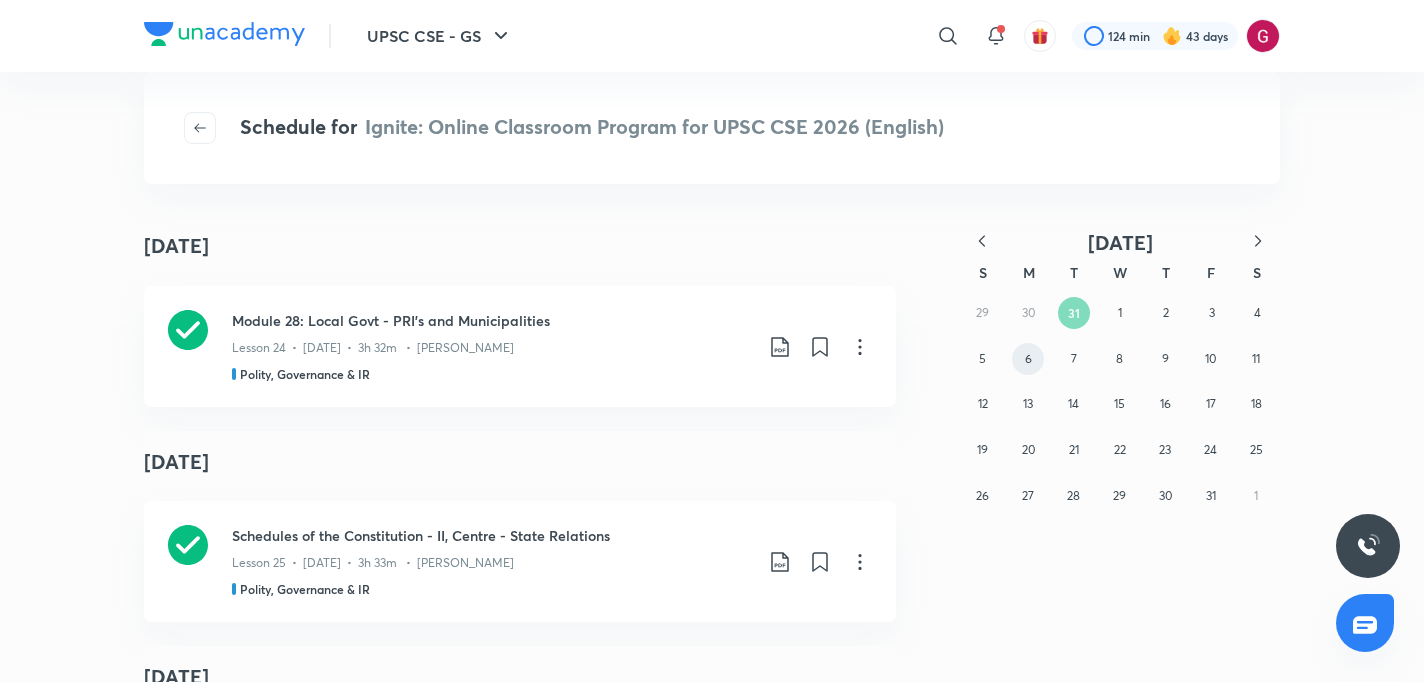 click on "6" at bounding box center (1028, 359) 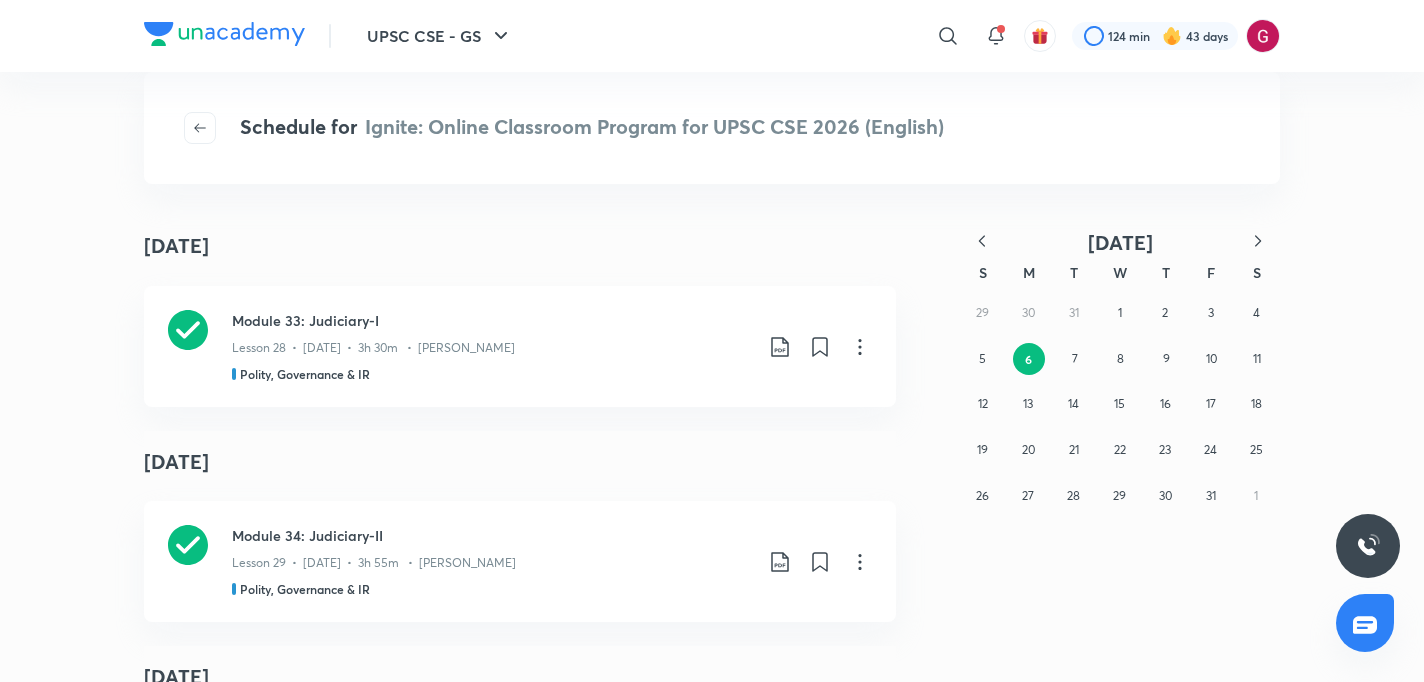 click on "January 2025 S M T W T F S 29 30 31 1 2 3 4 5 6 7 8 9 10 11 12 13 14 15 16 17 18 19 20 21 22 23 24 25 26 27 28 29 30 31 1" at bounding box center (1072, 1657) 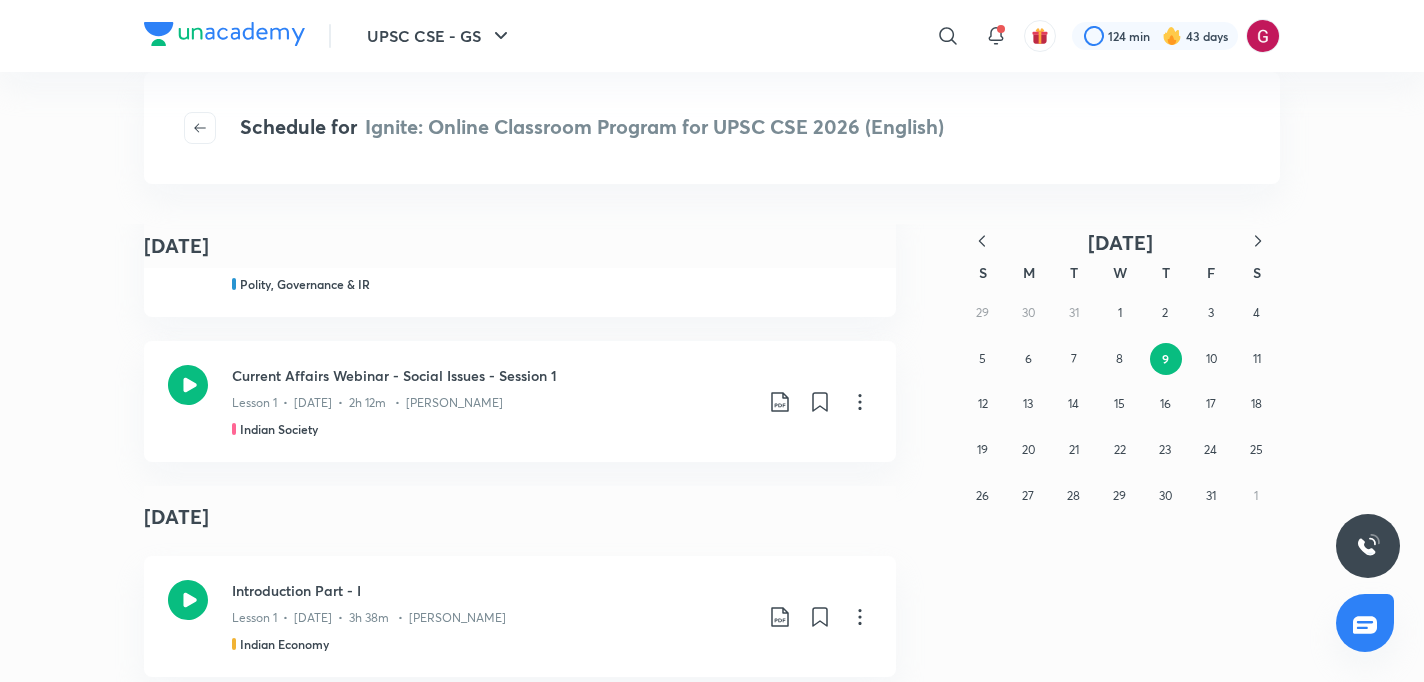 scroll, scrollTop: 960, scrollLeft: 0, axis: vertical 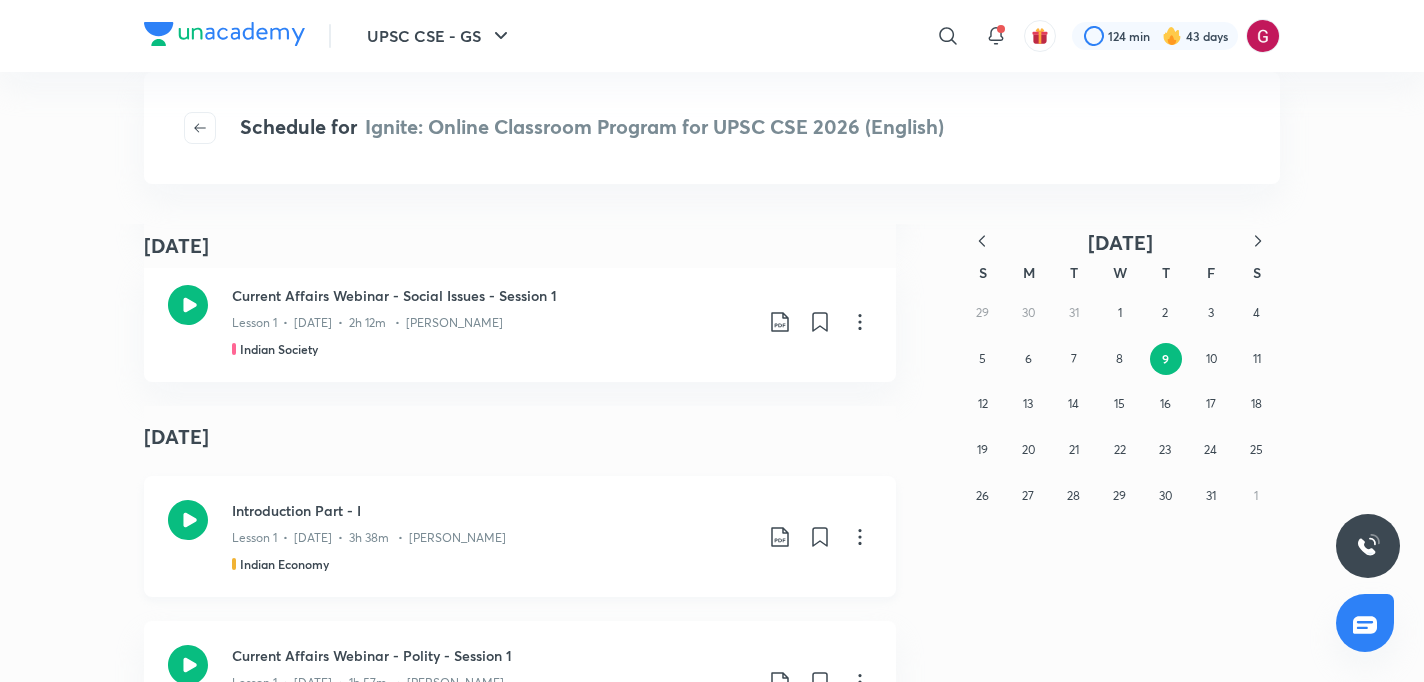 click 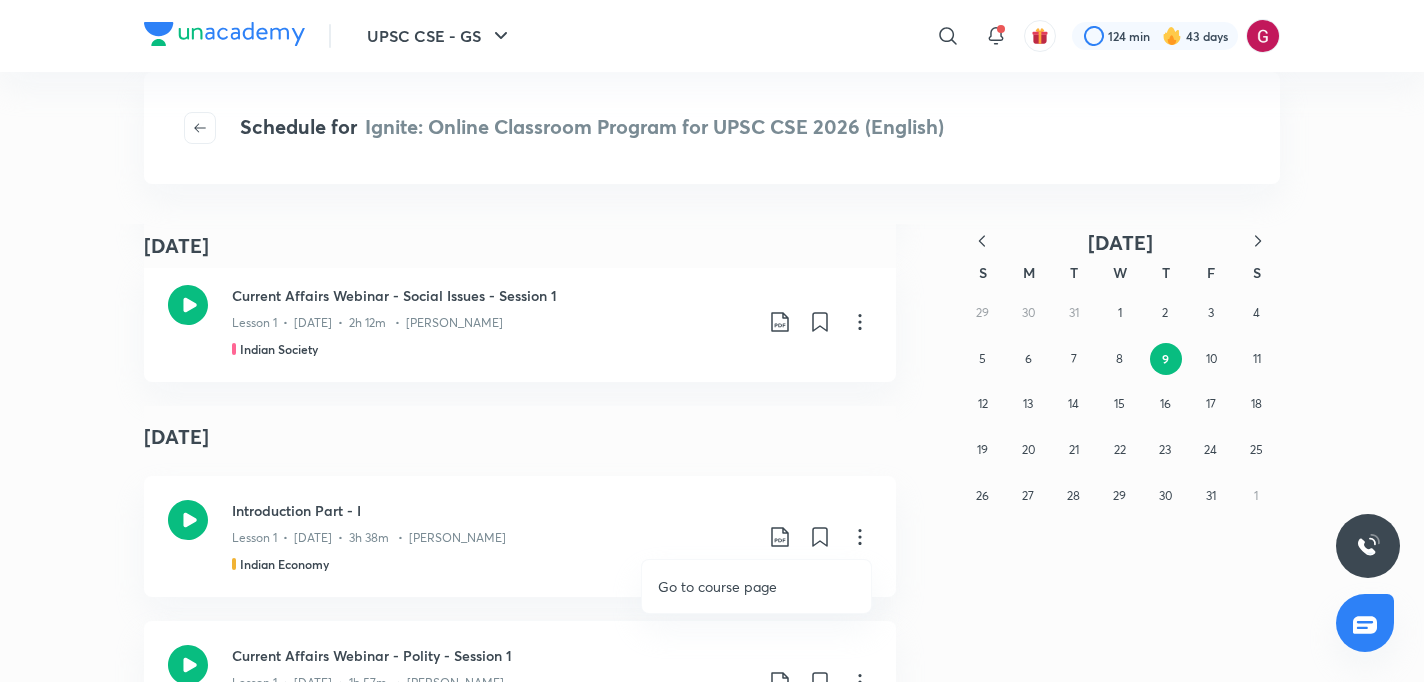 click on "Go to course page" at bounding box center (756, 586) 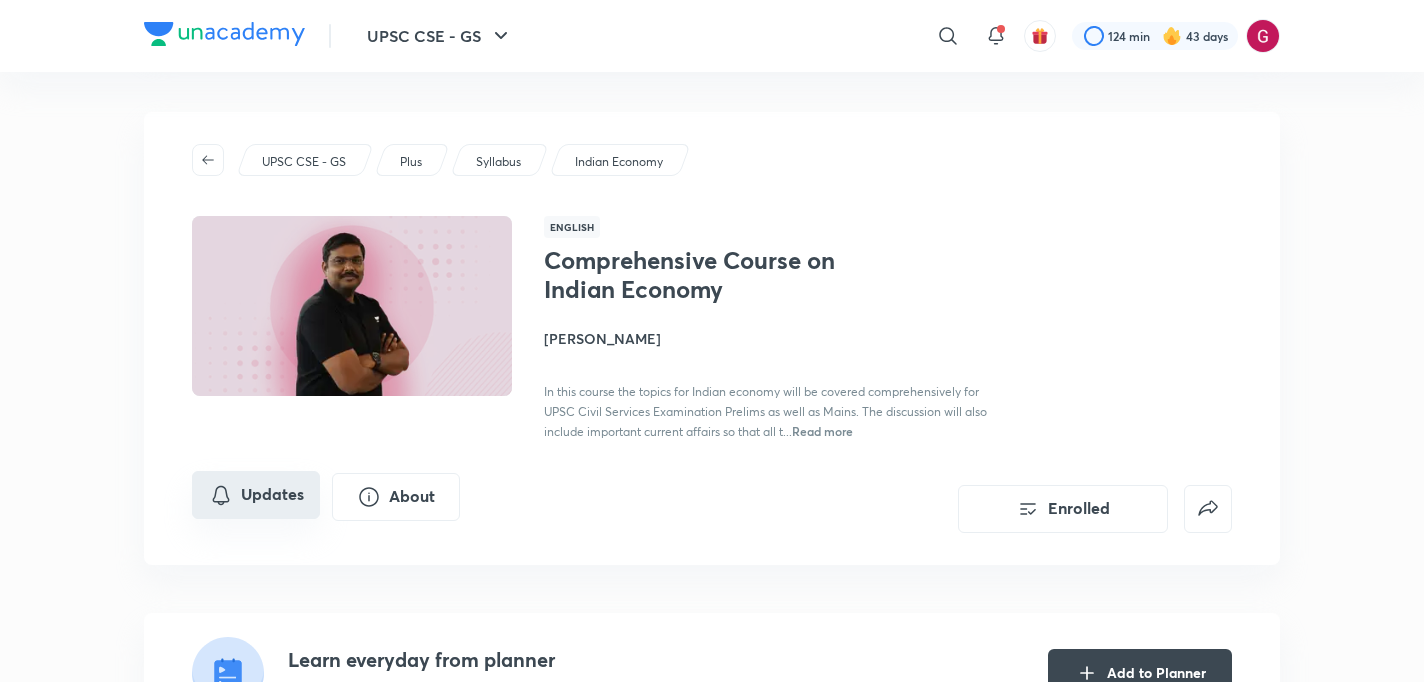 click on "Updates" at bounding box center (256, 495) 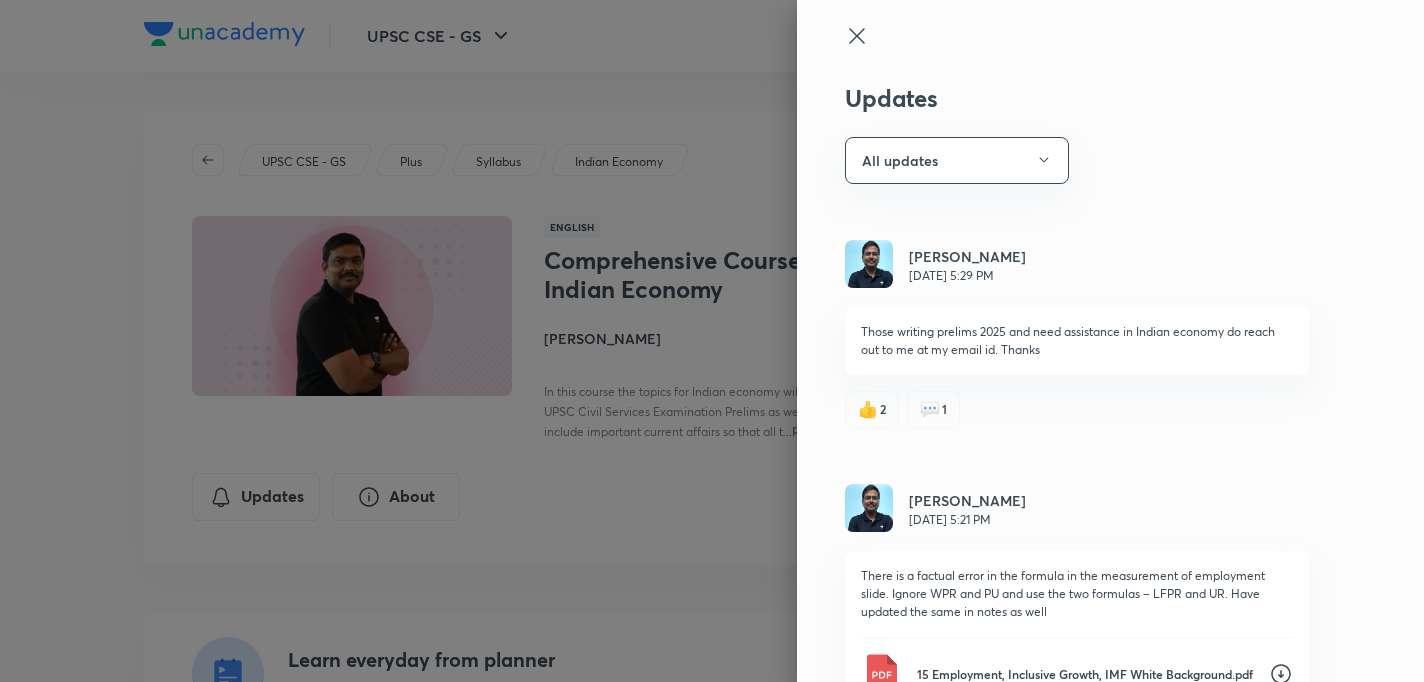 click on "👍 2 💬 1" at bounding box center [1077, 409] 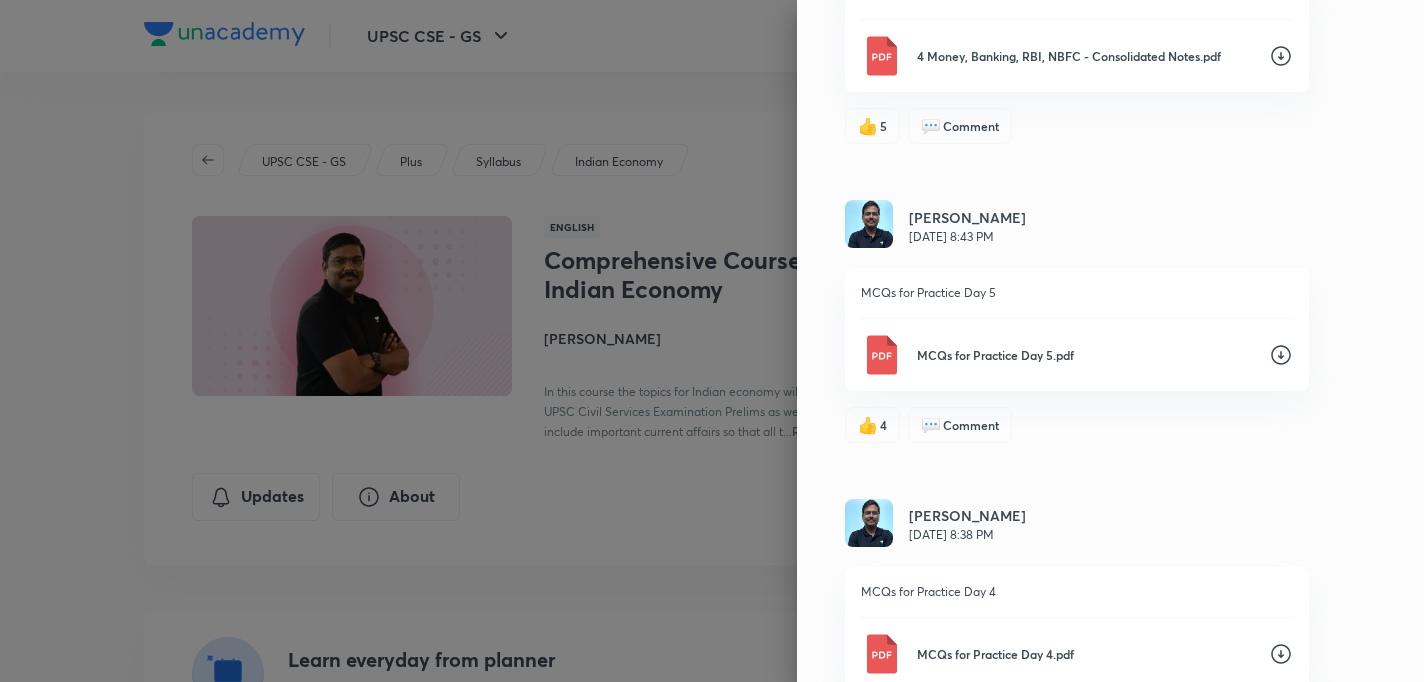 scroll, scrollTop: 18311, scrollLeft: 0, axis: vertical 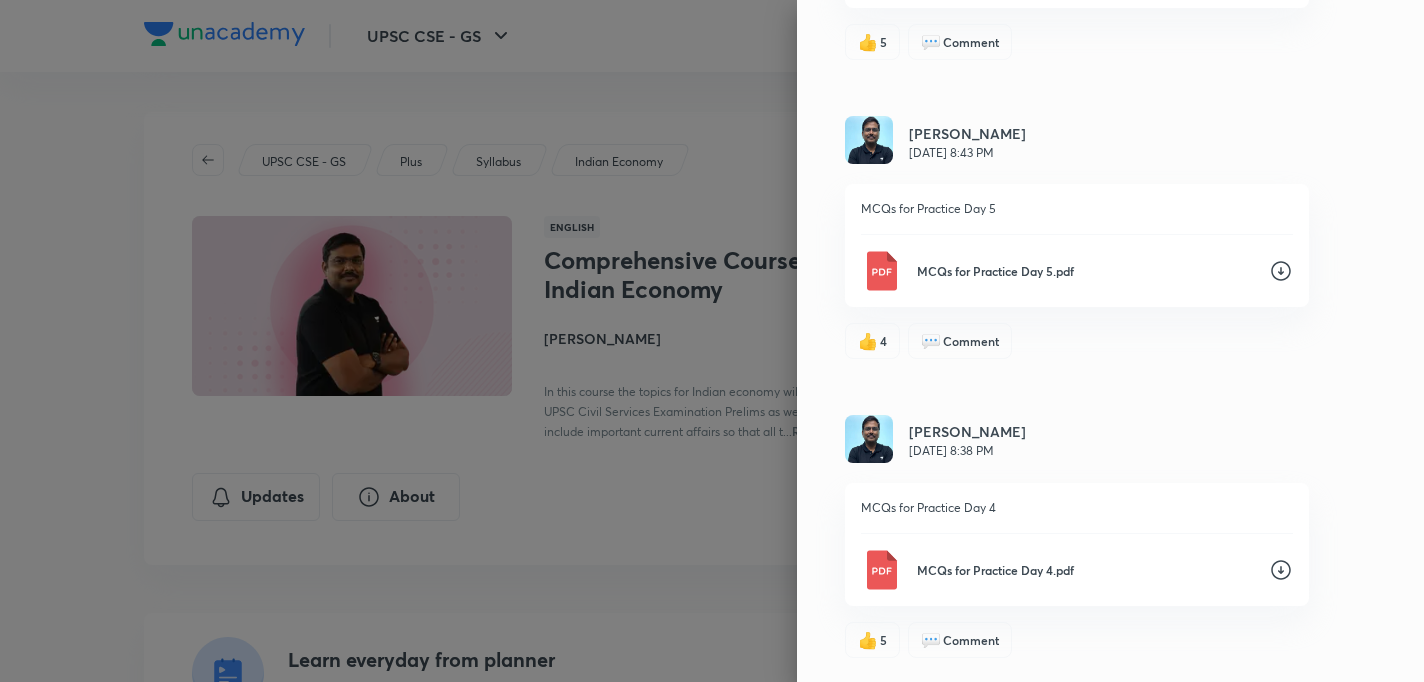 click on "Updates All updates Shyam Shankar Kaggod May 14, 5:29 PM Those writing prelims 2025 and need assistance in Indian economy do reach out to me at my email id. Thanks 👍 2 💬 1 Shyam Shankar Kaggod May 14, 5:21 PM There is a factual error in the formula in the measurement of employment slide. Ignore WPR and PU and use the two formulas – LFPR and UR. Have updated the same in notes as well 15 Employment, Inclusive Growth, IMF White Background.pdf 👍 2 💬 Comment Shyam Shankar Kaggod May 14, 5:21 PM There is a factual error in the formula in the measurement of employment slide. Ignore WPR and PU and use the two formulas – LFPR and UR. Have updated the same in notes as well 15 Employment, Inclusive Growth, IMF Consolidated Notes.pdf 👍 1 💬 Comment Shyam Shankar Kaggod May 14, 5:20 PM There is a factual error in the formula in the measurement of employment slide. Ignore WPR and PU and use the two formulas – LFPR and UR. Have updated the same in notes as well 👍 Like 💬 Comment Apr 23, 5:07 PM 9" at bounding box center [1110, 341] 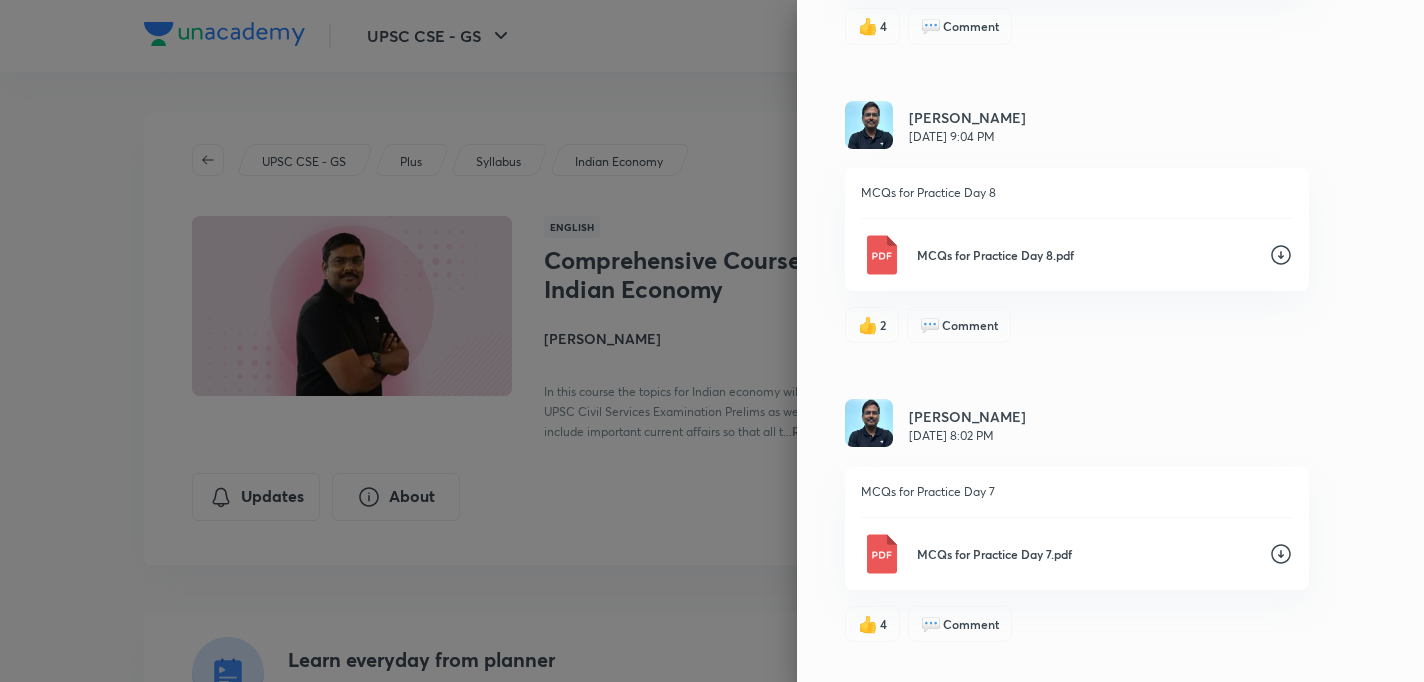 scroll, scrollTop: 16831, scrollLeft: 0, axis: vertical 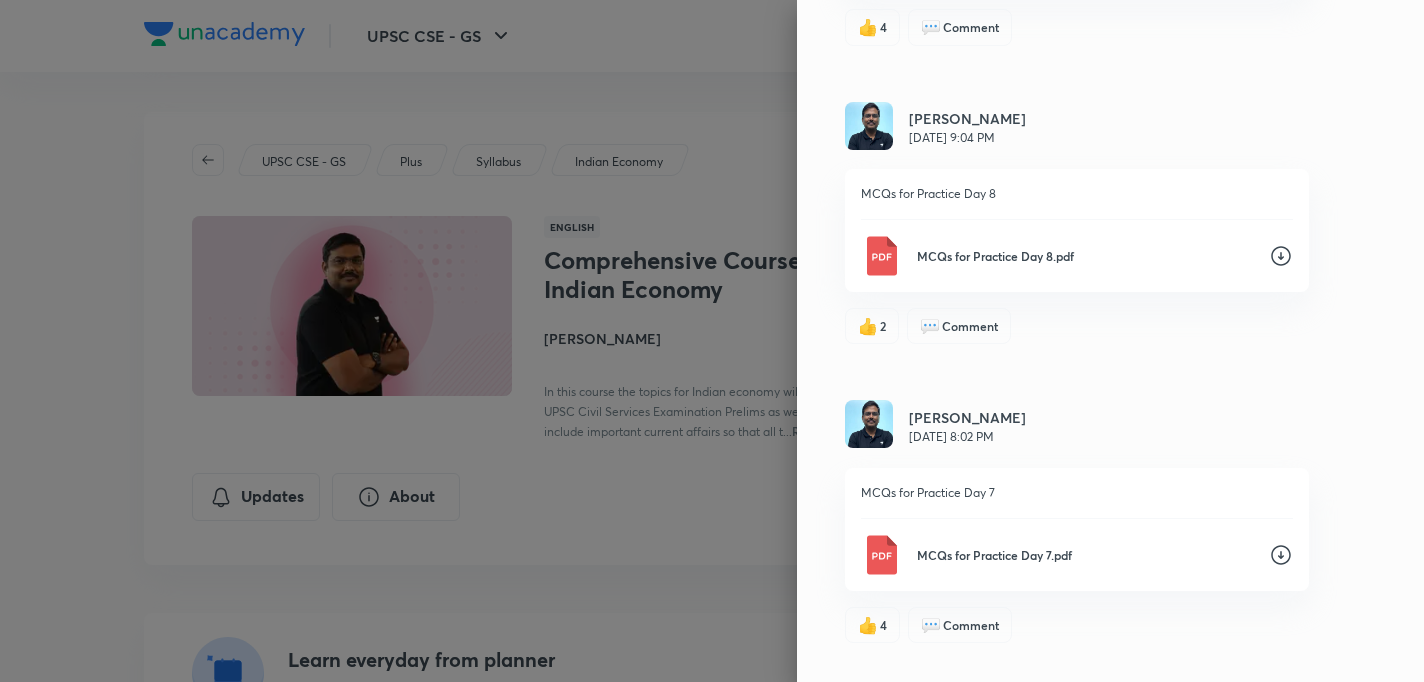 click 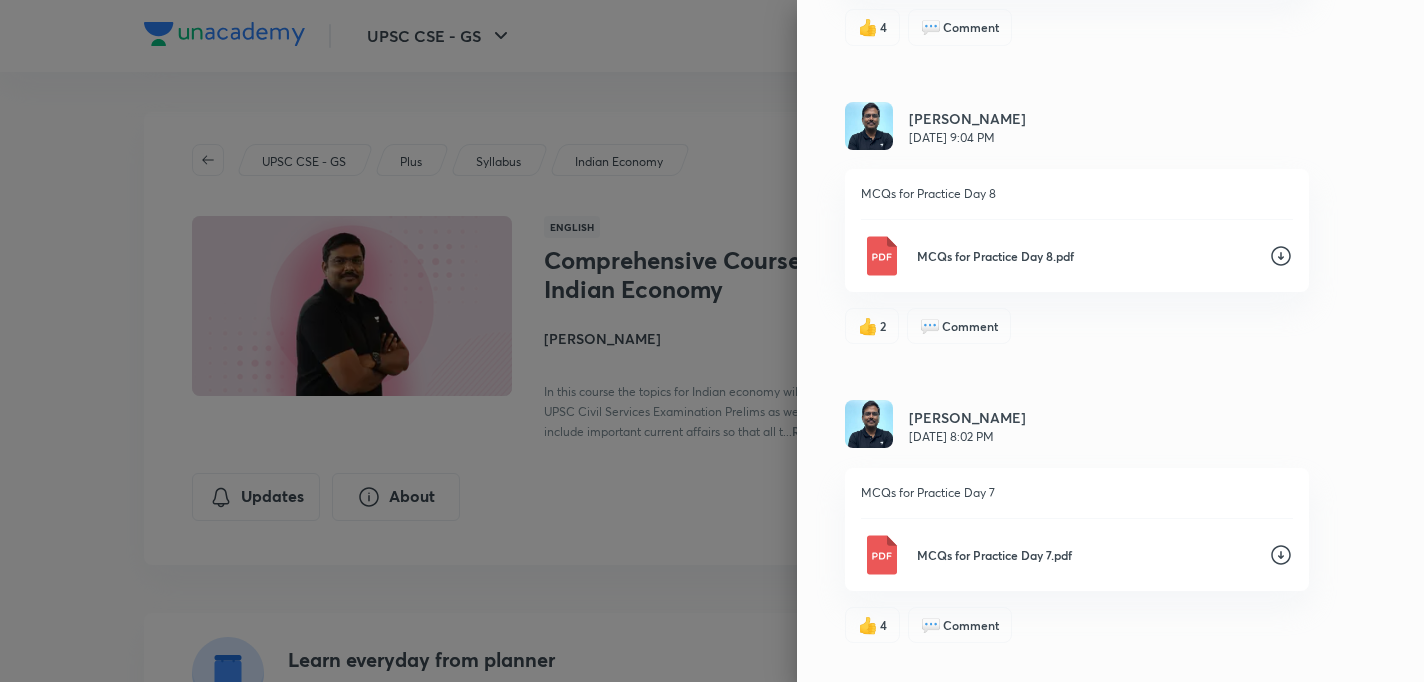 click on "Updates All updates Shyam Shankar Kaggod May 14, 5:29 PM Those writing prelims 2025 and need assistance in Indian economy do reach out to me at my email id. Thanks 👍 2 💬 1 Shyam Shankar Kaggod May 14, 5:21 PM There is a factual error in the formula in the measurement of employment slide. Ignore WPR and PU and use the two formulas – LFPR and UR. Have updated the same in notes as well 15 Employment, Inclusive Growth, IMF White Background.pdf 👍 2 💬 Comment Shyam Shankar Kaggod May 14, 5:21 PM There is a factual error in the formula in the measurement of employment slide. Ignore WPR and PU and use the two formulas – LFPR and UR. Have updated the same in notes as well 15 Employment, Inclusive Growth, IMF Consolidated Notes.pdf 👍 1 💬 Comment Shyam Shankar Kaggod May 14, 5:20 PM There is a factual error in the formula in the measurement of employment slide. Ignore WPR and PU and use the two formulas – LFPR and UR. Have updated the same in notes as well 👍 Like 💬 Comment Apr 23, 5:07 PM 9" at bounding box center (1110, 341) 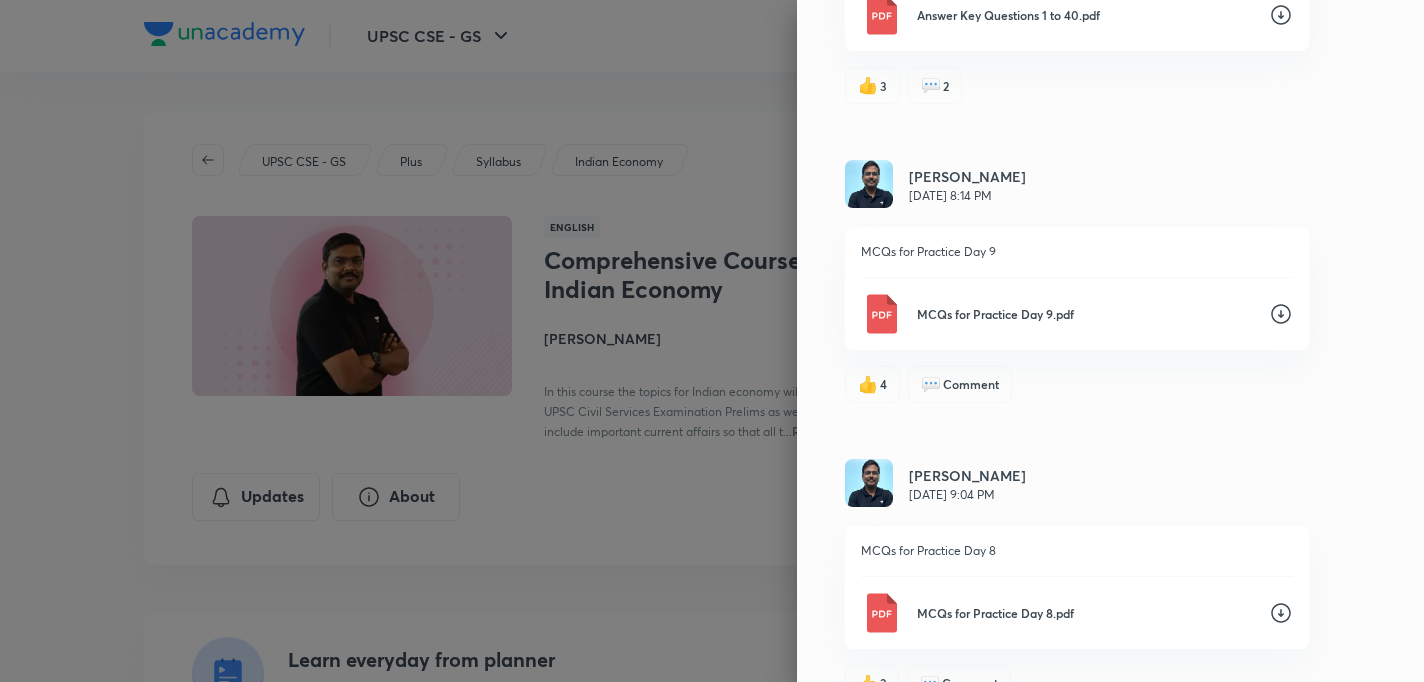 scroll, scrollTop: 16471, scrollLeft: 0, axis: vertical 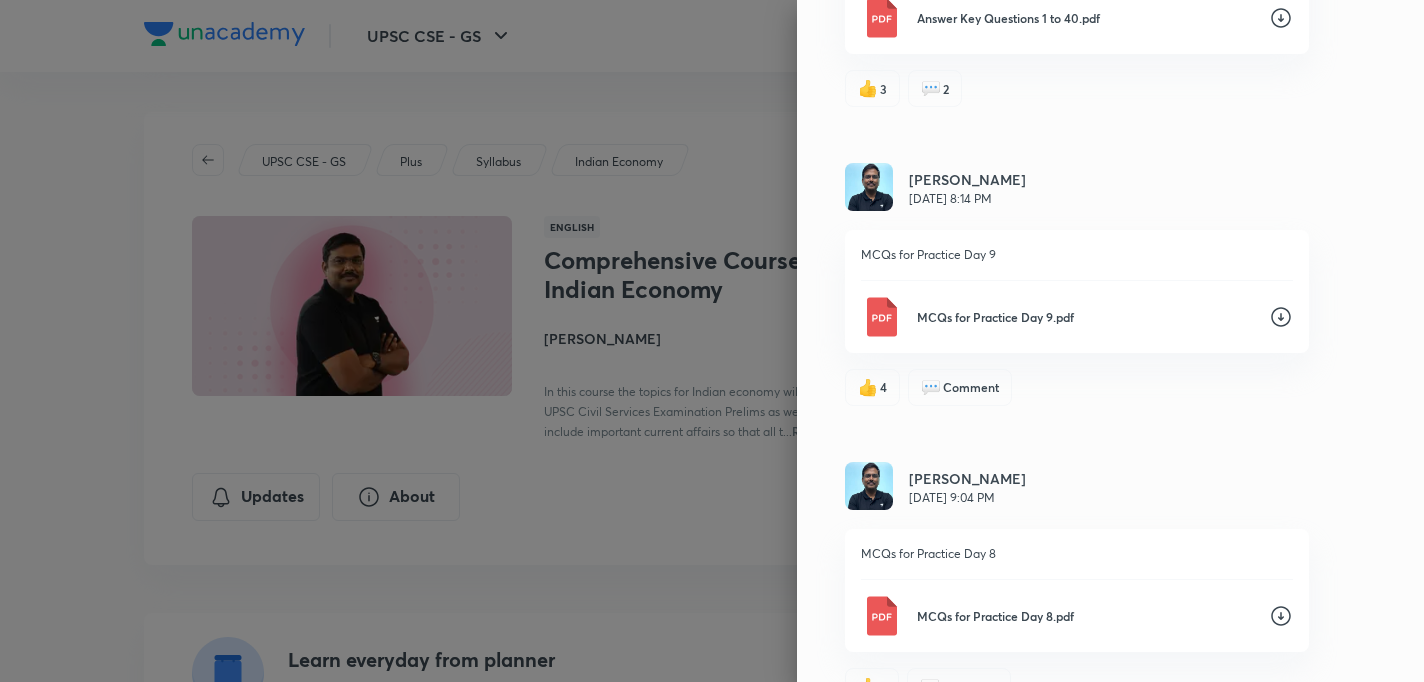 click 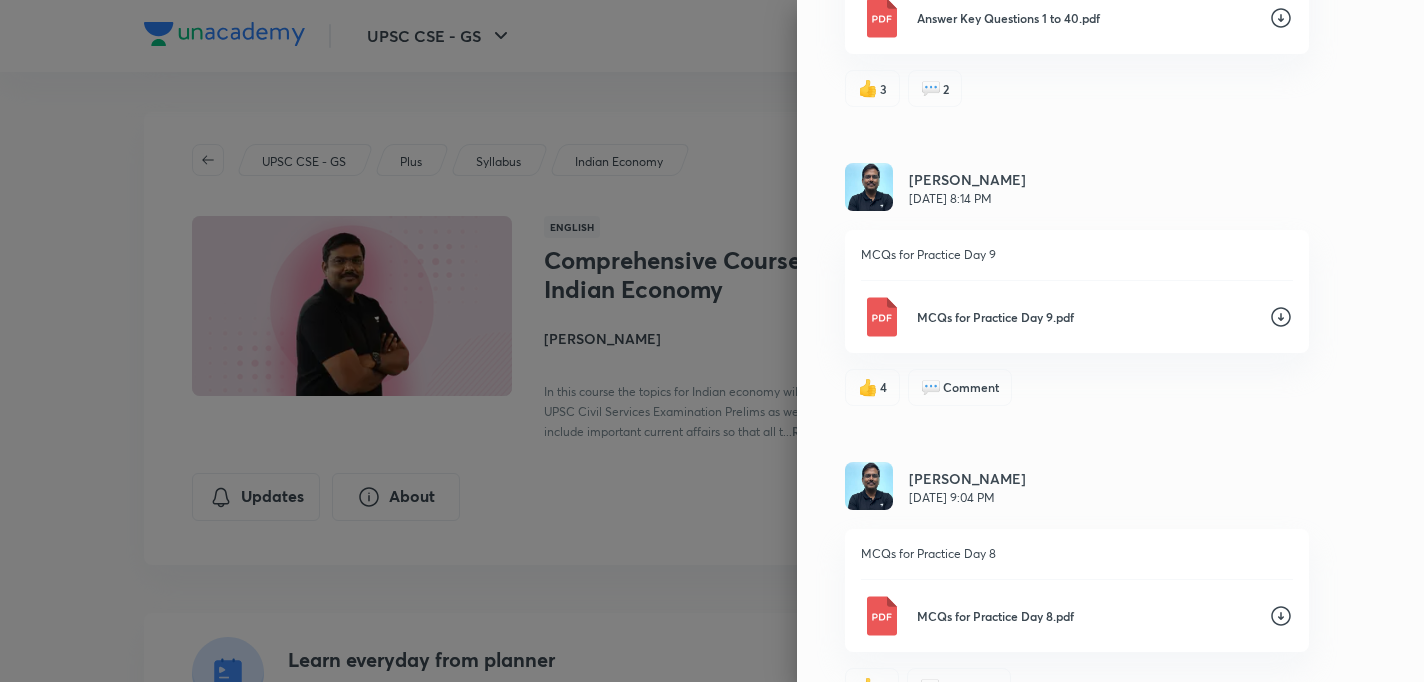 click on "Updates All updates Shyam Shankar Kaggod May 14, 5:29 PM Those writing prelims 2025 and need assistance in Indian economy do reach out to me at my email id. Thanks 👍 2 💬 1 Shyam Shankar Kaggod May 14, 5:21 PM There is a factual error in the formula in the measurement of employment slide. Ignore WPR and PU and use the two formulas – LFPR and UR. Have updated the same in notes as well 15 Employment, Inclusive Growth, IMF White Background.pdf 👍 2 💬 Comment Shyam Shankar Kaggod May 14, 5:21 PM There is a factual error in the formula in the measurement of employment slide. Ignore WPR and PU and use the two formulas – LFPR and UR. Have updated the same in notes as well 15 Employment, Inclusive Growth, IMF Consolidated Notes.pdf 👍 1 💬 Comment Shyam Shankar Kaggod May 14, 5:20 PM There is a factual error in the formula in the measurement of employment slide. Ignore WPR and PU and use the two formulas – LFPR and UR. Have updated the same in notes as well 👍 Like 💬 Comment Apr 23, 5:07 PM 9" at bounding box center (1110, 341) 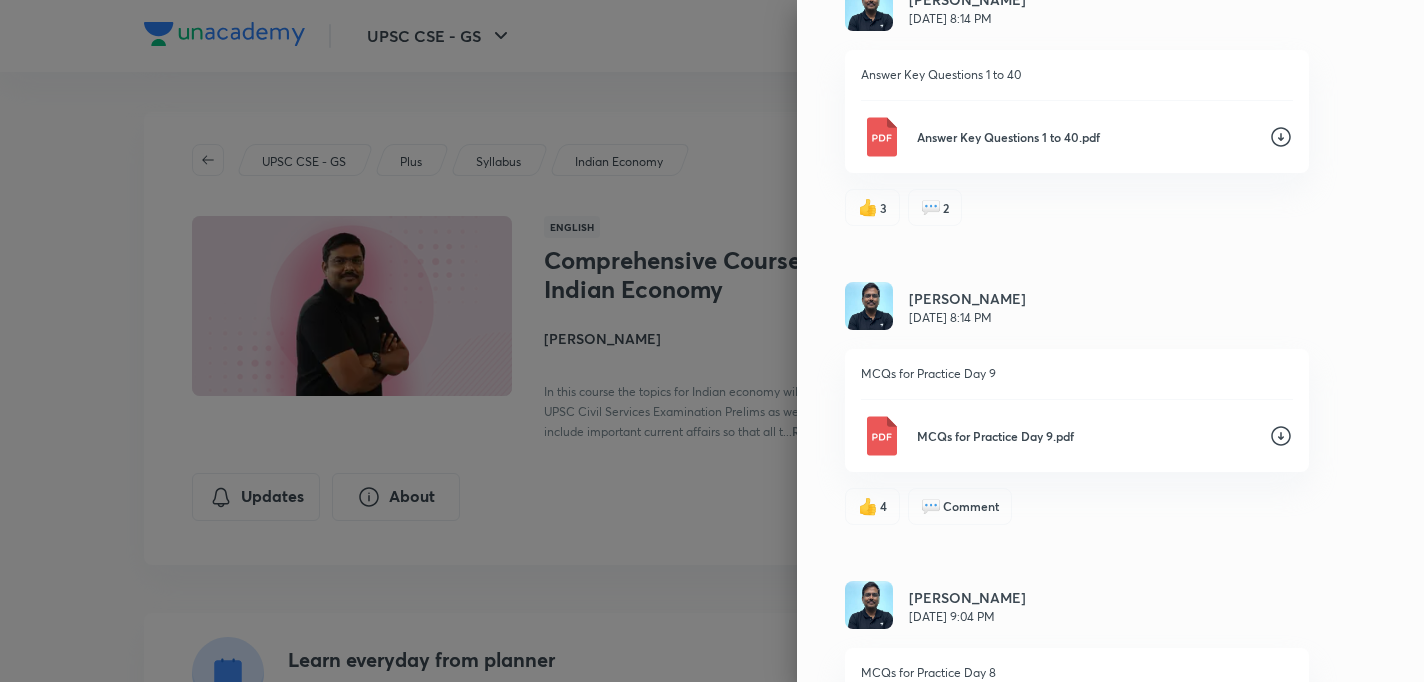 scroll, scrollTop: 16351, scrollLeft: 0, axis: vertical 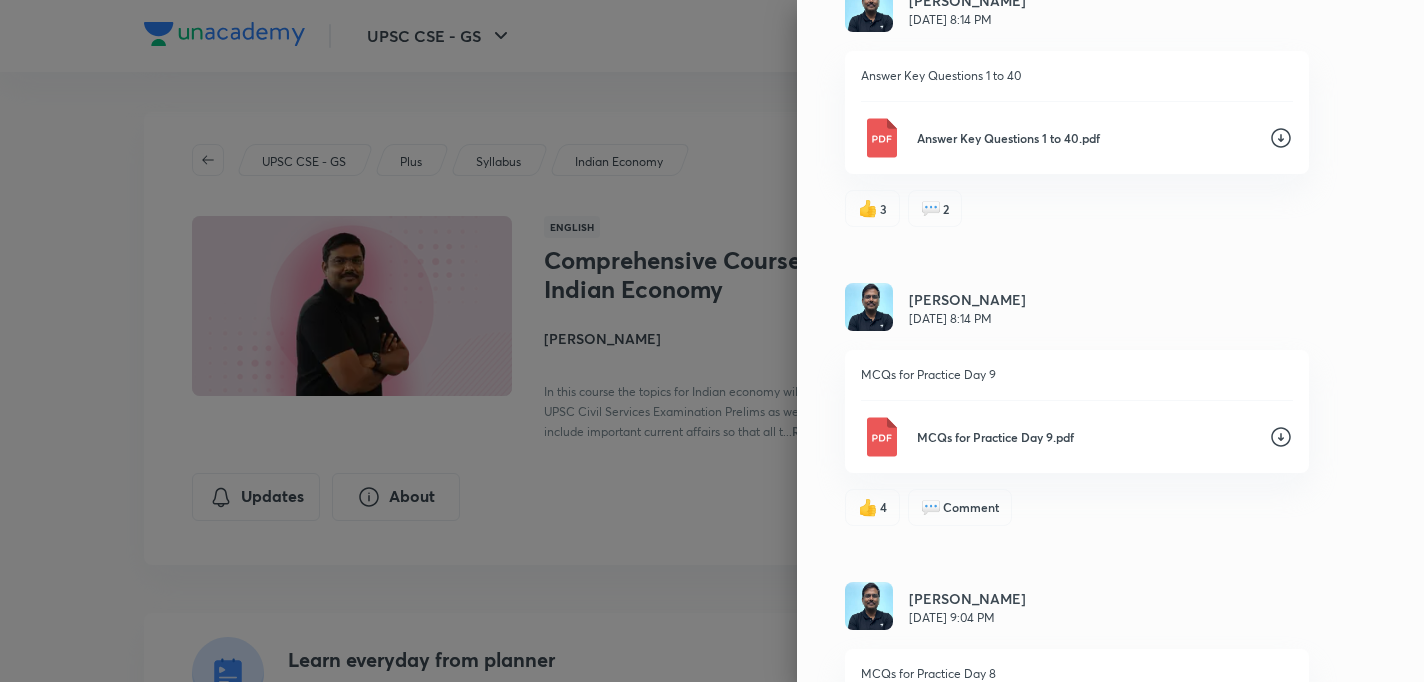 click 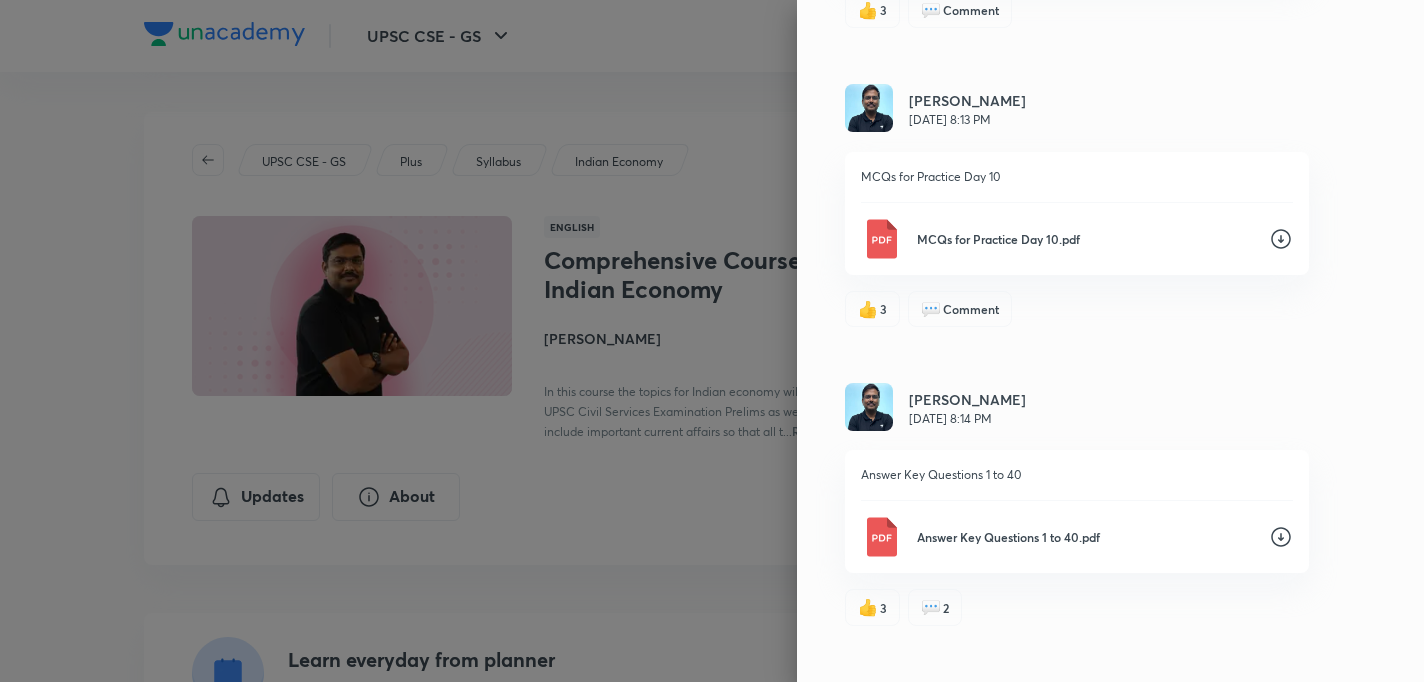 scroll, scrollTop: 15951, scrollLeft: 0, axis: vertical 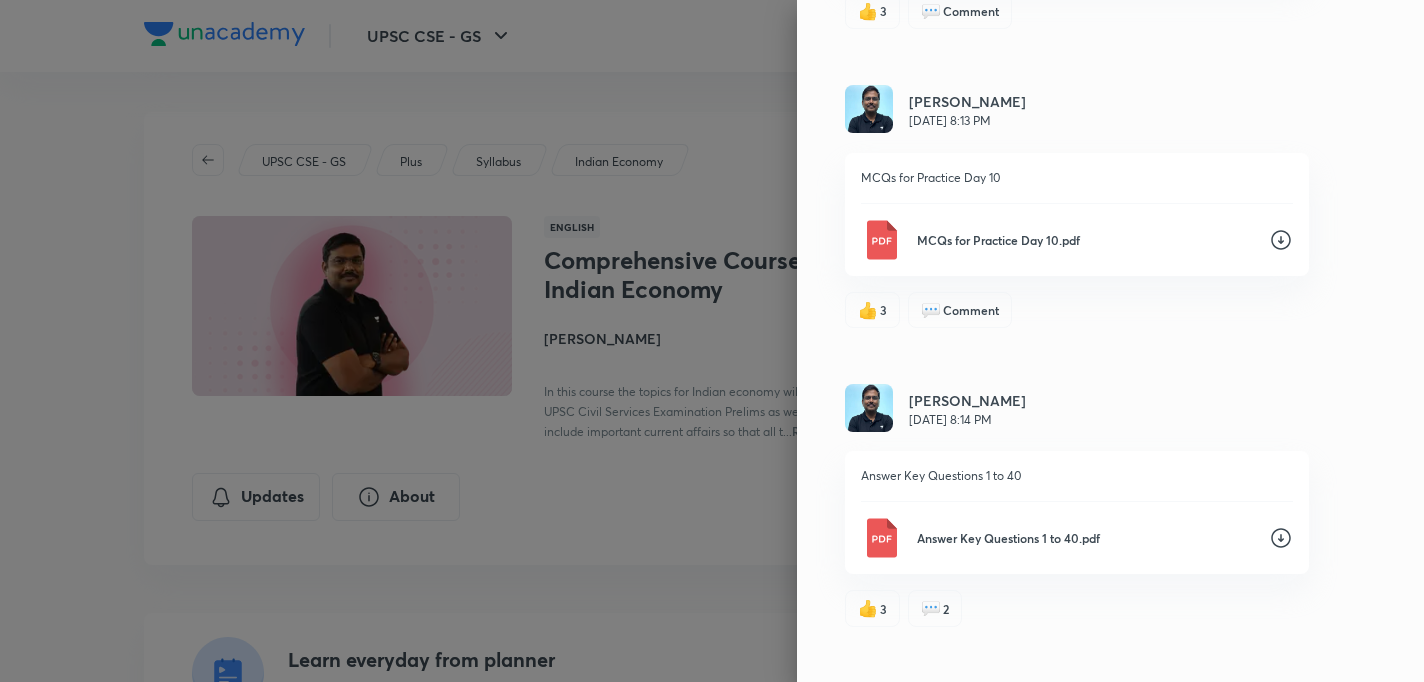 click 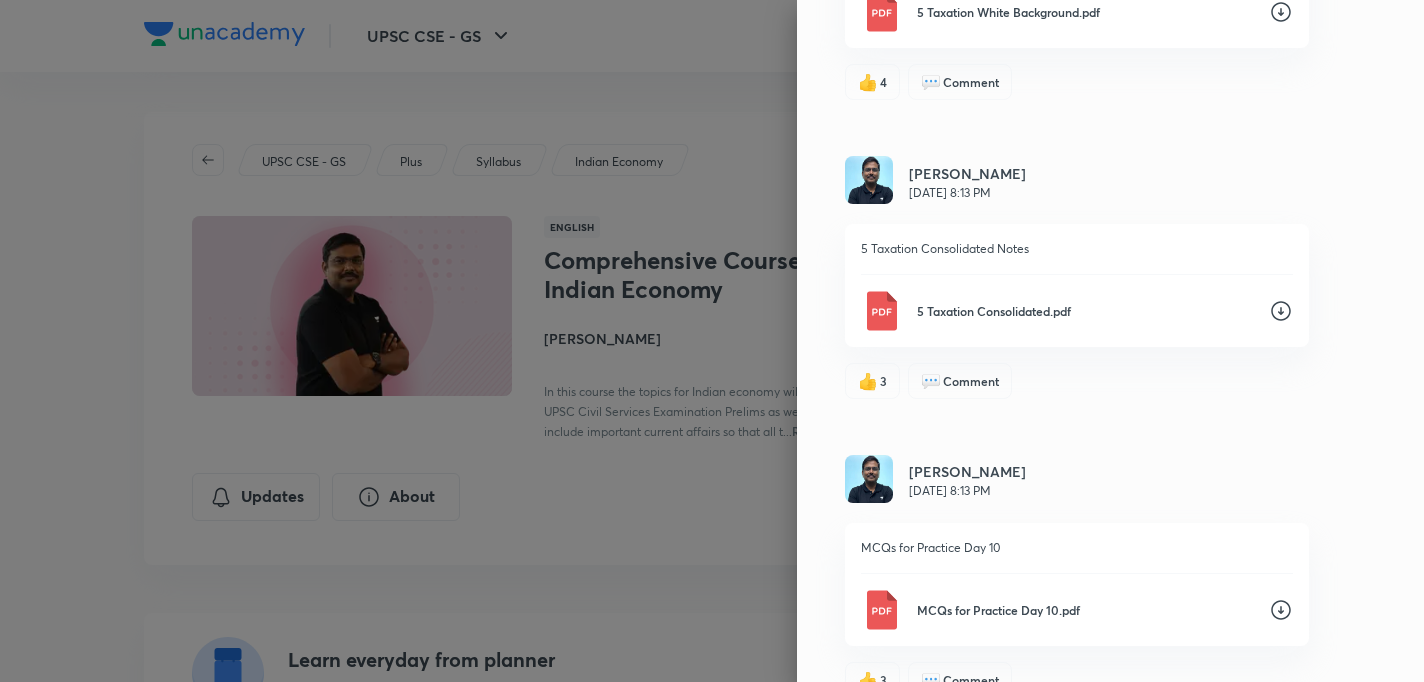 scroll, scrollTop: 15551, scrollLeft: 0, axis: vertical 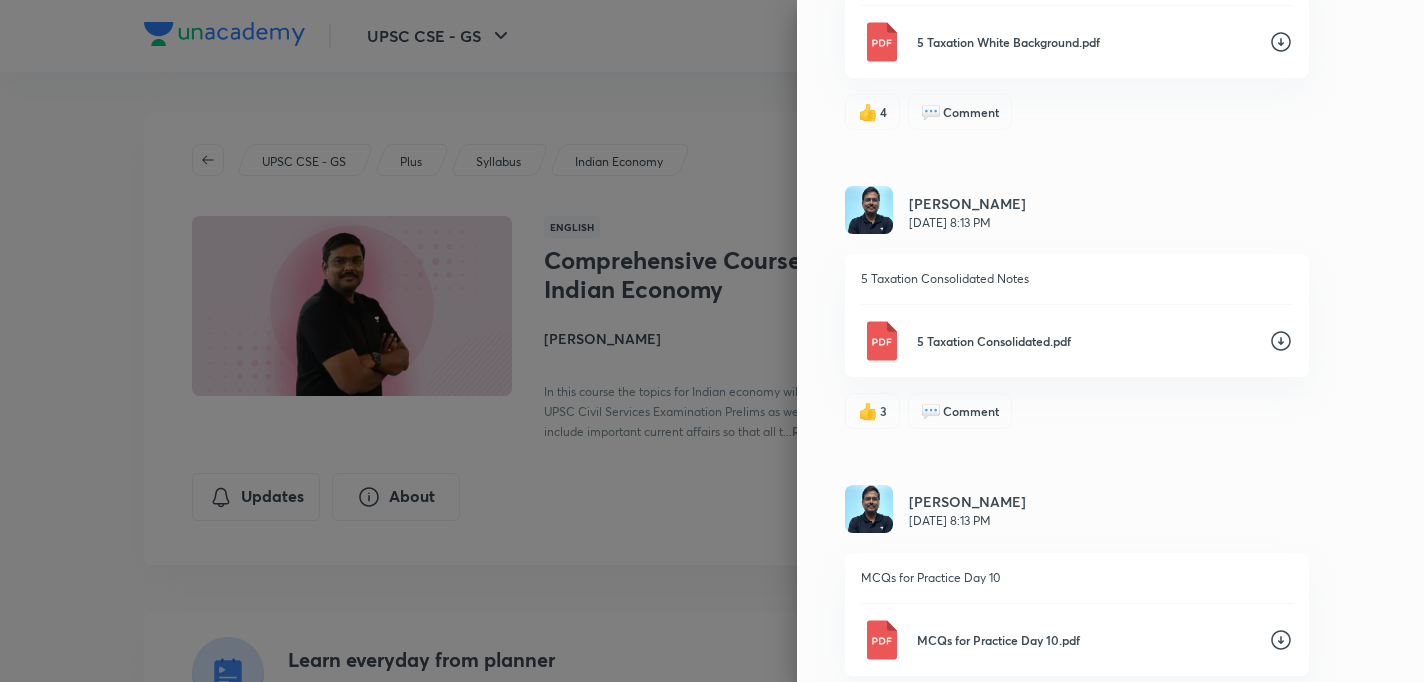 click on "Updates All updates Shyam Shankar Kaggod May 14, 5:29 PM Those writing prelims 2025 and need assistance in Indian economy do reach out to me at my email id. Thanks 👍 2 💬 1 Shyam Shankar Kaggod May 14, 5:21 PM There is a factual error in the formula in the measurement of employment slide. Ignore WPR and PU and use the two formulas – LFPR and UR. Have updated the same in notes as well 15 Employment, Inclusive Growth, IMF White Background.pdf 👍 2 💬 Comment Shyam Shankar Kaggod May 14, 5:21 PM There is a factual error in the formula in the measurement of employment slide. Ignore WPR and PU and use the two formulas – LFPR and UR. Have updated the same in notes as well 15 Employment, Inclusive Growth, IMF Consolidated Notes.pdf 👍 1 💬 Comment Shyam Shankar Kaggod May 14, 5:20 PM There is a factual error in the formula in the measurement of employment slide. Ignore WPR and PU and use the two formulas – LFPR and UR. Have updated the same in notes as well 👍 Like 💬 Comment Apr 23, 5:07 PM 9" at bounding box center [1110, 341] 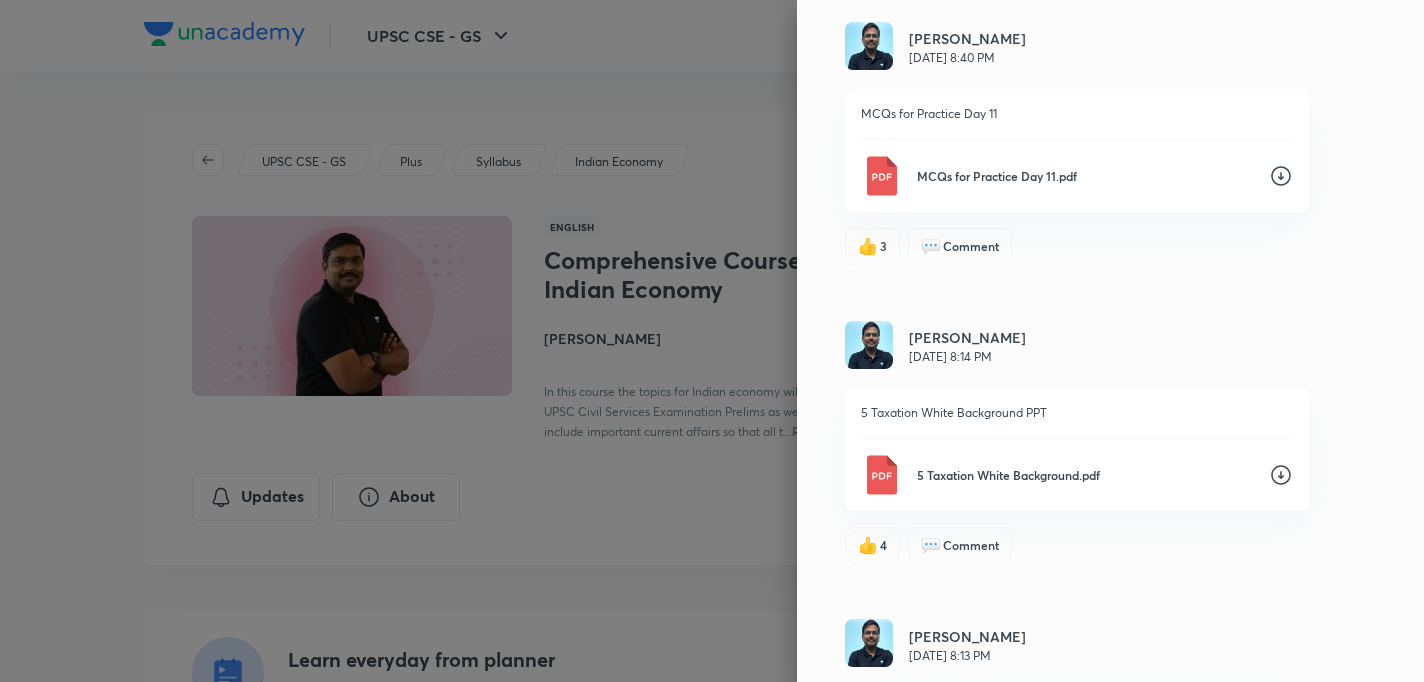 scroll, scrollTop: 15071, scrollLeft: 0, axis: vertical 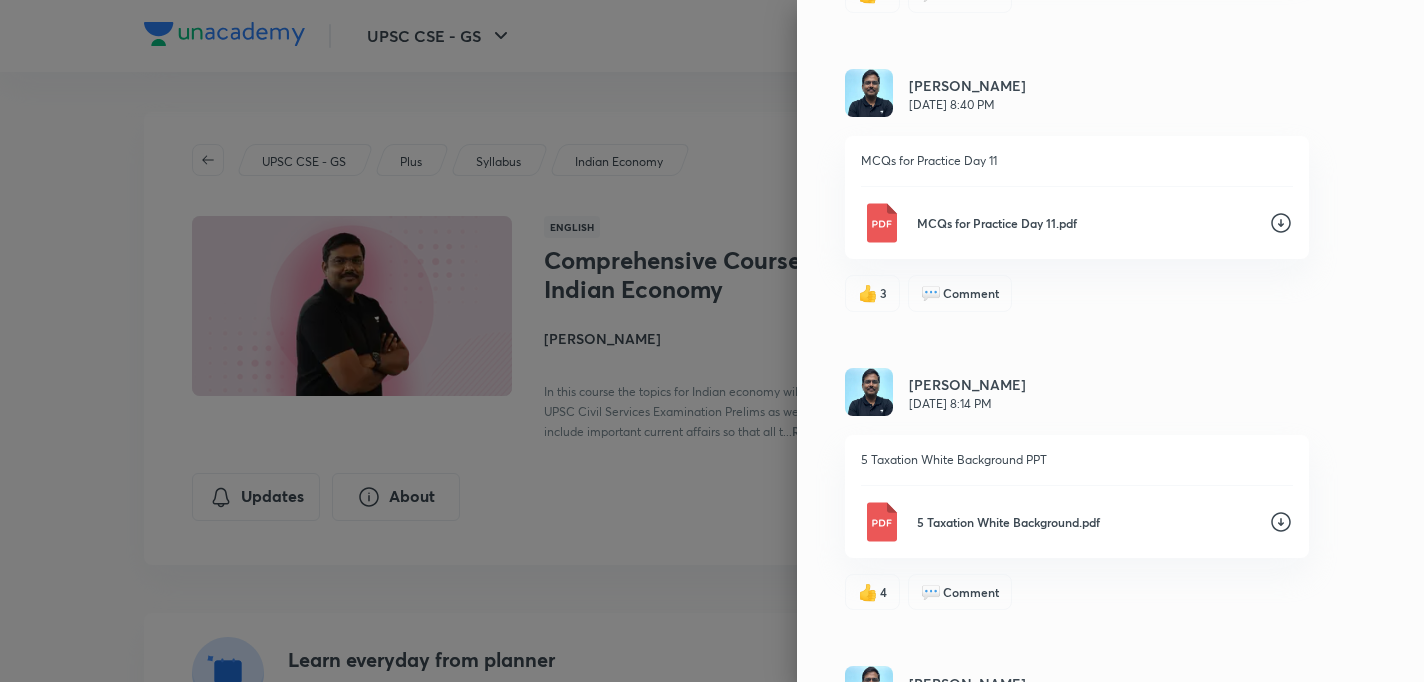 click 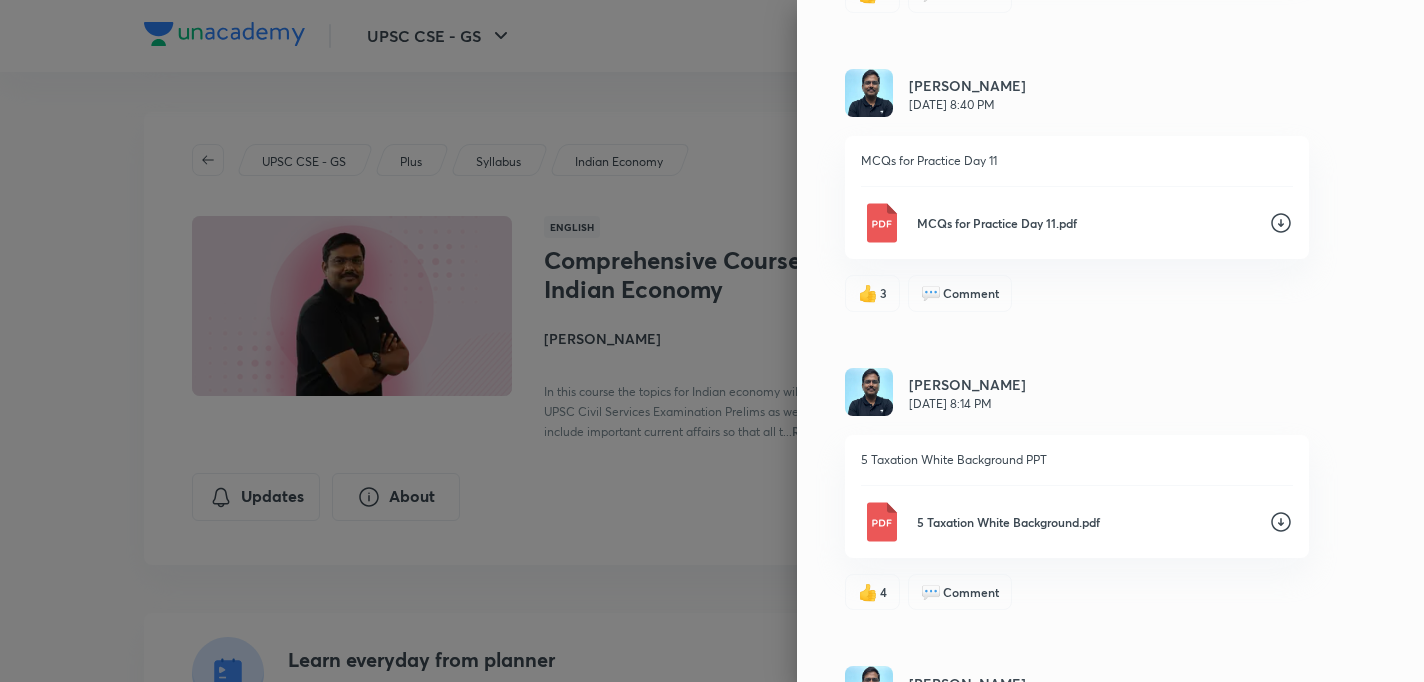 click on "Shyam Shankar Kaggod Jan 22, 8:40 PM" at bounding box center (1077, 94) 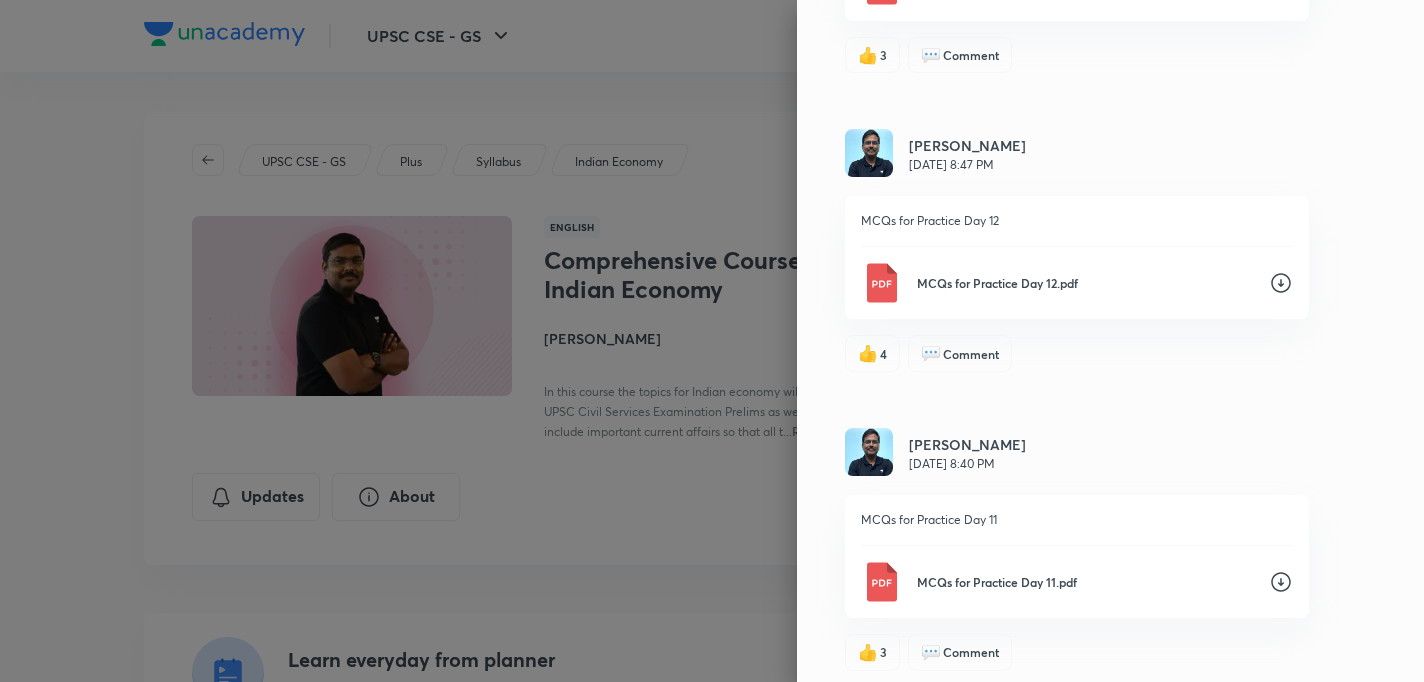 scroll, scrollTop: 14711, scrollLeft: 0, axis: vertical 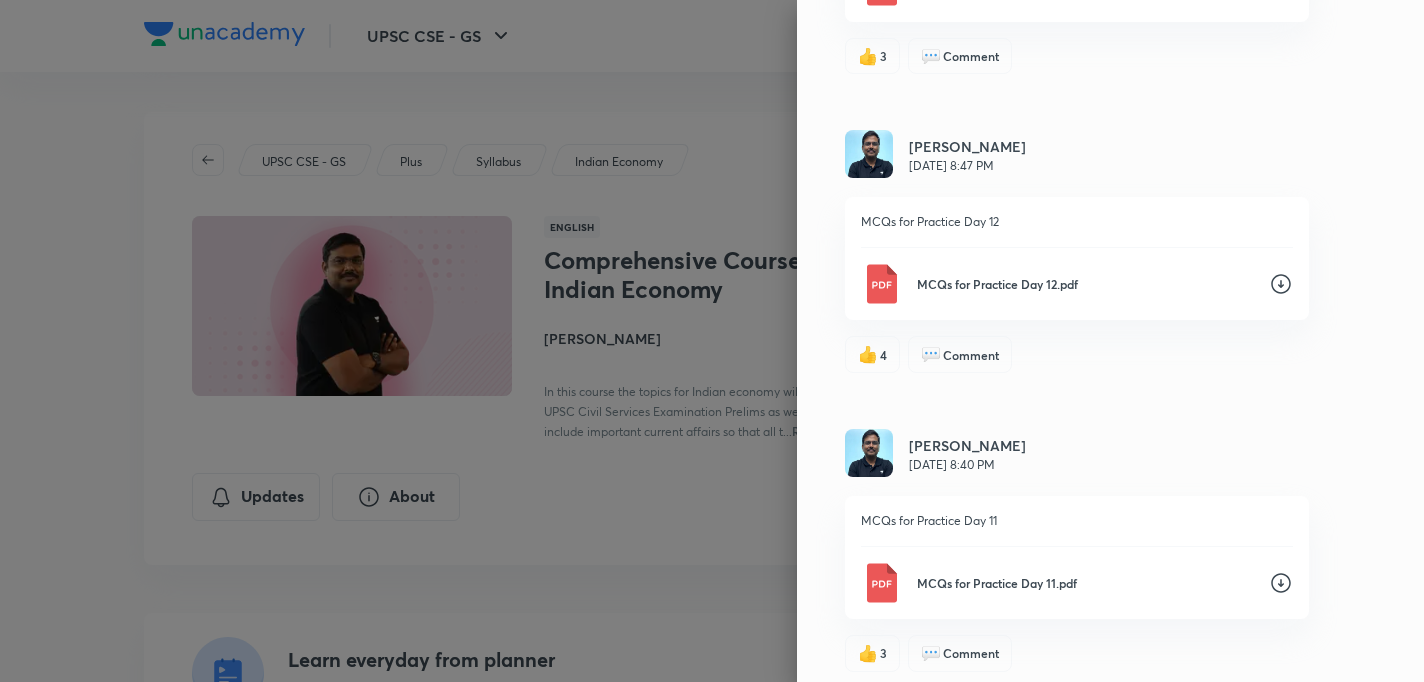 click 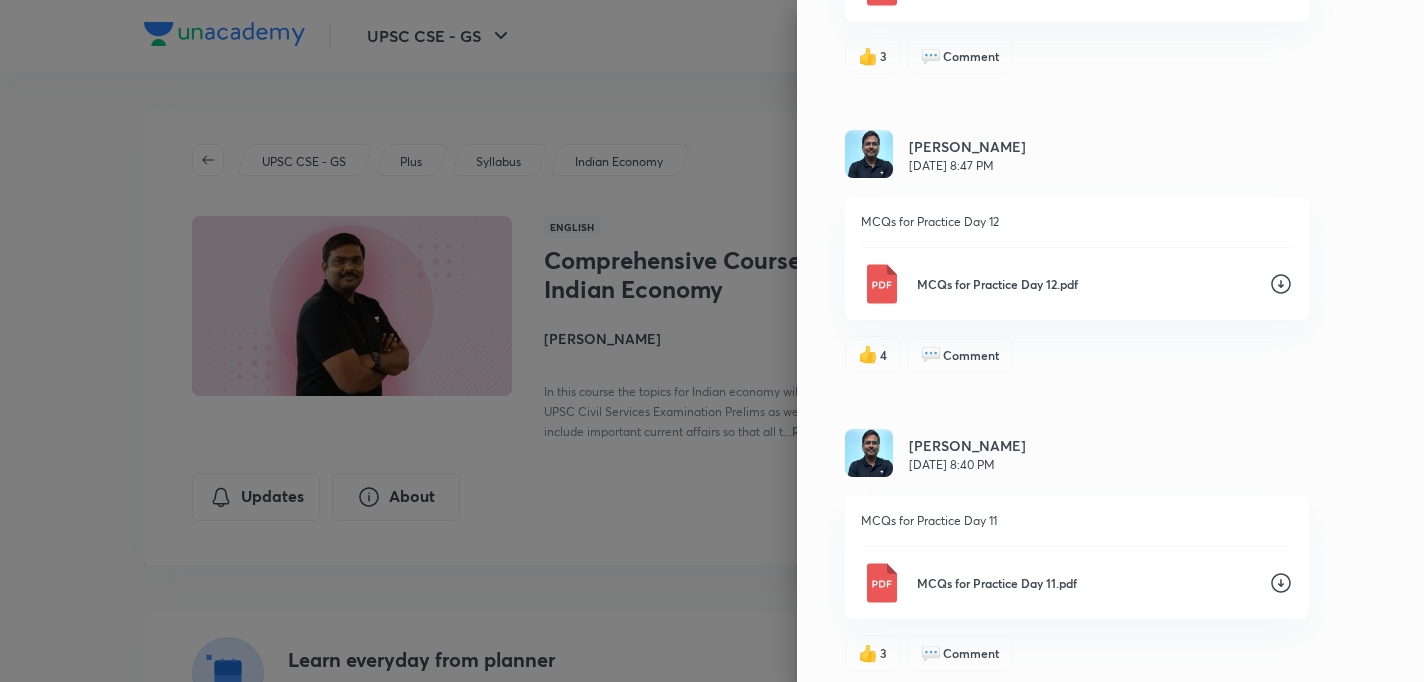 click on "Updates All updates Shyam Shankar Kaggod May 14, 5:29 PM Those writing prelims 2025 and need assistance in Indian economy do reach out to me at my email id. Thanks 👍 2 💬 1 Shyam Shankar Kaggod May 14, 5:21 PM There is a factual error in the formula in the measurement of employment slide. Ignore WPR and PU and use the two formulas – LFPR and UR. Have updated the same in notes as well 15 Employment, Inclusive Growth, IMF White Background.pdf 👍 2 💬 Comment Shyam Shankar Kaggod May 14, 5:21 PM There is a factual error in the formula in the measurement of employment slide. Ignore WPR and PU and use the two formulas – LFPR and UR. Have updated the same in notes as well 15 Employment, Inclusive Growth, IMF Consolidated Notes.pdf 👍 1 💬 Comment Shyam Shankar Kaggod May 14, 5:20 PM There is a factual error in the formula in the measurement of employment slide. Ignore WPR and PU and use the two formulas – LFPR and UR. Have updated the same in notes as well 👍 Like 💬 Comment Apr 23, 5:07 PM 9" at bounding box center (1110, 341) 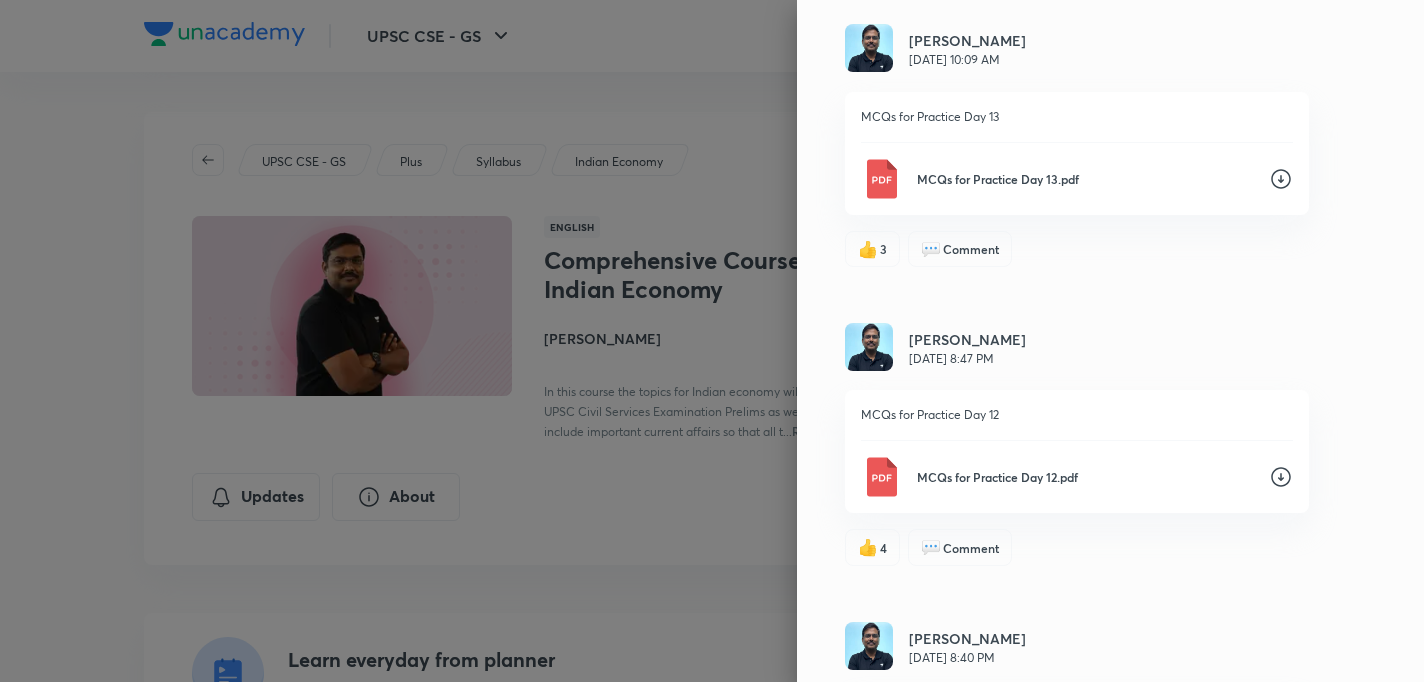 scroll, scrollTop: 14511, scrollLeft: 0, axis: vertical 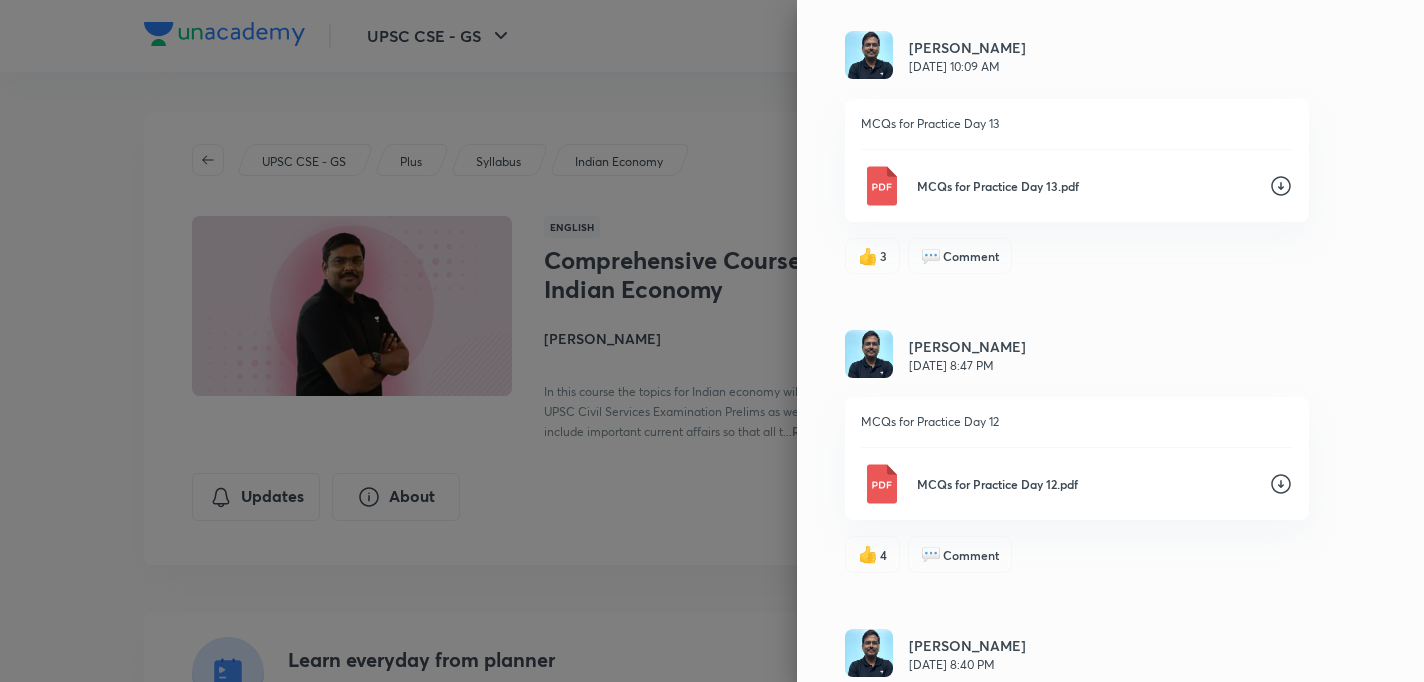 click 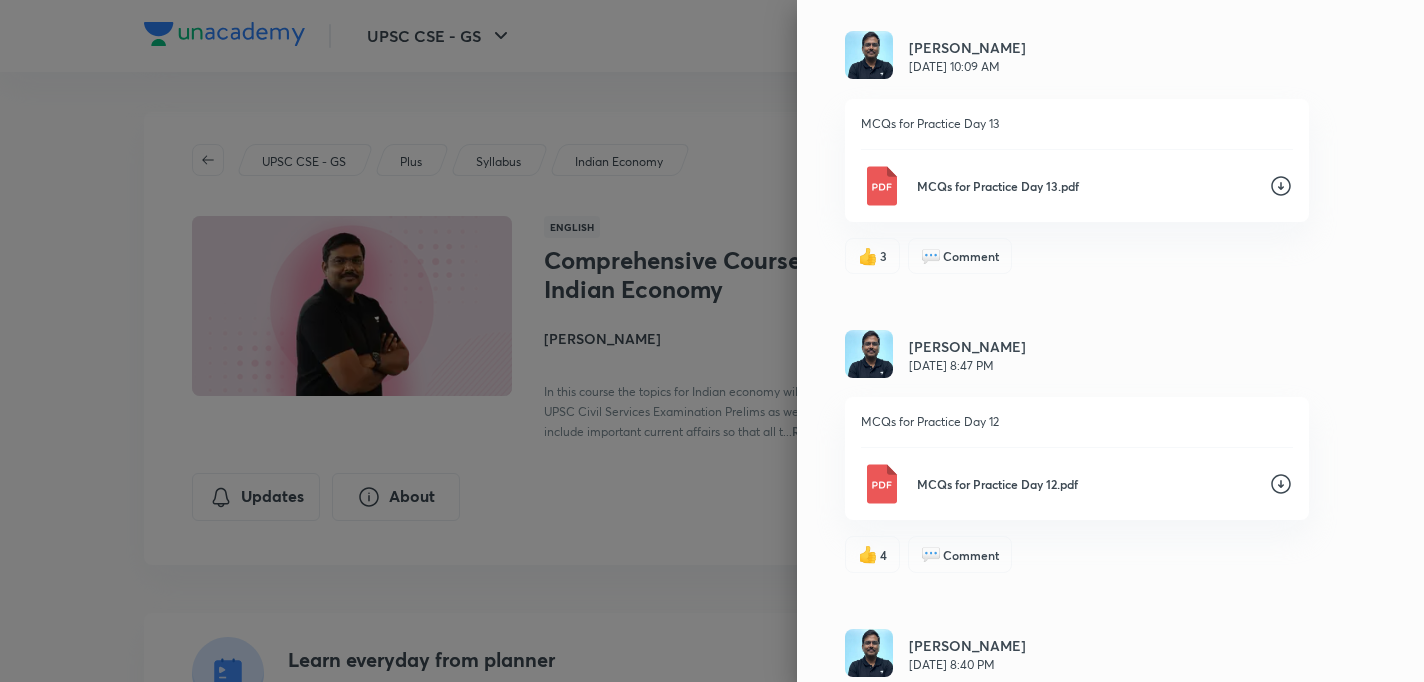 click on "Shyam Shankar Kaggod Jan 25, 10:09 AM" at bounding box center [1077, 56] 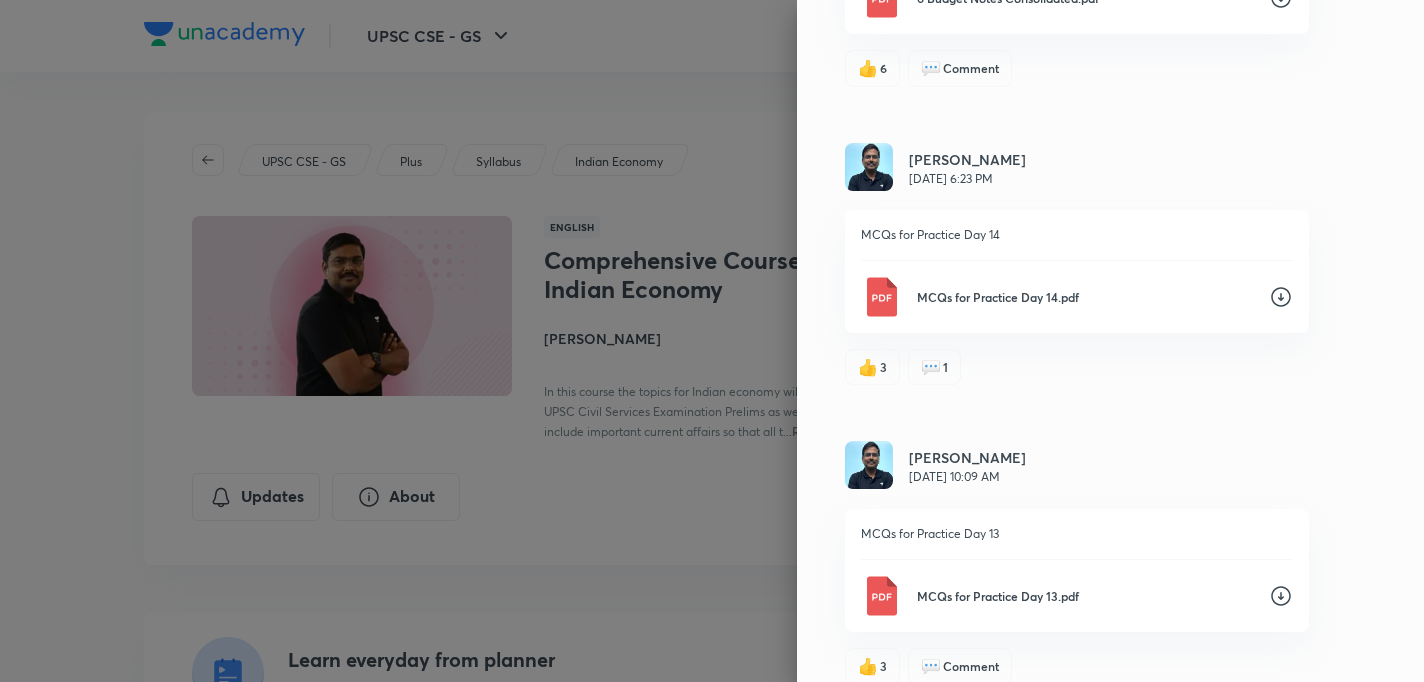 scroll, scrollTop: 14071, scrollLeft: 0, axis: vertical 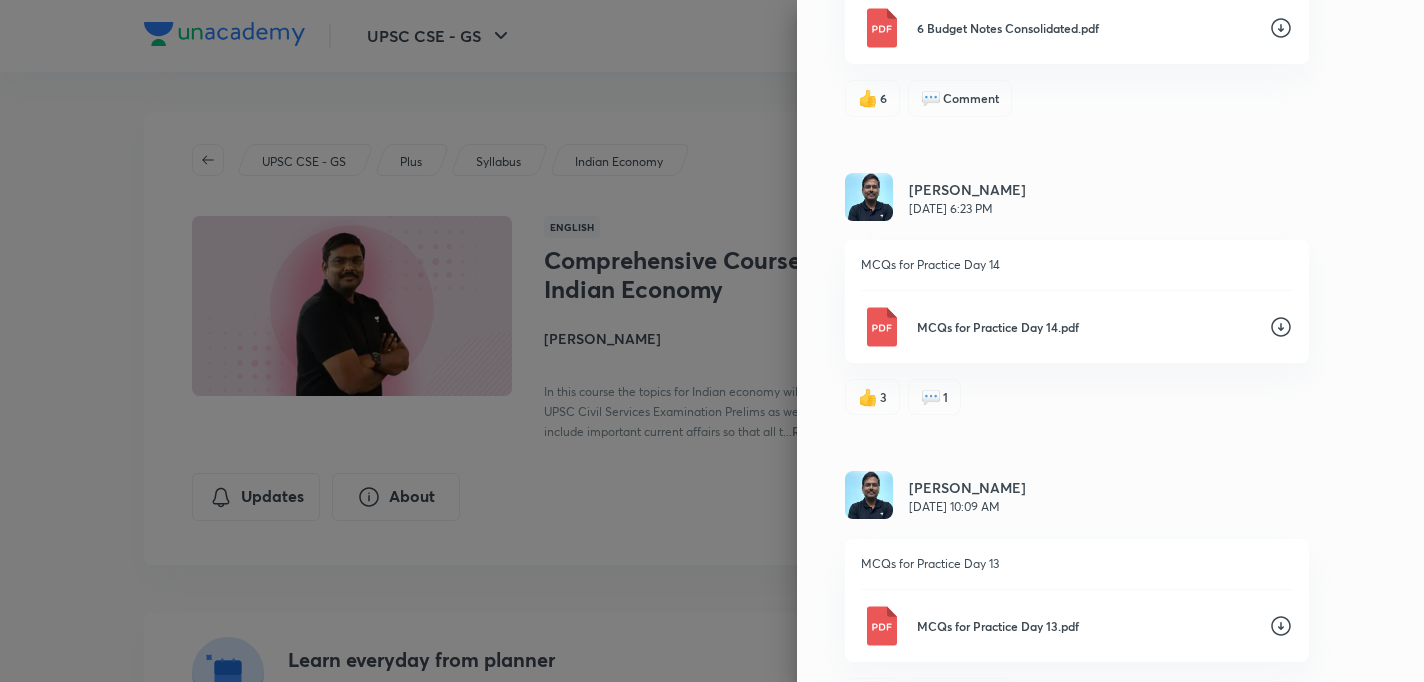 click 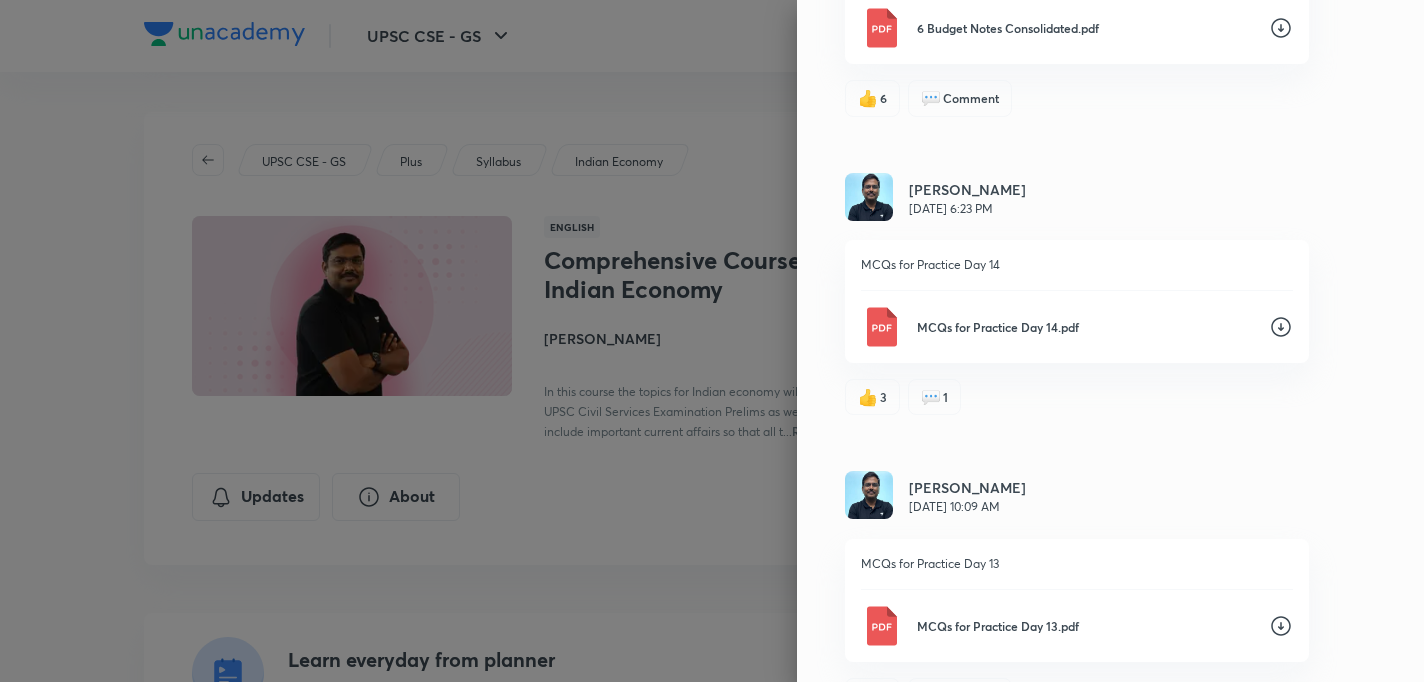 click on "Updates All updates Shyam Shankar Kaggod May 14, 5:29 PM Those writing prelims 2025 and need assistance in Indian economy do reach out to me at my email id. Thanks 👍 2 💬 1 Shyam Shankar Kaggod May 14, 5:21 PM There is a factual error in the formula in the measurement of employment slide. Ignore WPR and PU and use the two formulas – LFPR and UR. Have updated the same in notes as well 15 Employment, Inclusive Growth, IMF White Background.pdf 👍 2 💬 Comment Shyam Shankar Kaggod May 14, 5:21 PM There is a factual error in the formula in the measurement of employment slide. Ignore WPR and PU and use the two formulas – LFPR and UR. Have updated the same in notes as well 15 Employment, Inclusive Growth, IMF Consolidated Notes.pdf 👍 1 💬 Comment Shyam Shankar Kaggod May 14, 5:20 PM There is a factual error in the formula in the measurement of employment slide. Ignore WPR and PU and use the two formulas – LFPR and UR. Have updated the same in notes as well 👍 Like 💬 Comment Apr 23, 5:07 PM 9" at bounding box center (1110, 341) 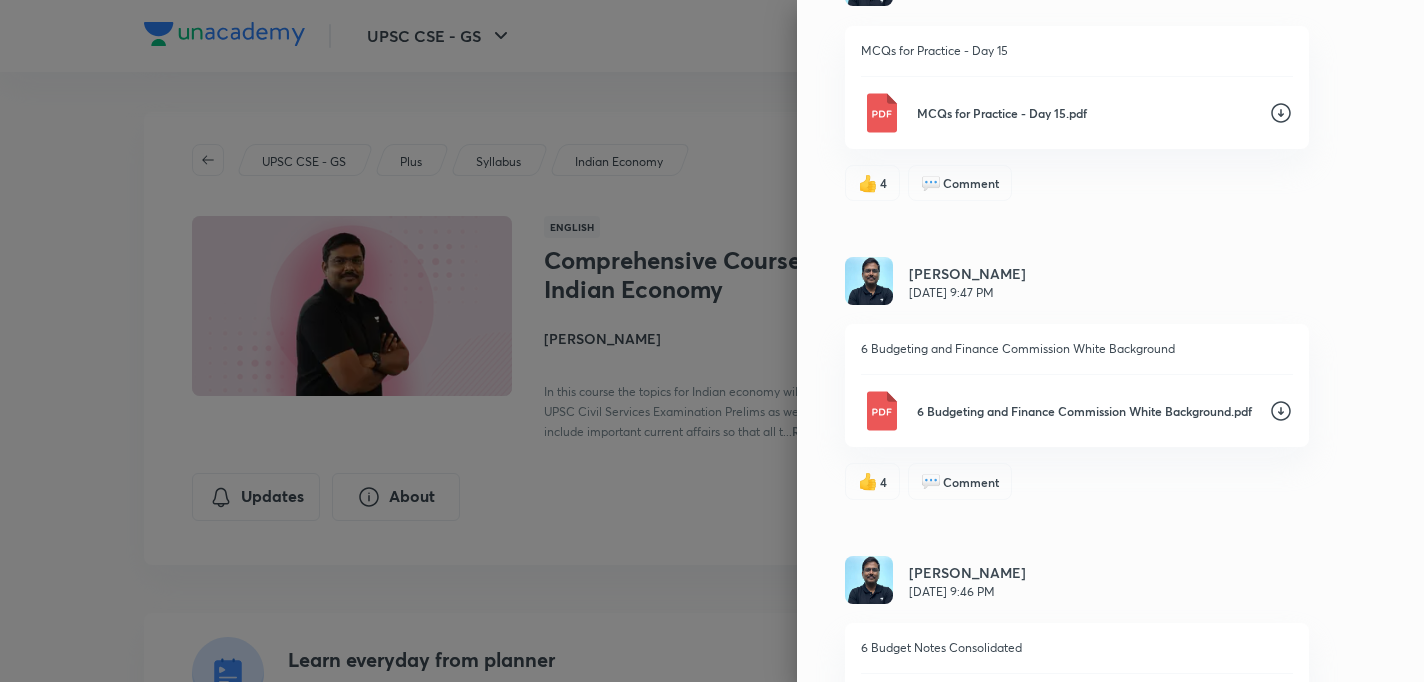 scroll, scrollTop: 13311, scrollLeft: 0, axis: vertical 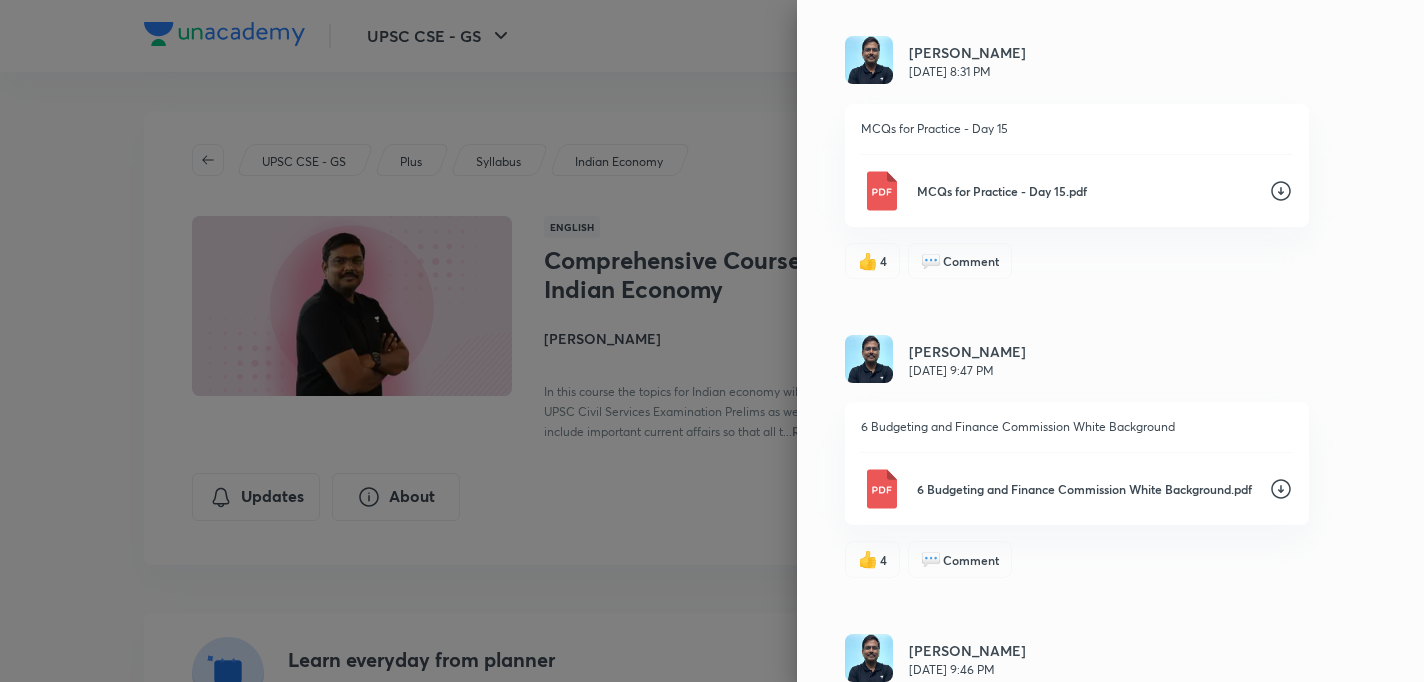 click 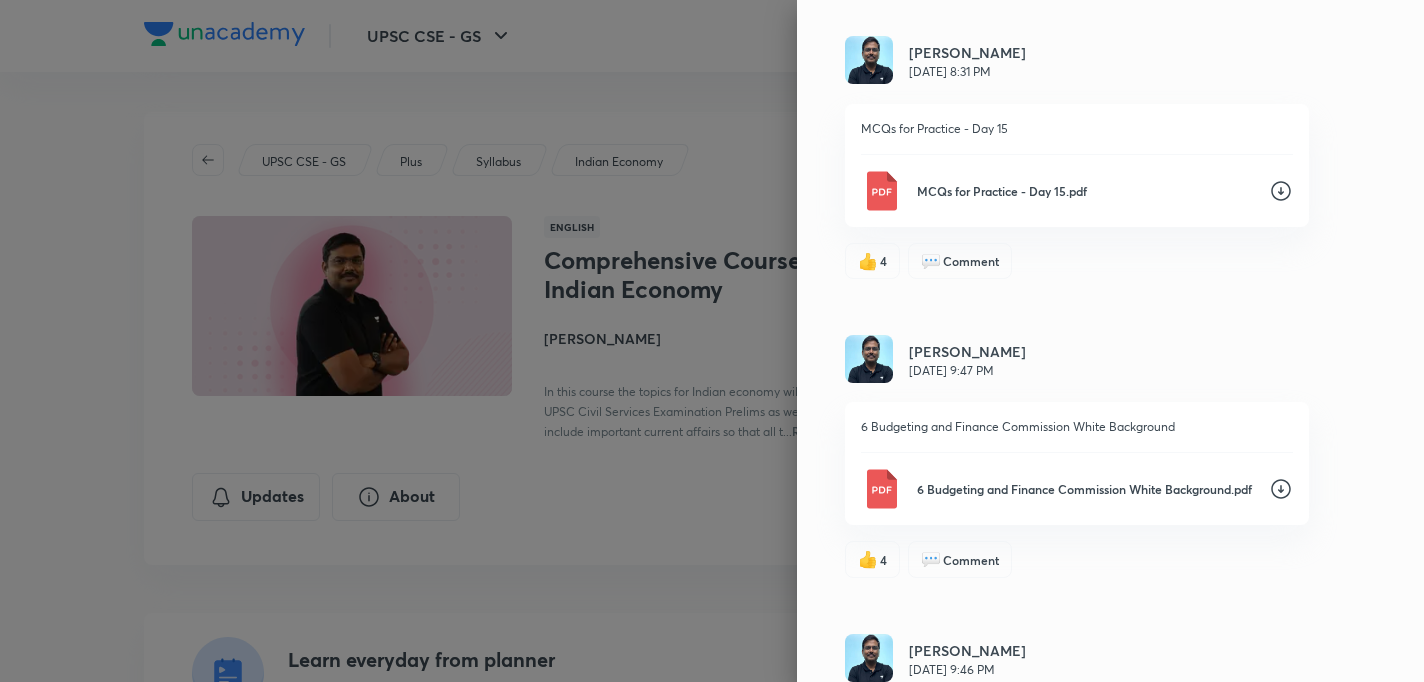 click on "Shyam Shankar Kaggod Jan 27, 8:31 PM" at bounding box center [1077, 61] 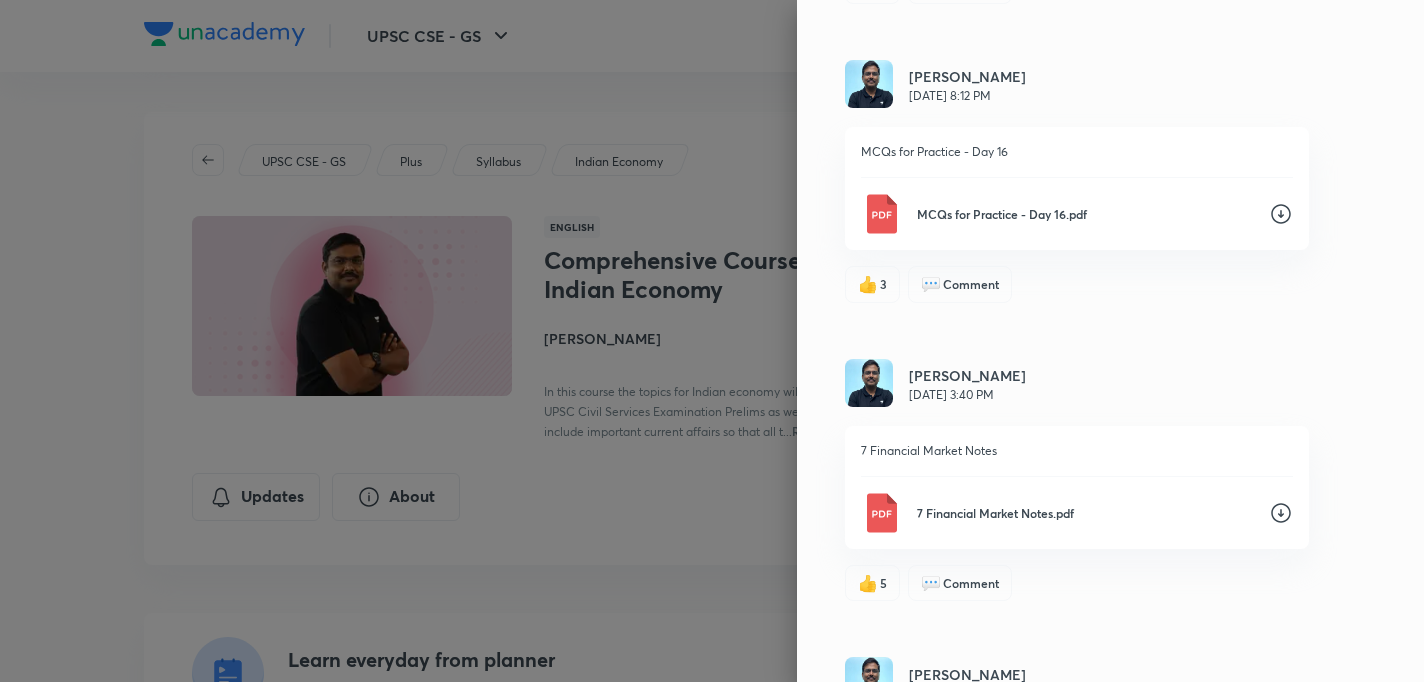scroll, scrollTop: 12351, scrollLeft: 0, axis: vertical 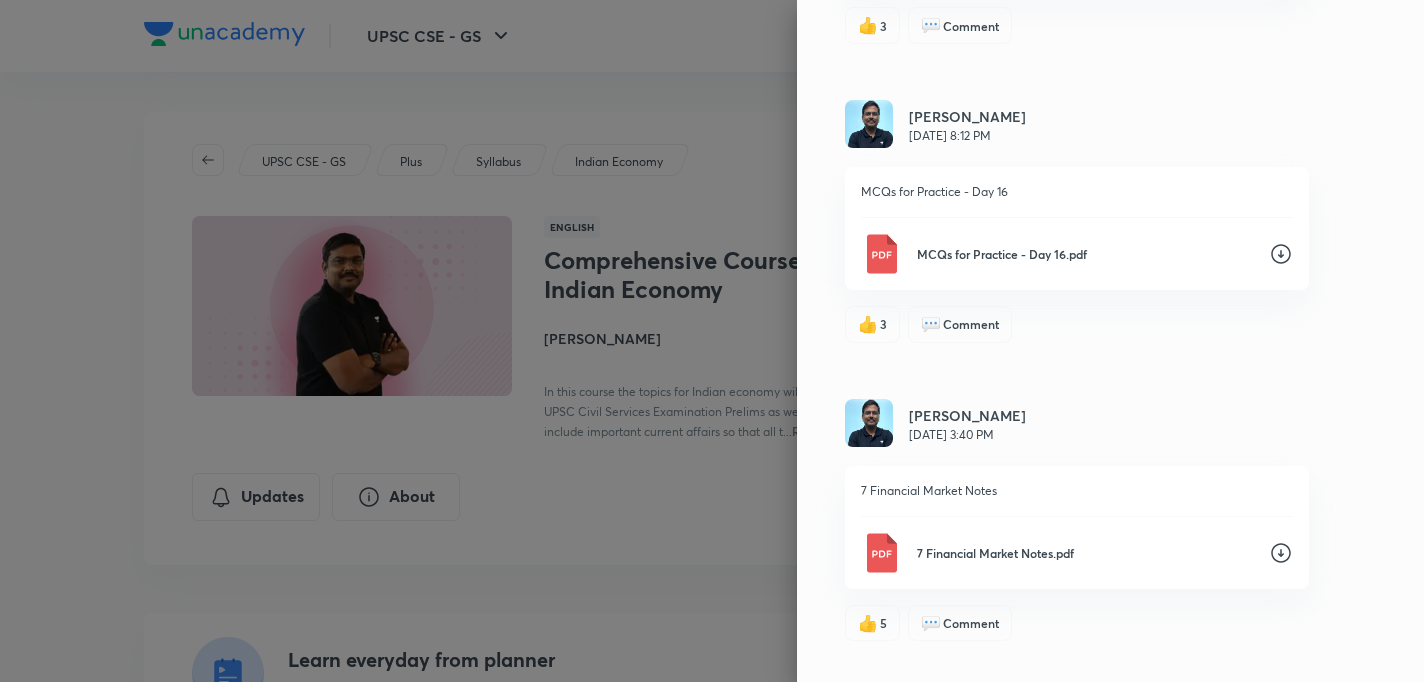 click 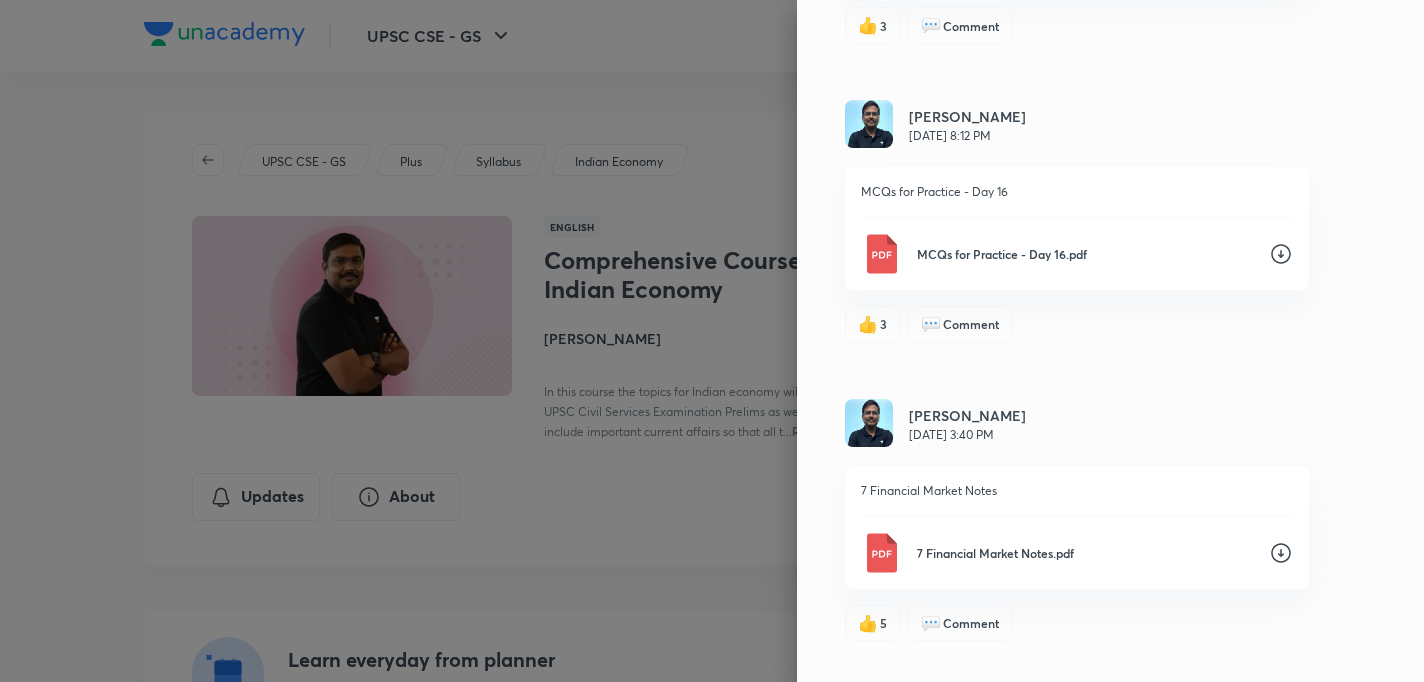 click on "Updates All updates Shyam Shankar Kaggod May 14, 5:29 PM Those writing prelims 2025 and need assistance in Indian economy do reach out to me at my email id. Thanks 👍 2 💬 1 Shyam Shankar Kaggod May 14, 5:21 PM There is a factual error in the formula in the measurement of employment slide. Ignore WPR and PU and use the two formulas – LFPR and UR. Have updated the same in notes as well 15 Employment, Inclusive Growth, IMF White Background.pdf 👍 2 💬 Comment Shyam Shankar Kaggod May 14, 5:21 PM There is a factual error in the formula in the measurement of employment slide. Ignore WPR and PU and use the two formulas – LFPR and UR. Have updated the same in notes as well 15 Employment, Inclusive Growth, IMF Consolidated Notes.pdf 👍 1 💬 Comment Shyam Shankar Kaggod May 14, 5:20 PM There is a factual error in the formula in the measurement of employment slide. Ignore WPR and PU and use the two formulas – LFPR and UR. Have updated the same in notes as well 👍 Like 💬 Comment Apr 23, 5:07 PM 9" at bounding box center [1110, 341] 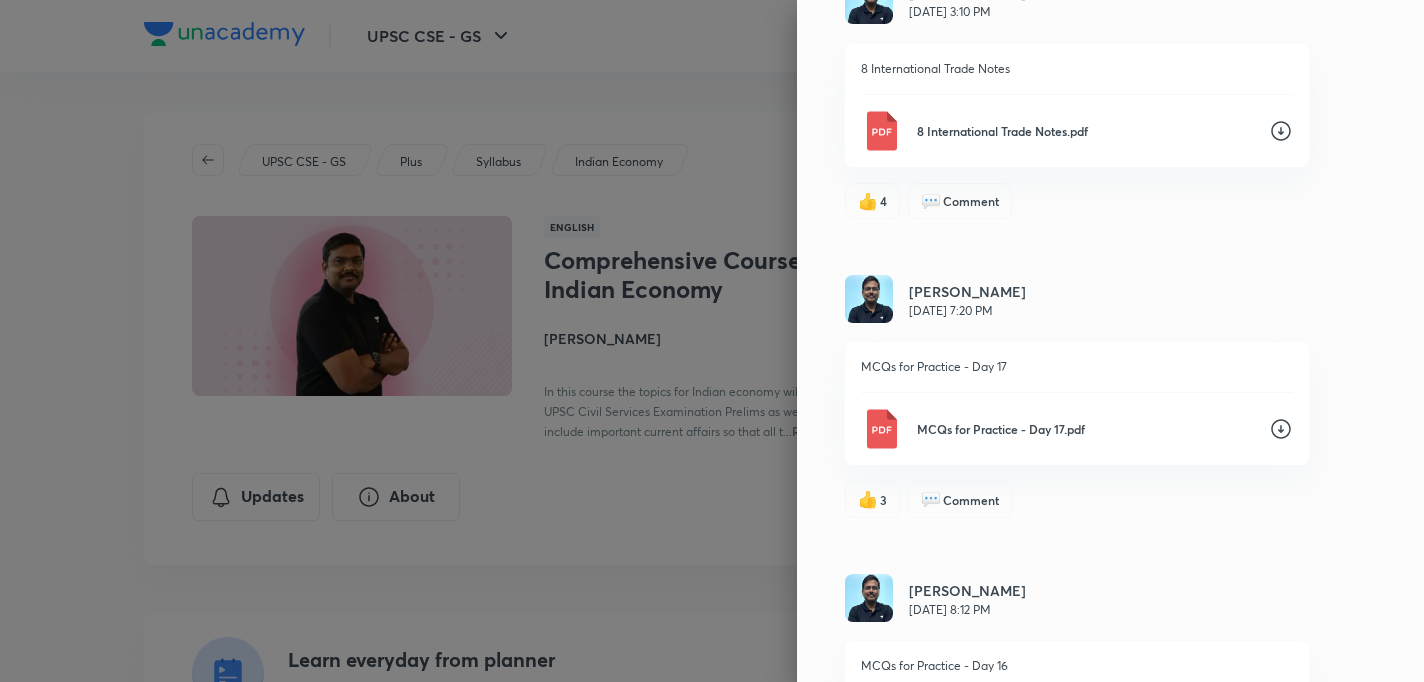 scroll, scrollTop: 11831, scrollLeft: 0, axis: vertical 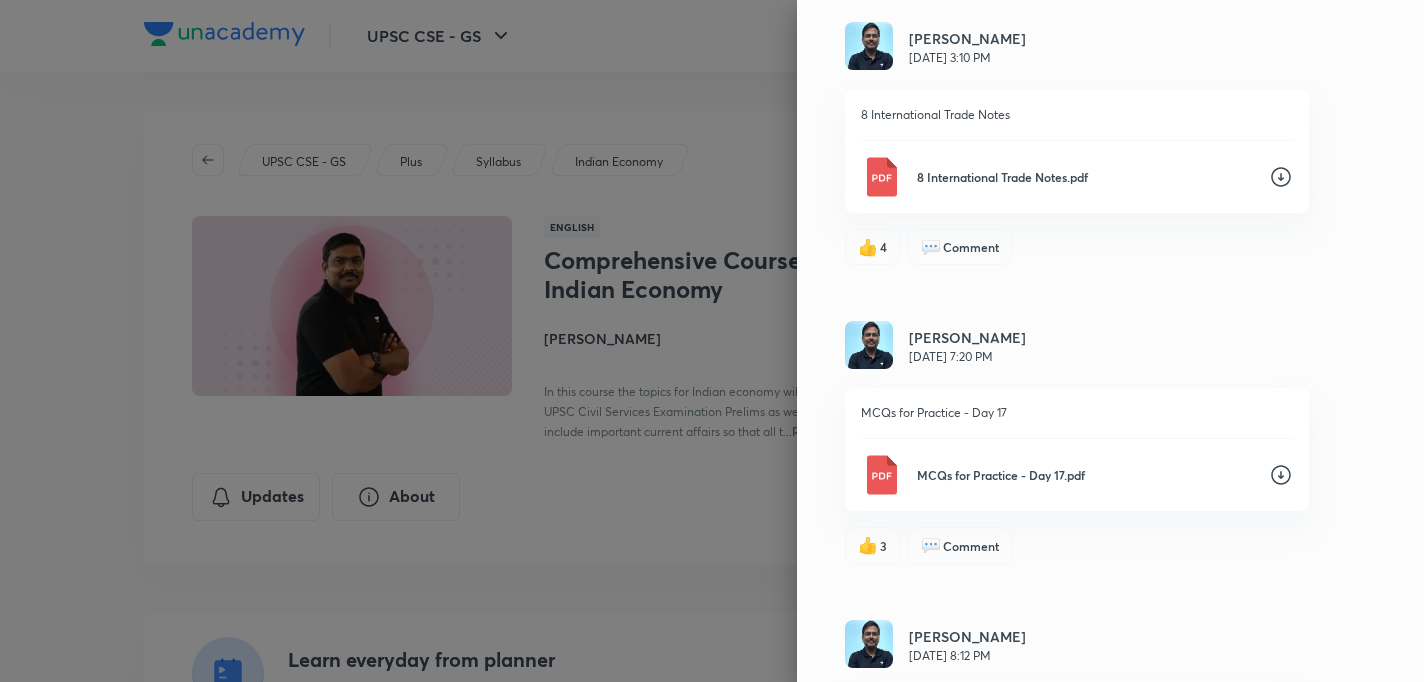 click 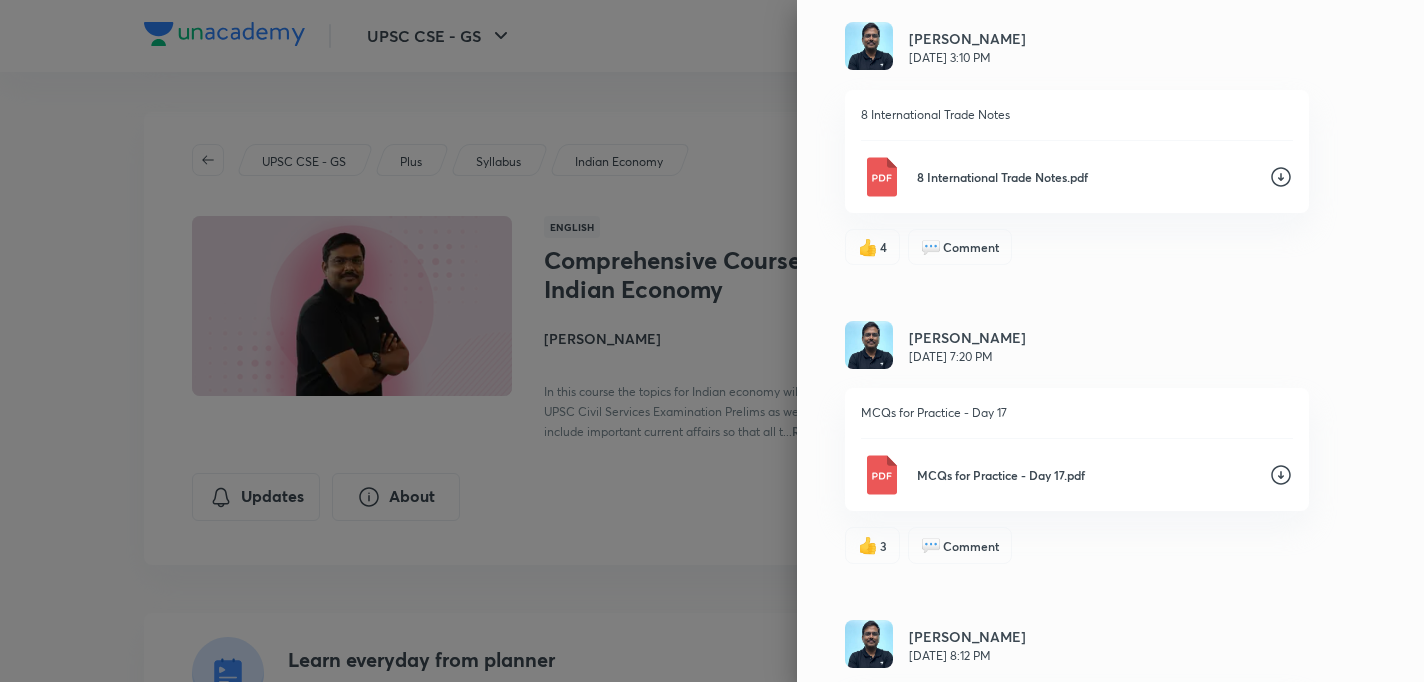 click on "Shyam Shankar Kaggod Jan 30, 3:10 PM" at bounding box center [1077, 47] 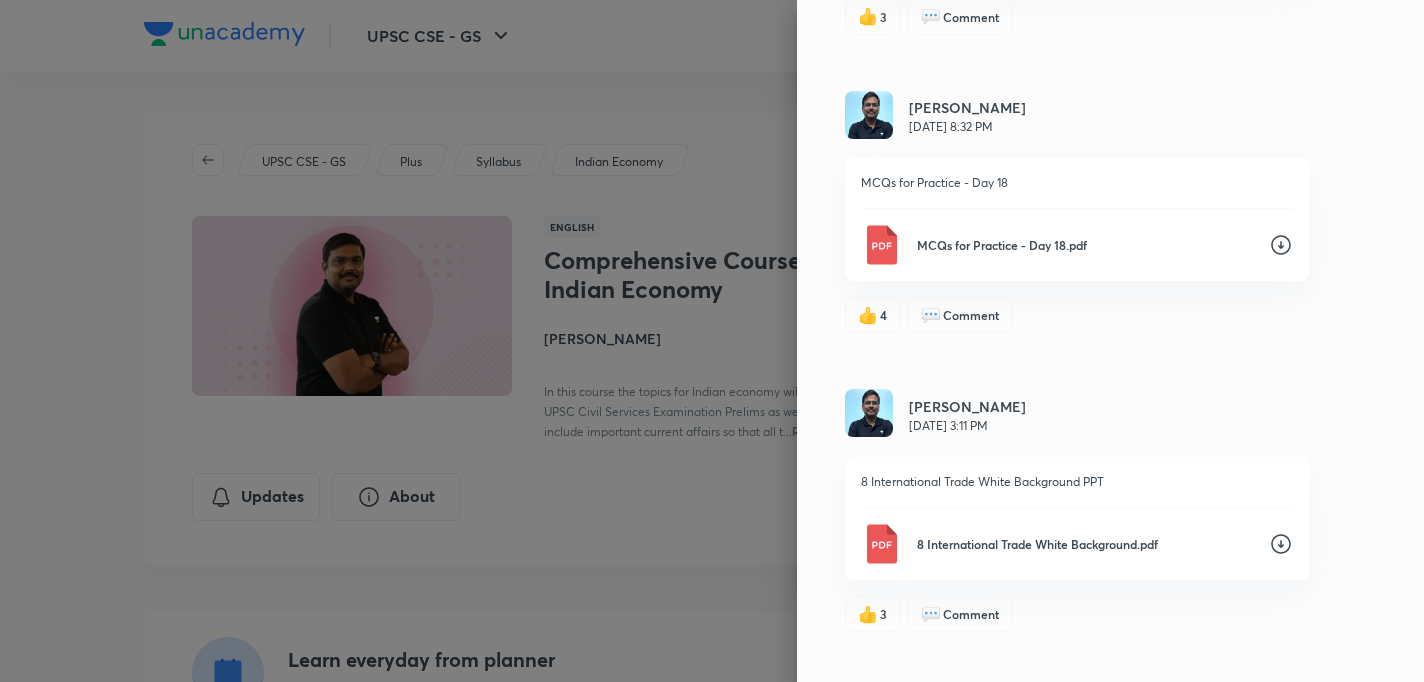 scroll, scrollTop: 11151, scrollLeft: 0, axis: vertical 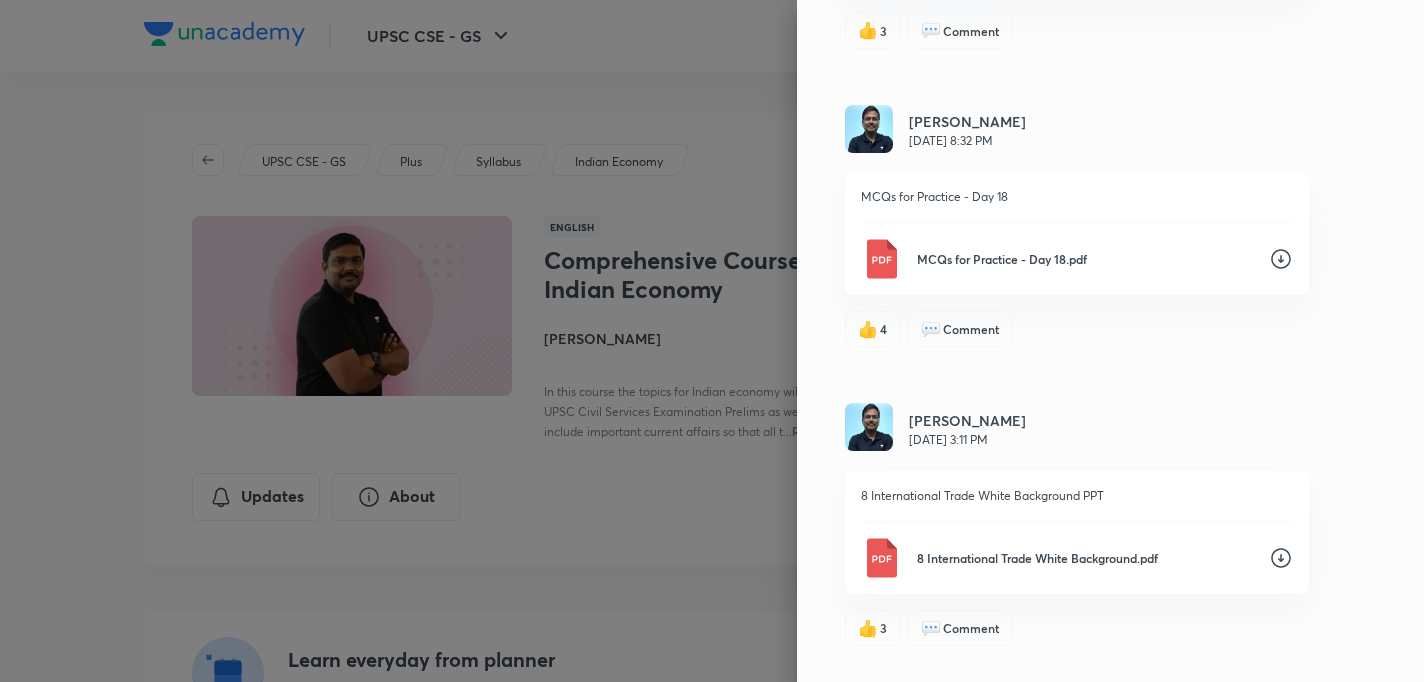 click 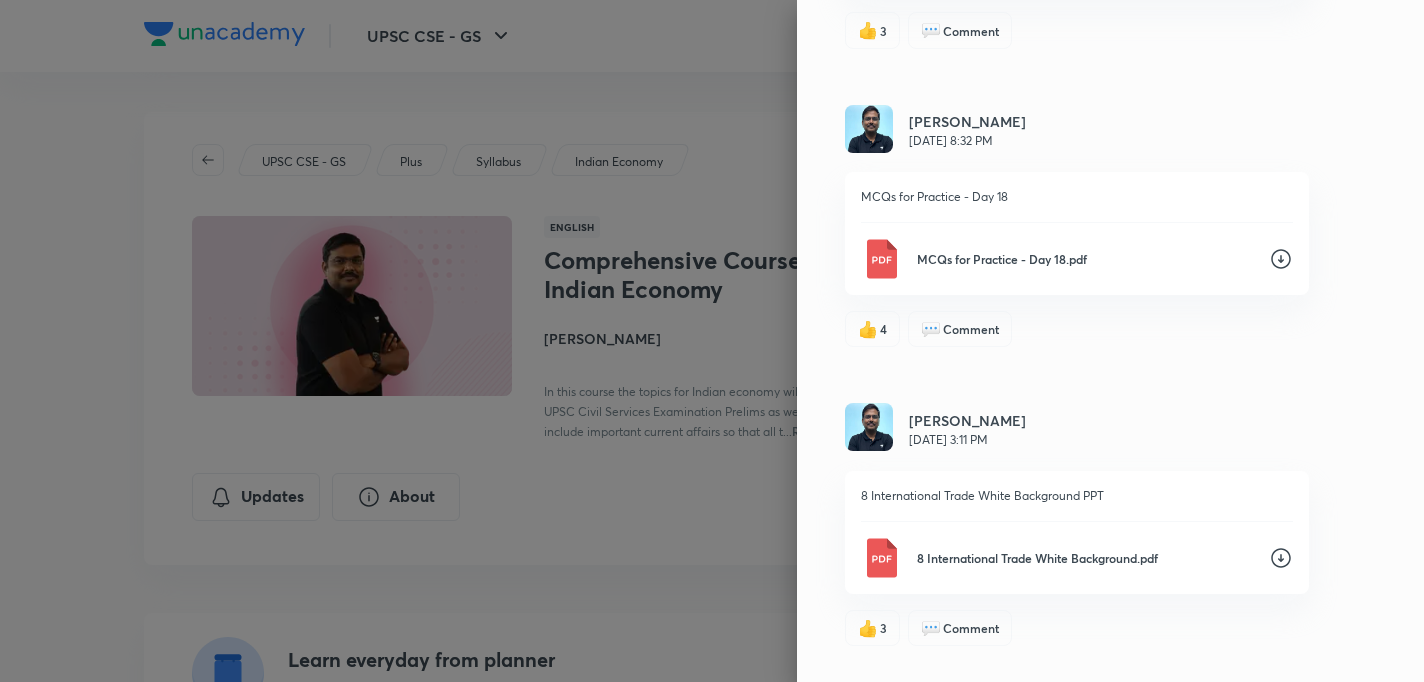 click on "Updates All updates Shyam Shankar Kaggod May 14, 5:29 PM Those writing prelims 2025 and need assistance in Indian economy do reach out to me at my email id. Thanks 👍 2 💬 1 Shyam Shankar Kaggod May 14, 5:21 PM There is a factual error in the formula in the measurement of employment slide. Ignore WPR and PU and use the two formulas – LFPR and UR. Have updated the same in notes as well 15 Employment, Inclusive Growth, IMF White Background.pdf 👍 2 💬 Comment Shyam Shankar Kaggod May 14, 5:21 PM There is a factual error in the formula in the measurement of employment slide. Ignore WPR and PU and use the two formulas – LFPR and UR. Have updated the same in notes as well 15 Employment, Inclusive Growth, IMF Consolidated Notes.pdf 👍 1 💬 Comment Shyam Shankar Kaggod May 14, 5:20 PM There is a factual error in the formula in the measurement of employment slide. Ignore WPR and PU and use the two formulas – LFPR and UR. Have updated the same in notes as well 👍 Like 💬 Comment Apr 23, 5:07 PM 9" at bounding box center [1110, 341] 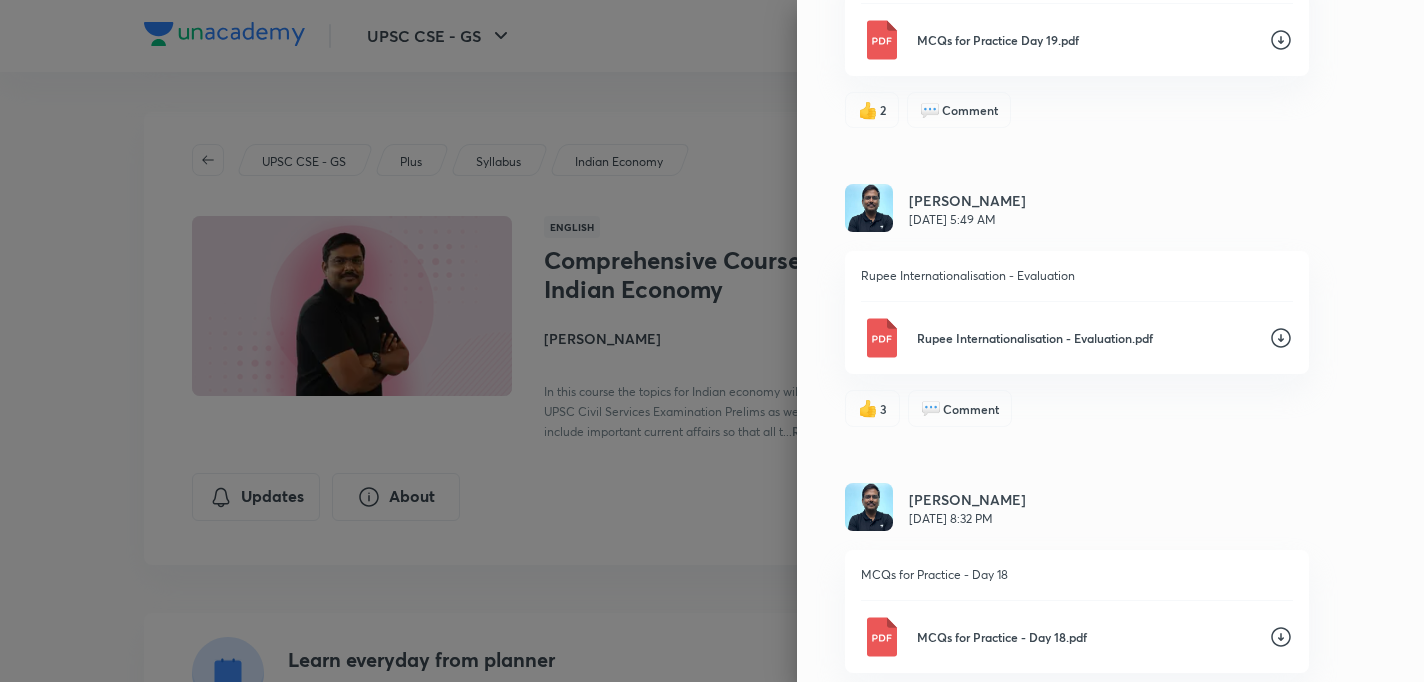 scroll, scrollTop: 10751, scrollLeft: 0, axis: vertical 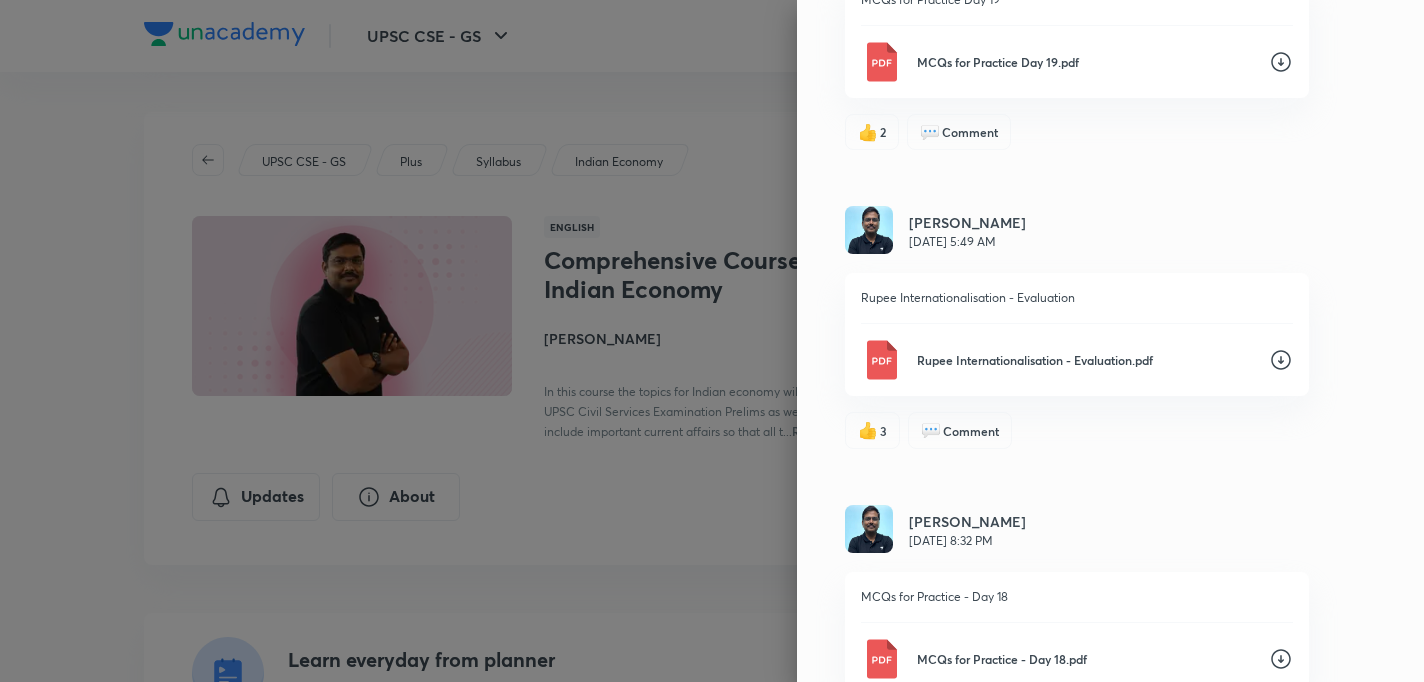 click 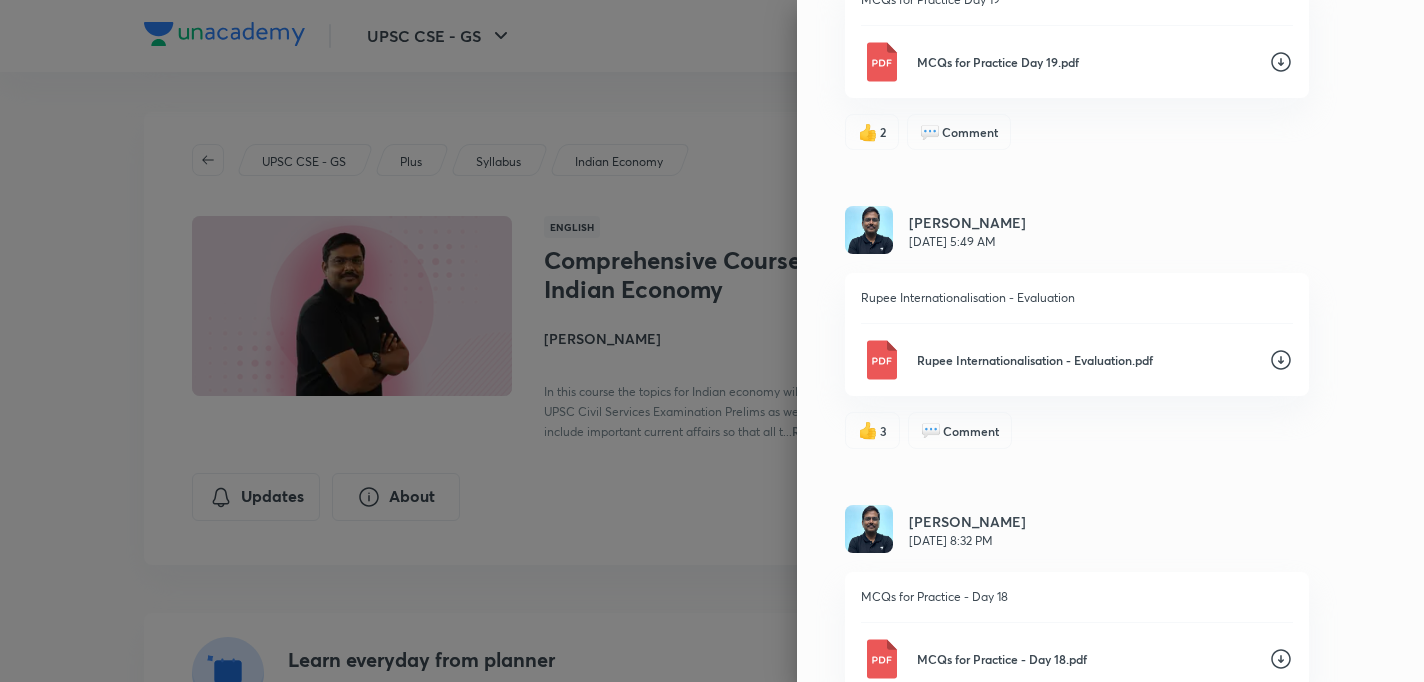 click on "Updates All updates Shyam Shankar Kaggod May 14, 5:29 PM Those writing prelims 2025 and need assistance in Indian economy do reach out to me at my email id. Thanks 👍 2 💬 1 Shyam Shankar Kaggod May 14, 5:21 PM There is a factual error in the formula in the measurement of employment slide. Ignore WPR and PU and use the two formulas – LFPR and UR. Have updated the same in notes as well 15 Employment, Inclusive Growth, IMF White Background.pdf 👍 2 💬 Comment Shyam Shankar Kaggod May 14, 5:21 PM There is a factual error in the formula in the measurement of employment slide. Ignore WPR and PU and use the two formulas – LFPR and UR. Have updated the same in notes as well 15 Employment, Inclusive Growth, IMF Consolidated Notes.pdf 👍 1 💬 Comment Shyam Shankar Kaggod May 14, 5:20 PM There is a factual error in the formula in the measurement of employment slide. Ignore WPR and PU and use the two formulas – LFPR and UR. Have updated the same in notes as well 👍 Like 💬 Comment Apr 23, 5:07 PM 9" at bounding box center (1110, 341) 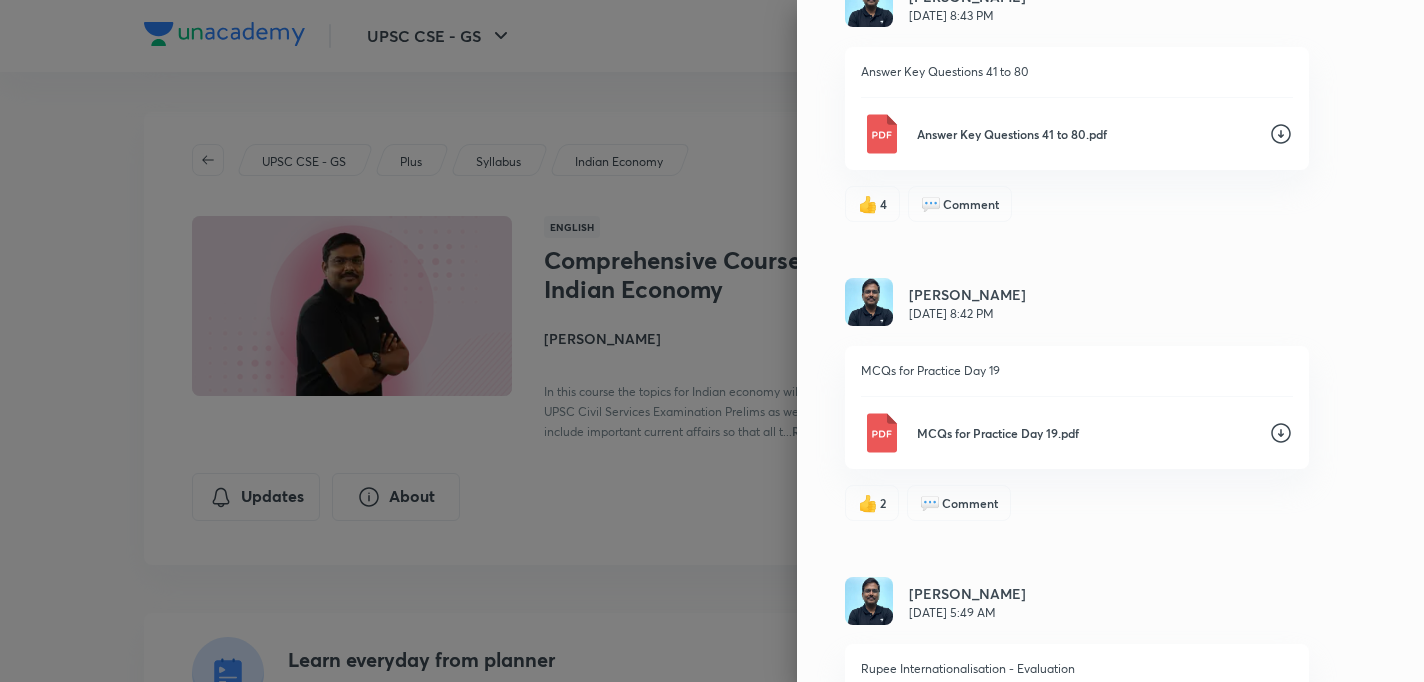 scroll, scrollTop: 10311, scrollLeft: 0, axis: vertical 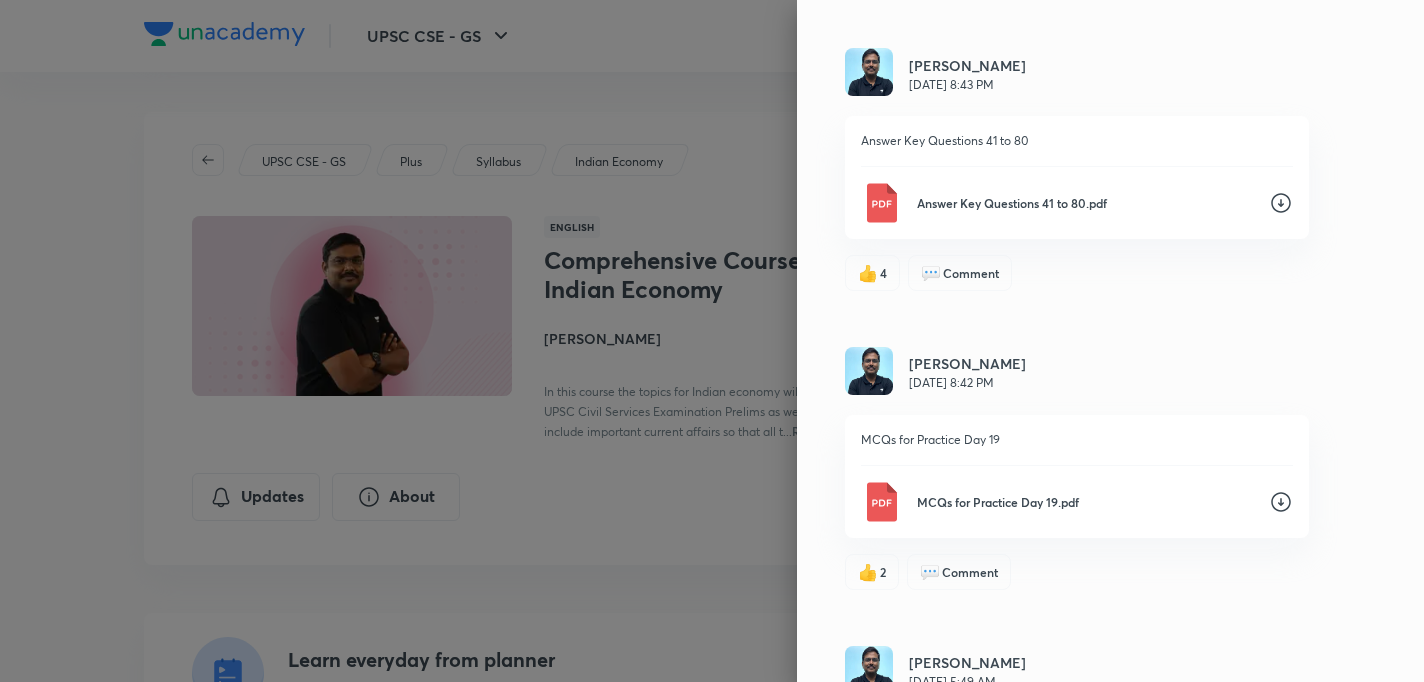 click 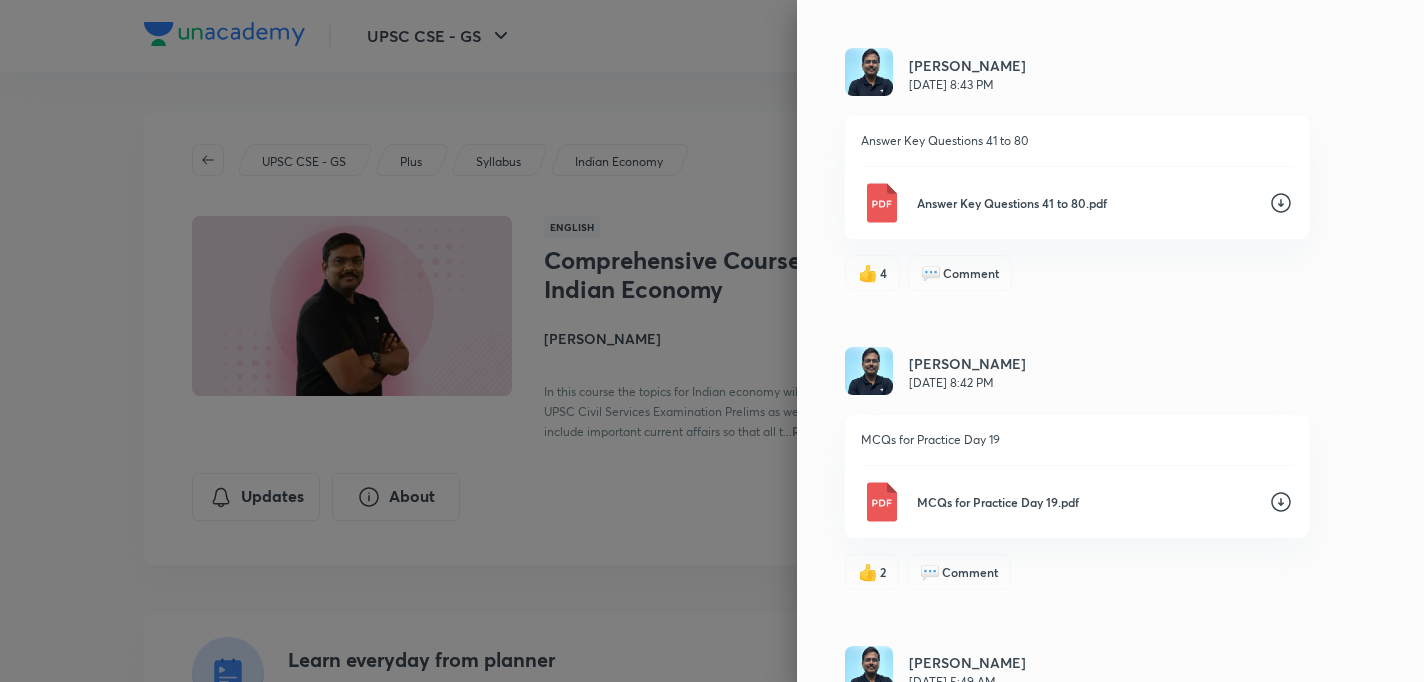 click on "Shyam Shankar Kaggod Feb 3, 8:43 PM" at bounding box center [1077, 73] 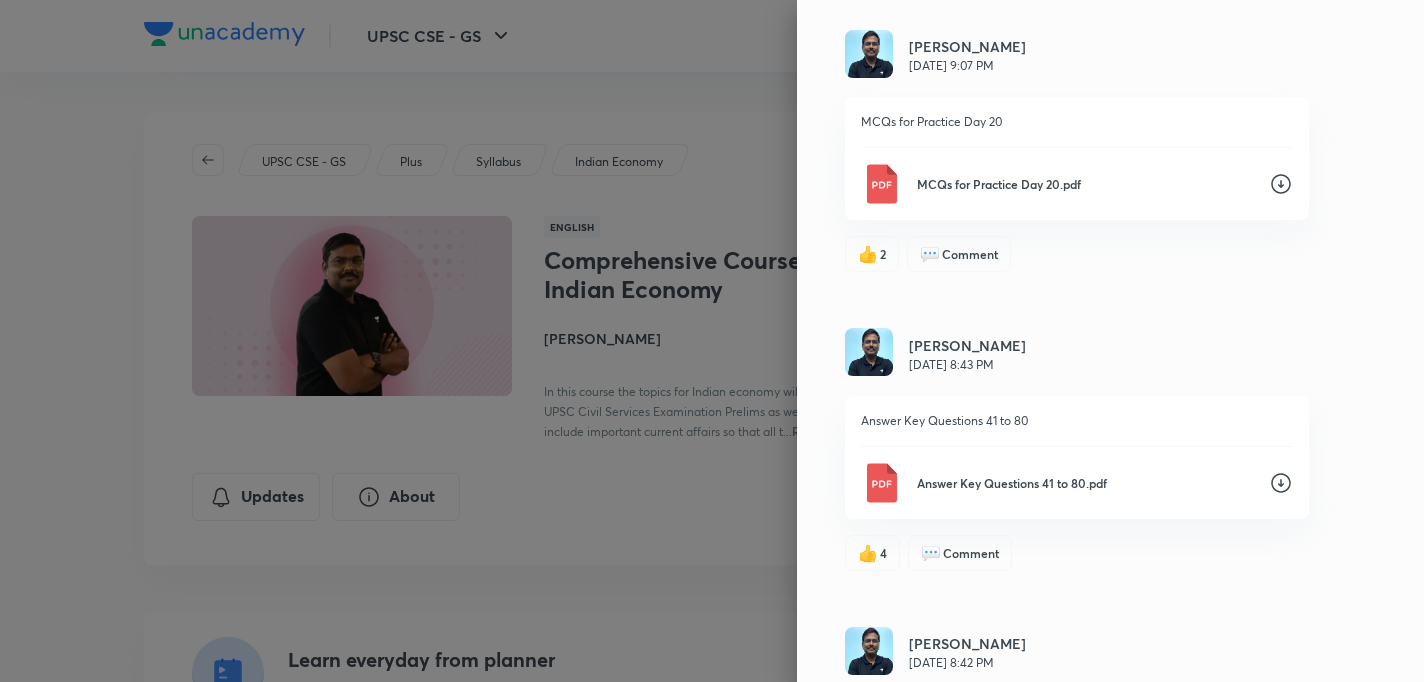 scroll, scrollTop: 9991, scrollLeft: 0, axis: vertical 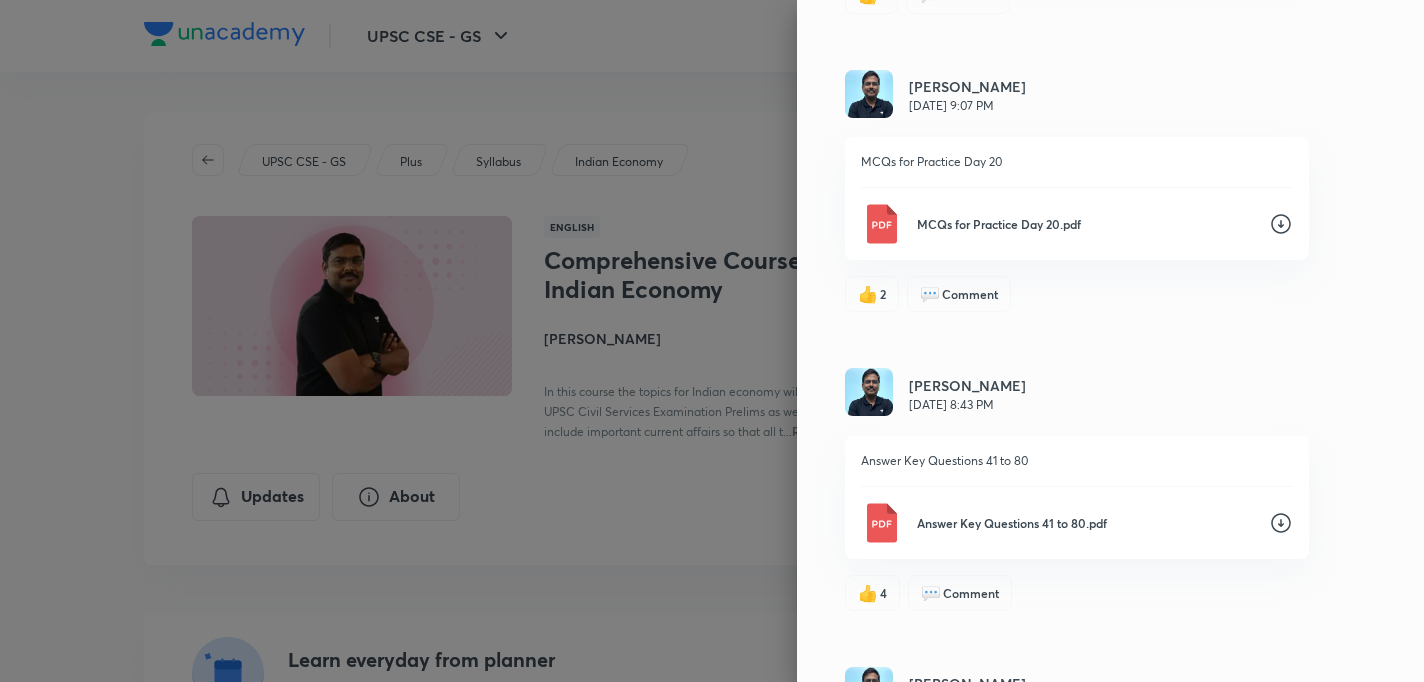 click 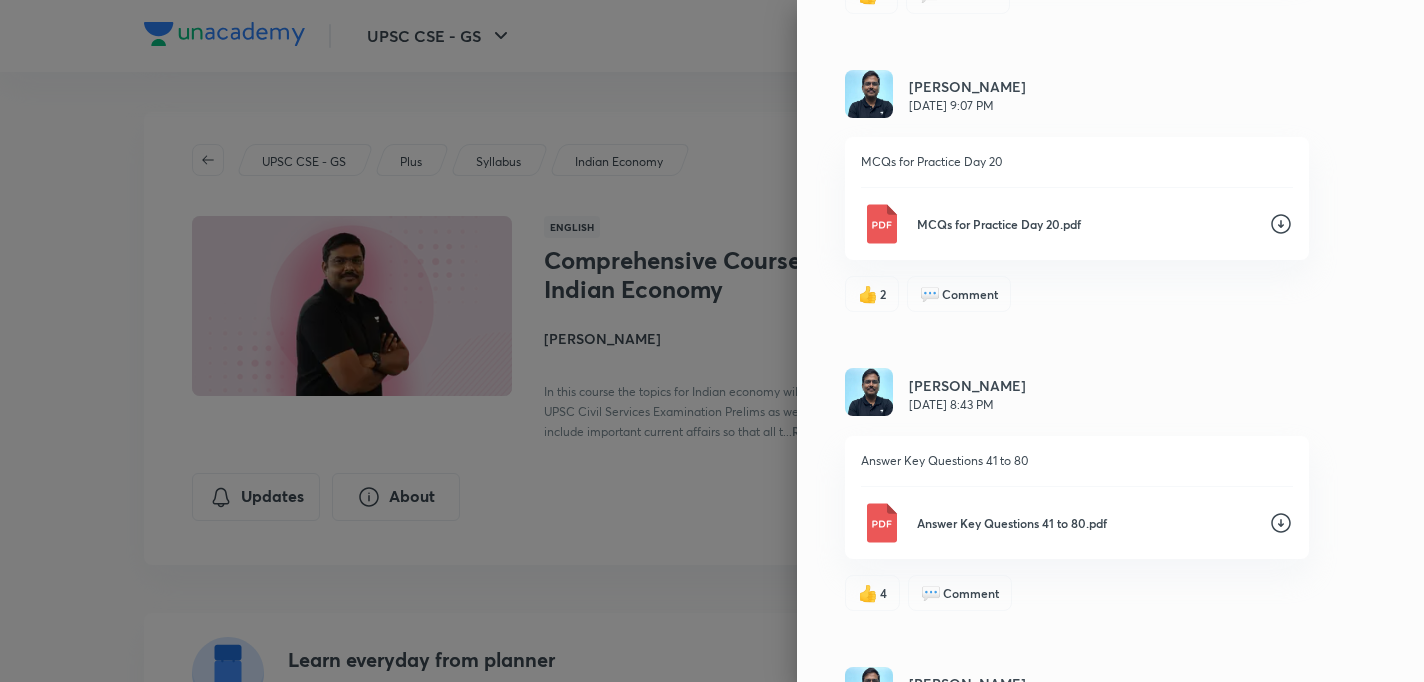 click on "Shyam Shankar Kaggod Feb 4, 9:07 PM" at bounding box center [1077, 95] 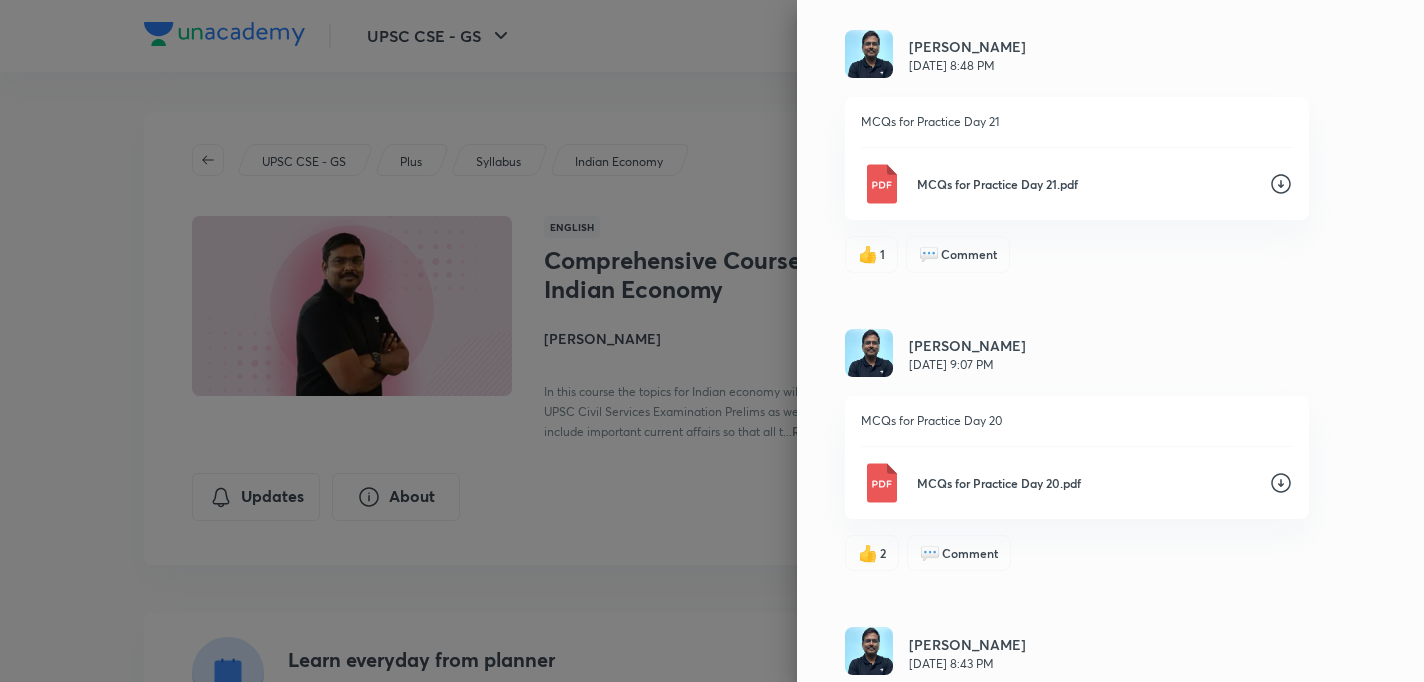 scroll, scrollTop: 9711, scrollLeft: 0, axis: vertical 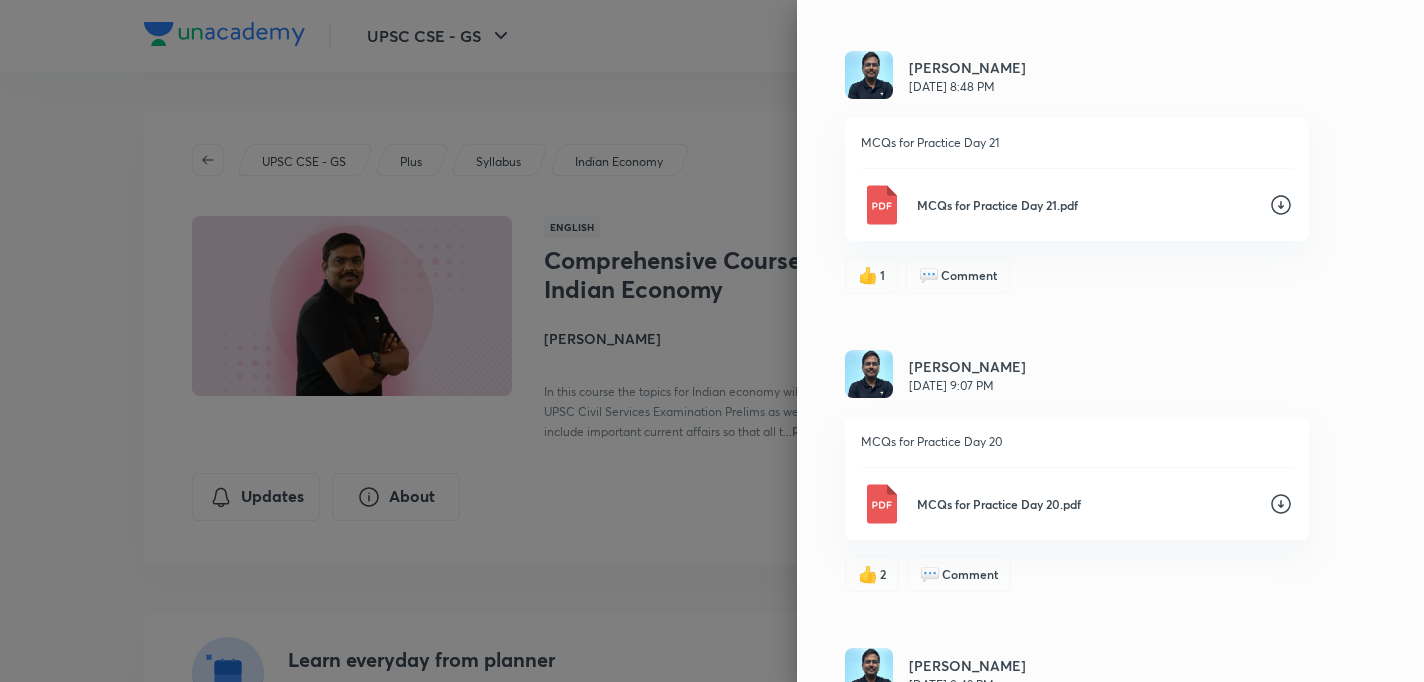 click 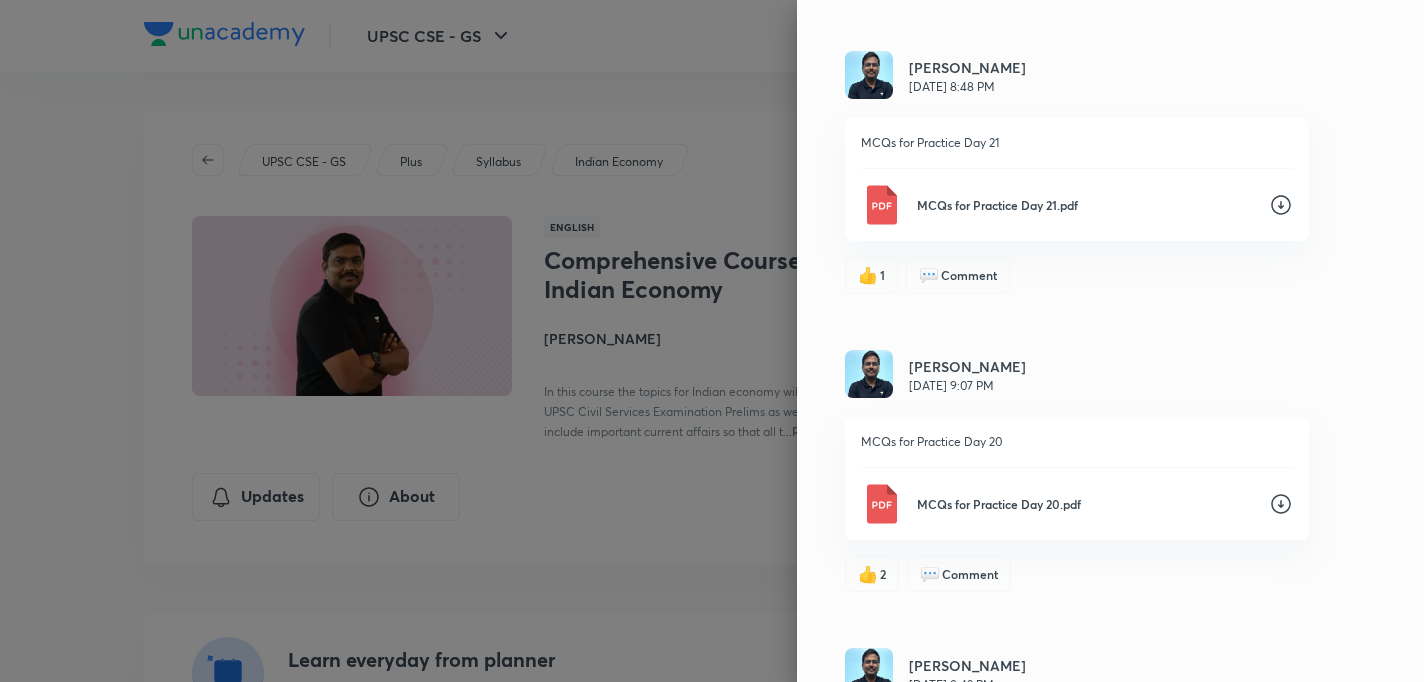 click on "Shyam Shankar Kaggod Feb 5, 8:48 PM" at bounding box center [1077, 76] 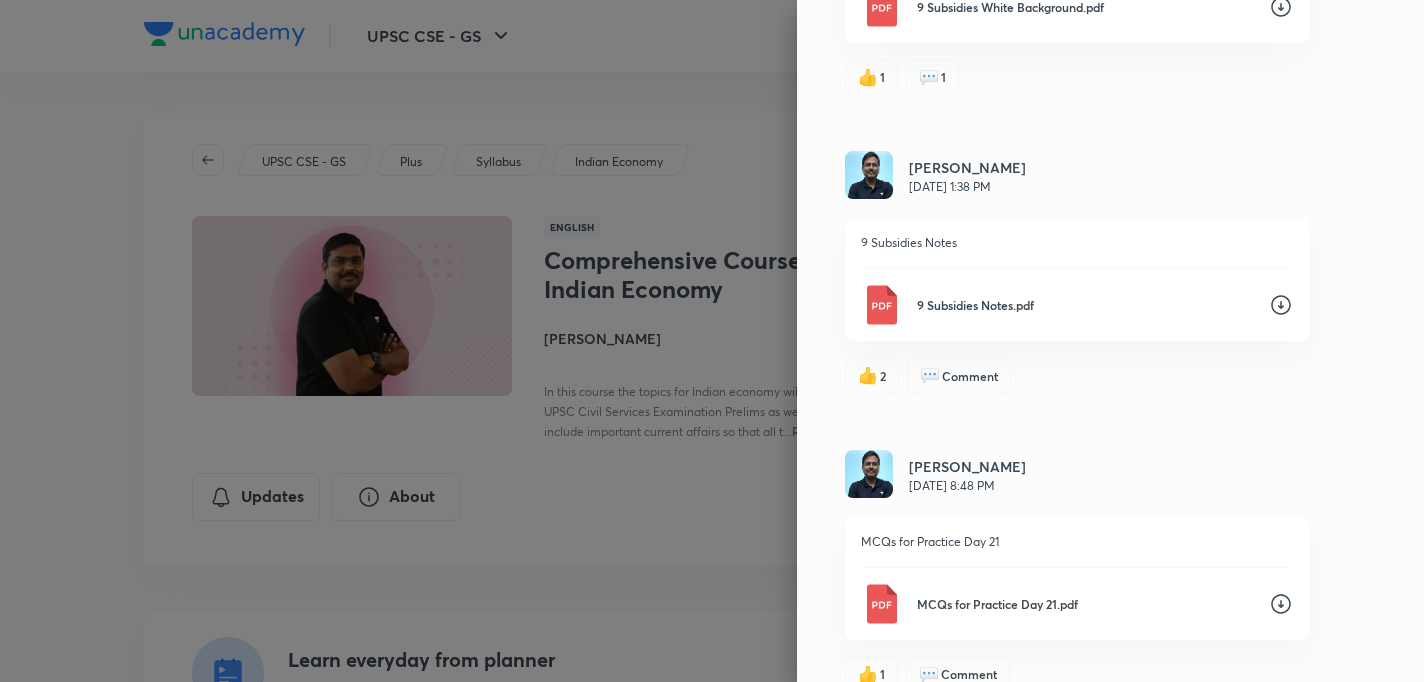scroll, scrollTop: 9311, scrollLeft: 0, axis: vertical 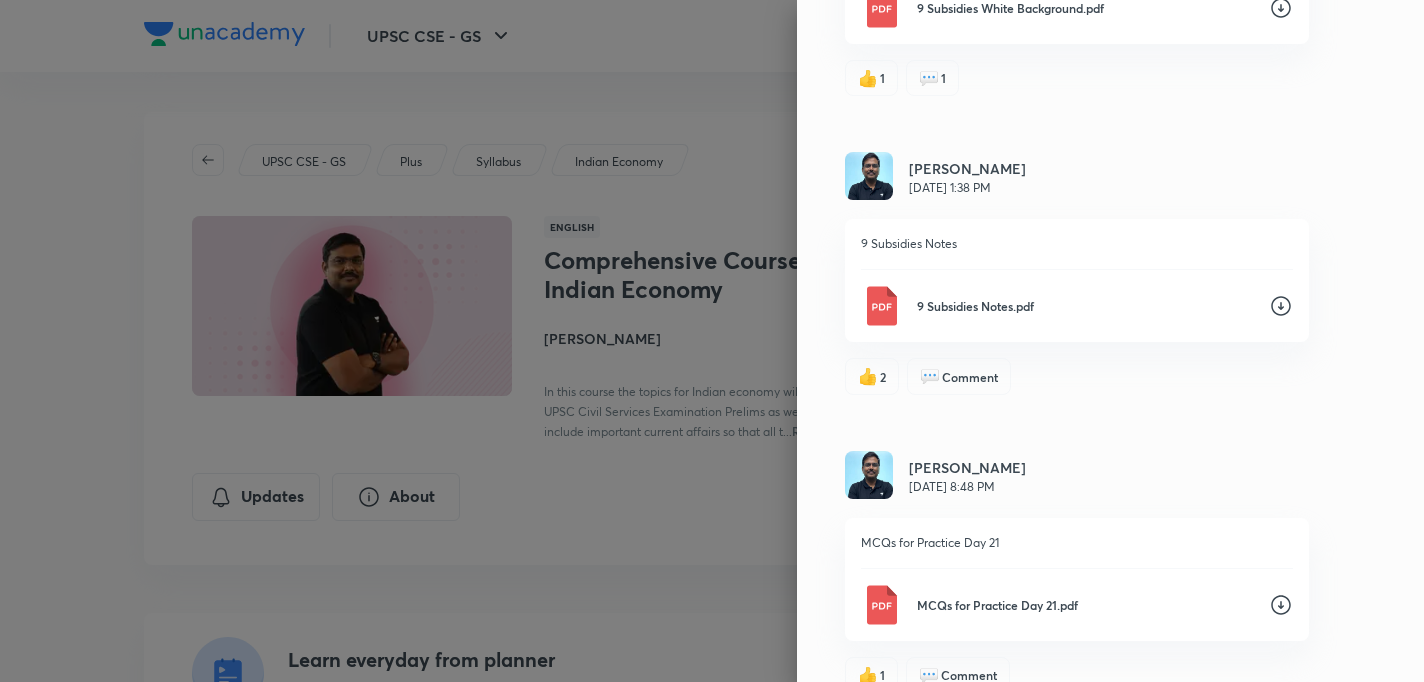click 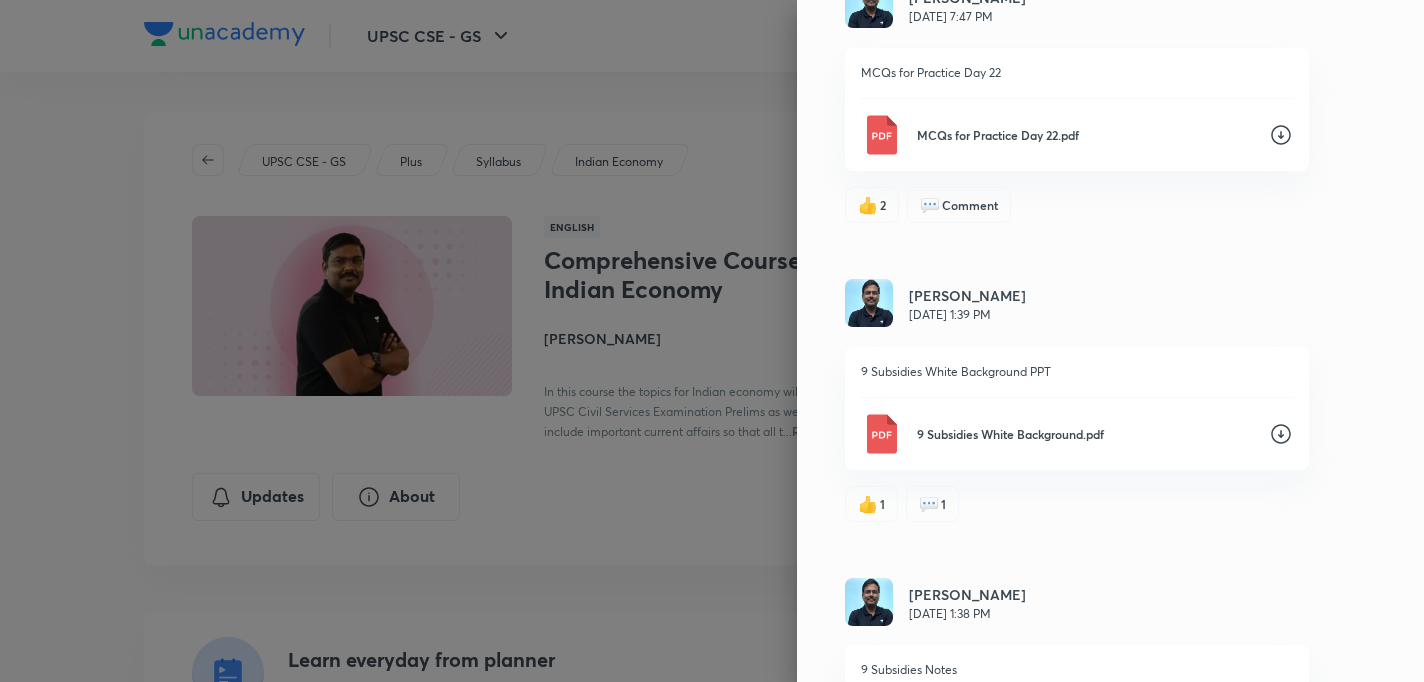 scroll, scrollTop: 8791, scrollLeft: 0, axis: vertical 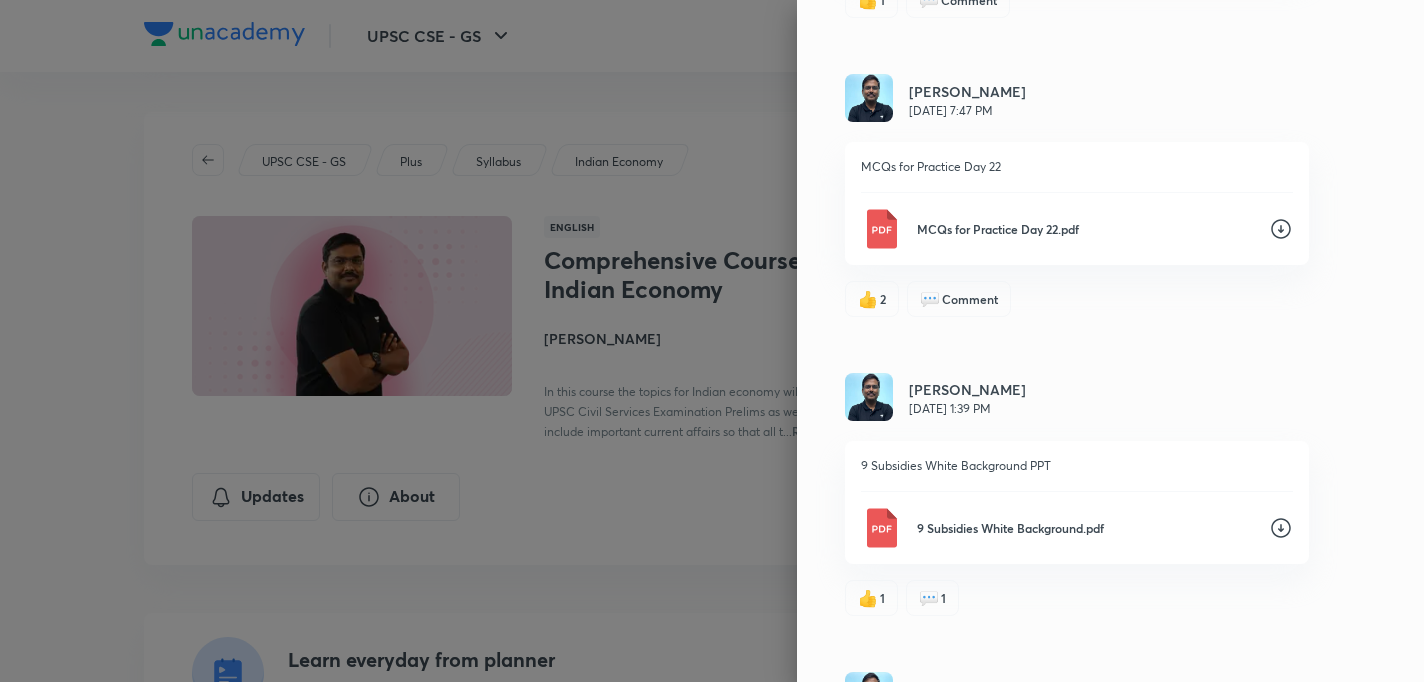 click 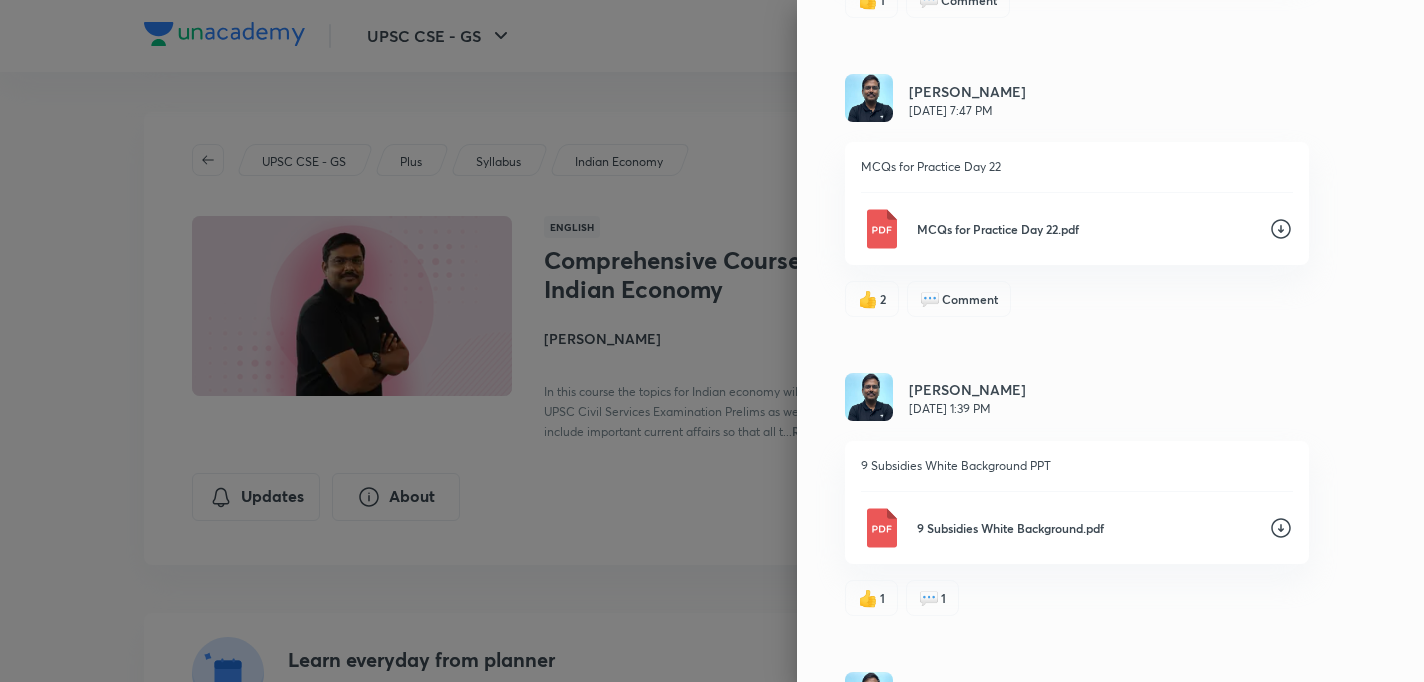 click on "Shyam Shankar Kaggod Feb 6, 7:47 PM" at bounding box center [1077, 99] 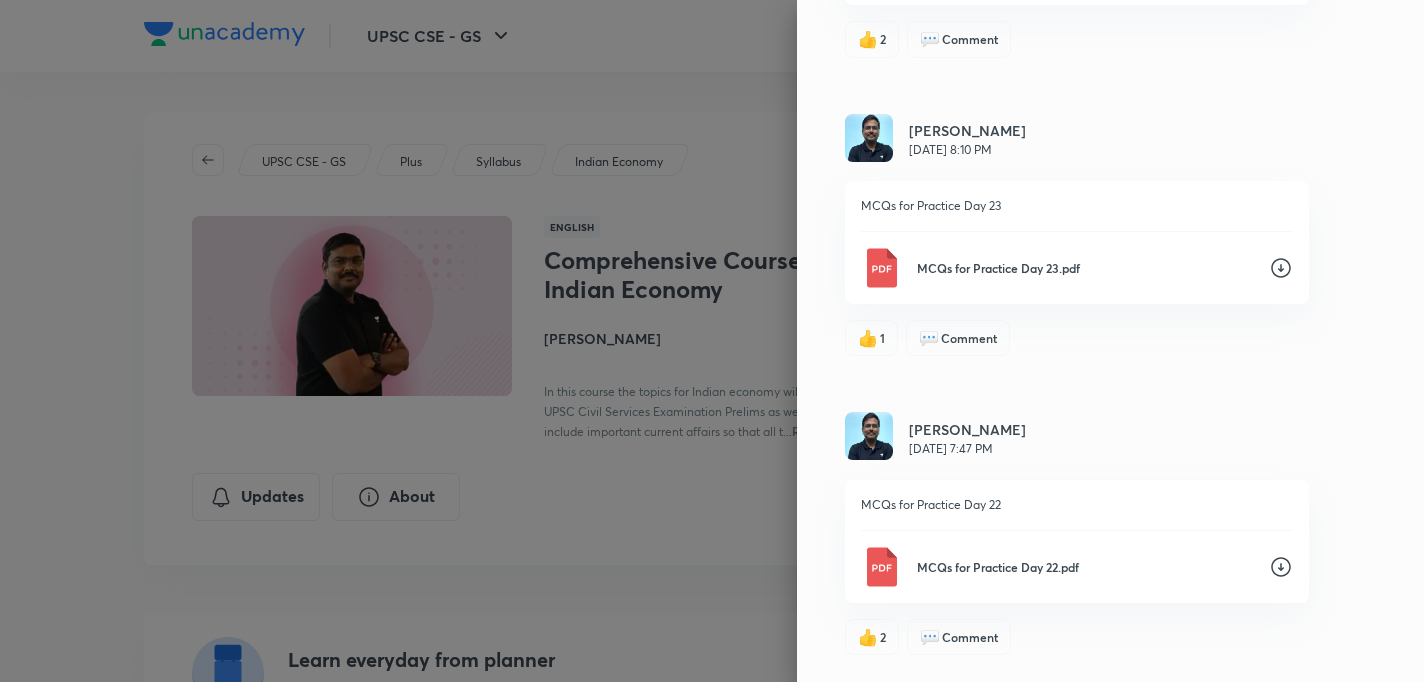 scroll, scrollTop: 8431, scrollLeft: 0, axis: vertical 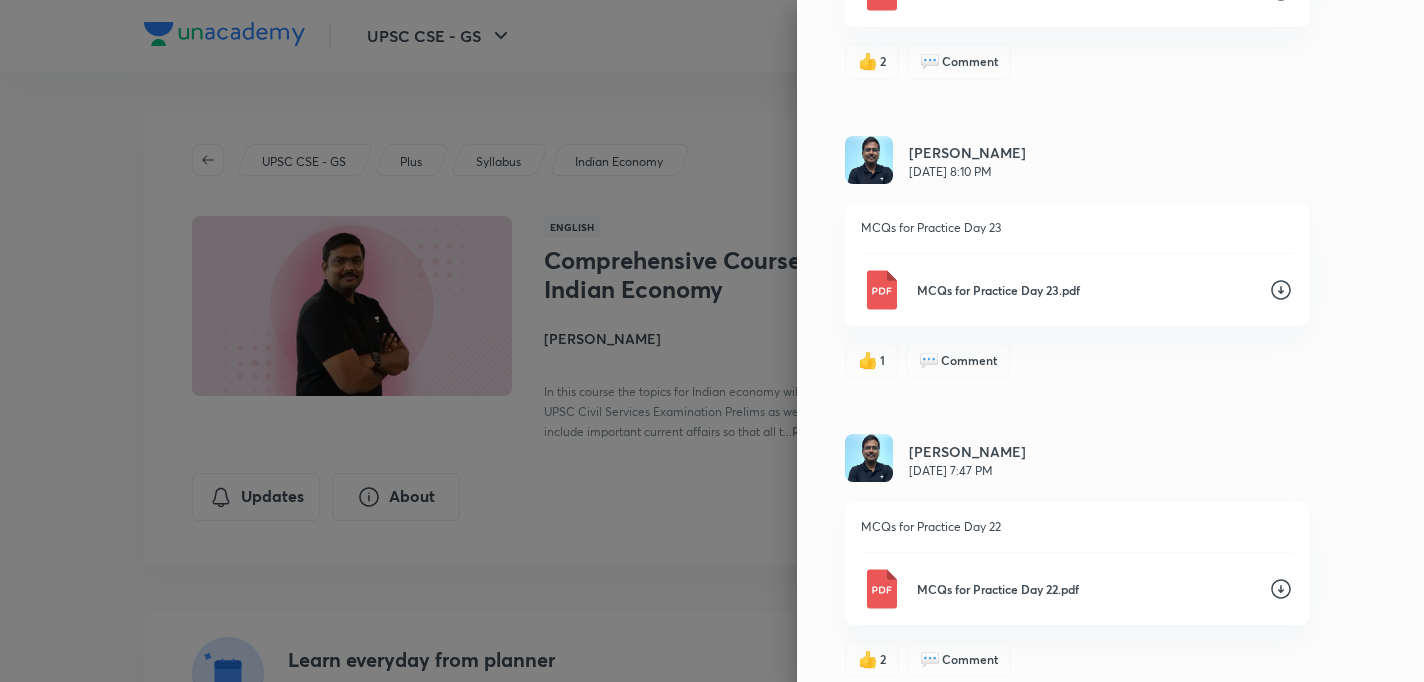 click 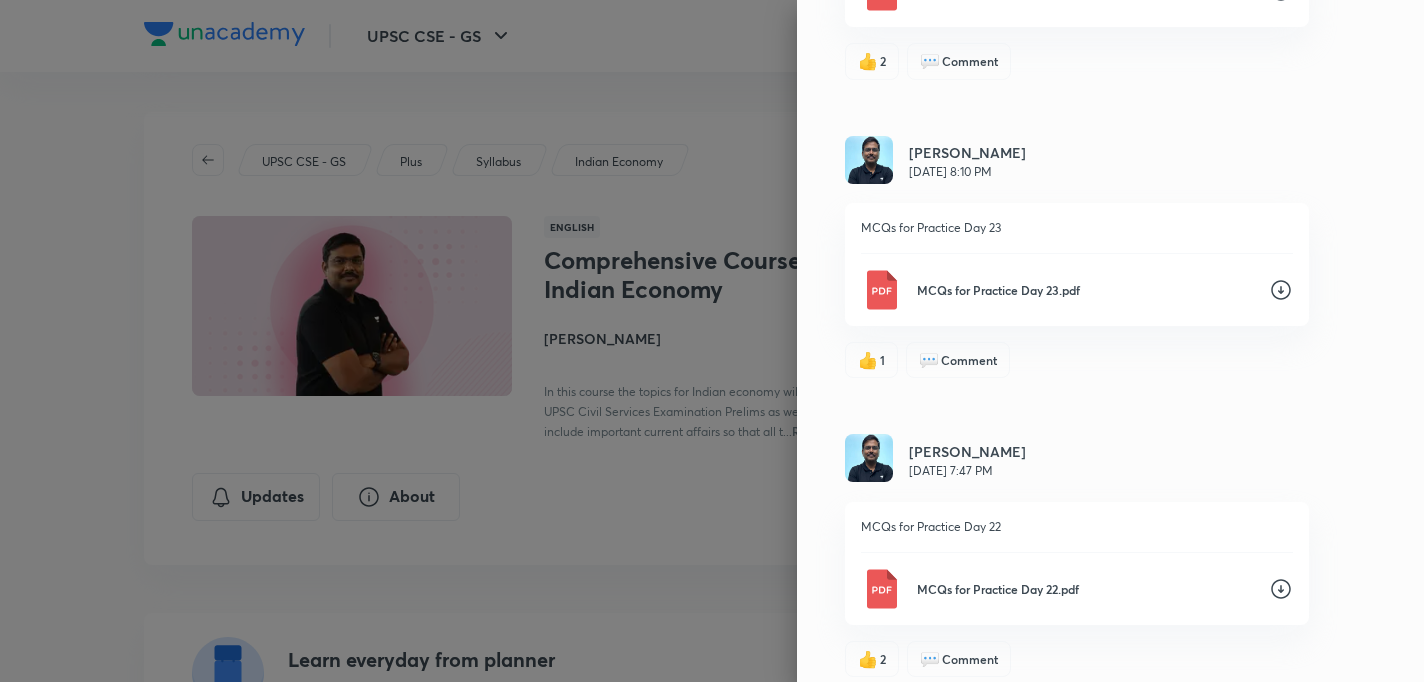 click on "Updates All updates Shyam Shankar Kaggod May 14, 5:29 PM Those writing prelims 2025 and need assistance in Indian economy do reach out to me at my email id. Thanks 👍 2 💬 1 Shyam Shankar Kaggod May 14, 5:21 PM There is a factual error in the formula in the measurement of employment slide. Ignore WPR and PU and use the two formulas – LFPR and UR. Have updated the same in notes as well 15 Employment, Inclusive Growth, IMF White Background.pdf 👍 2 💬 Comment Shyam Shankar Kaggod May 14, 5:21 PM There is a factual error in the formula in the measurement of employment slide. Ignore WPR and PU and use the two formulas – LFPR and UR. Have updated the same in notes as well 15 Employment, Inclusive Growth, IMF Consolidated Notes.pdf 👍 1 💬 Comment Shyam Shankar Kaggod May 14, 5:20 PM There is a factual error in the formula in the measurement of employment slide. Ignore WPR and PU and use the two formulas – LFPR and UR. Have updated the same in notes as well 👍 Like 💬 Comment Apr 23, 5:07 PM 9" at bounding box center (1110, 341) 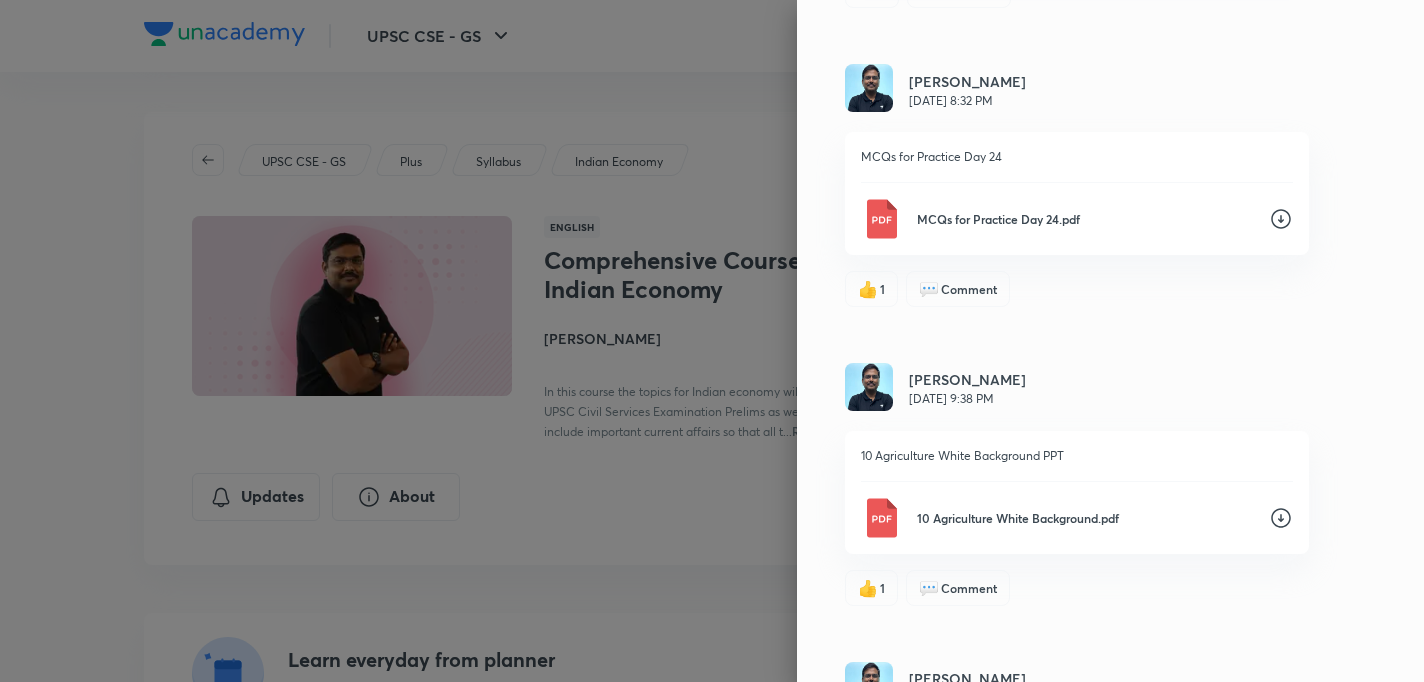 scroll, scrollTop: 7591, scrollLeft: 0, axis: vertical 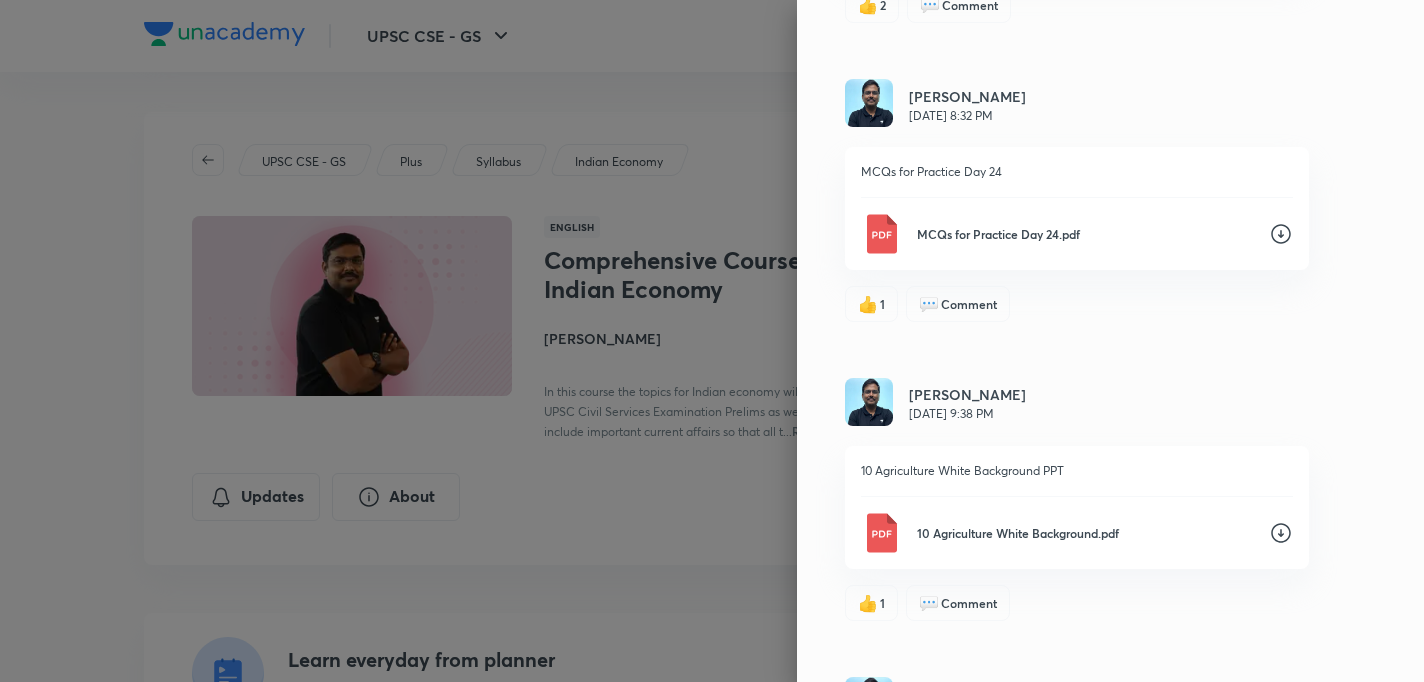 click 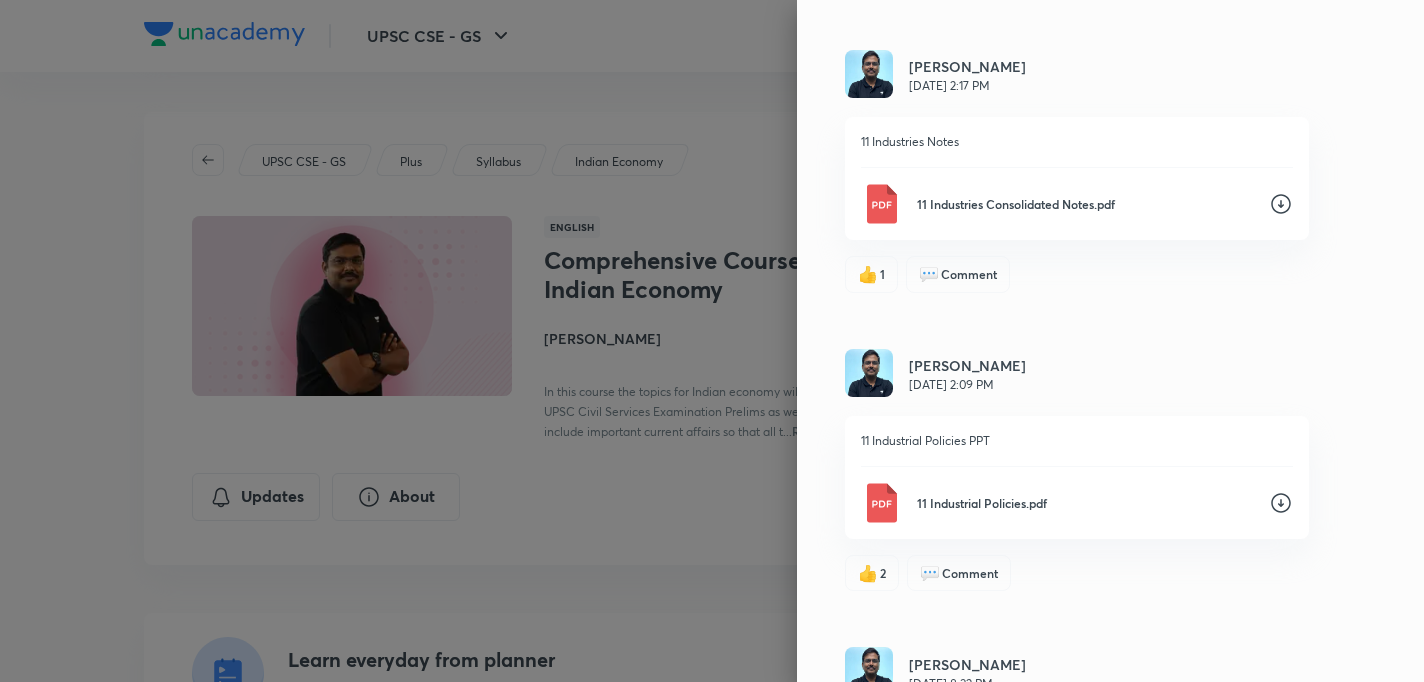scroll, scrollTop: 6991, scrollLeft: 0, axis: vertical 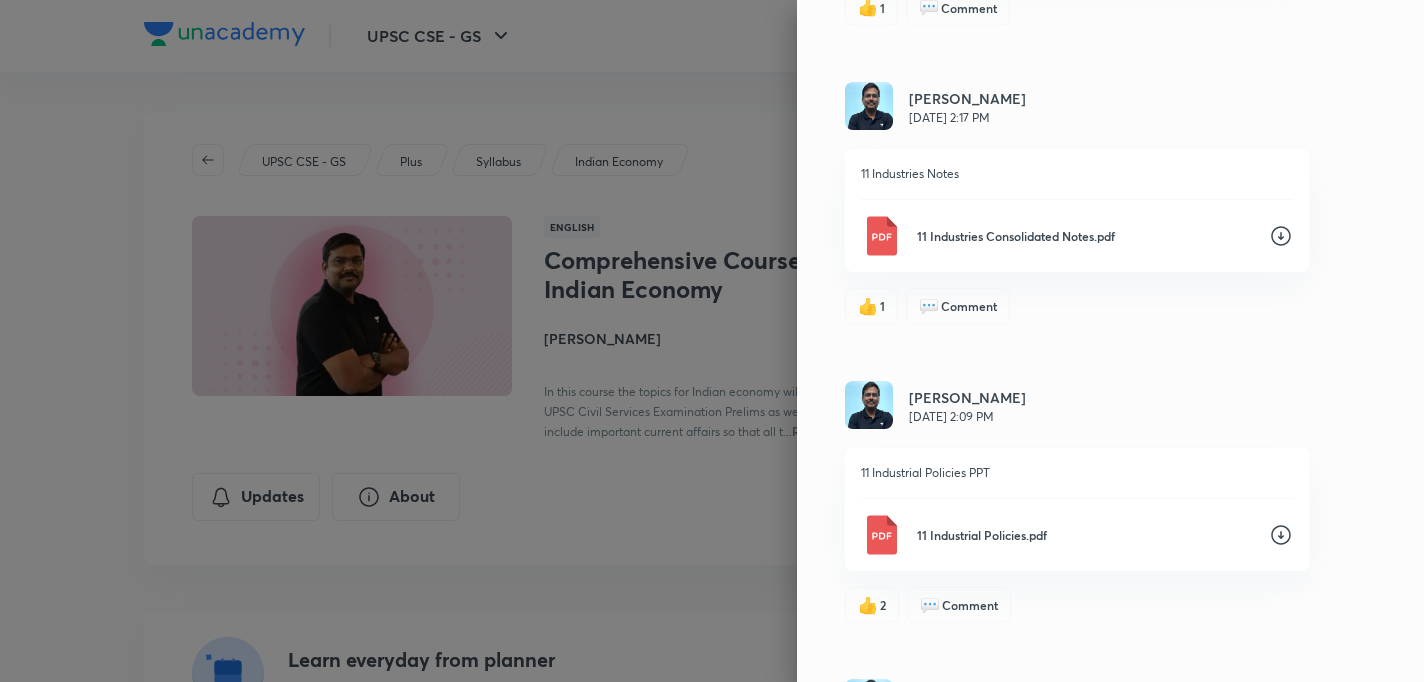 click 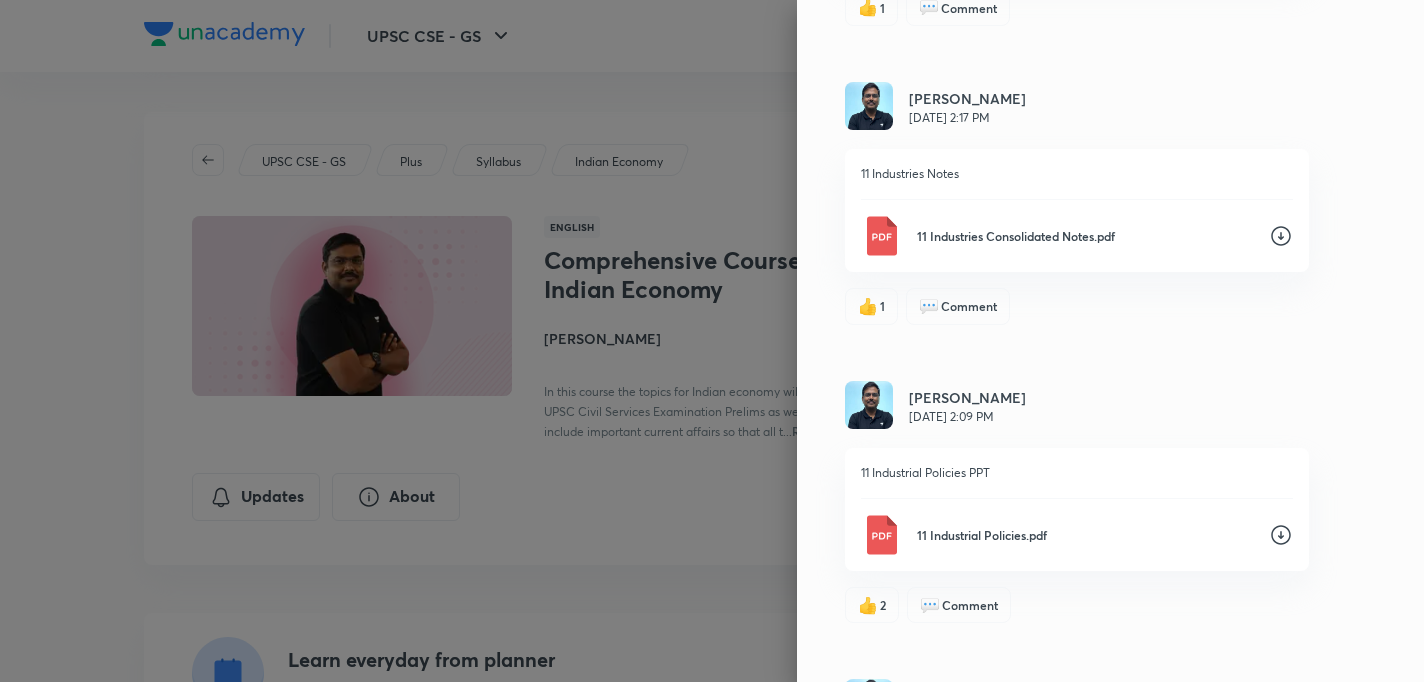 click on "Shyam Shankar Kaggod Feb 10, 2:17 PM" at bounding box center [1077, 107] 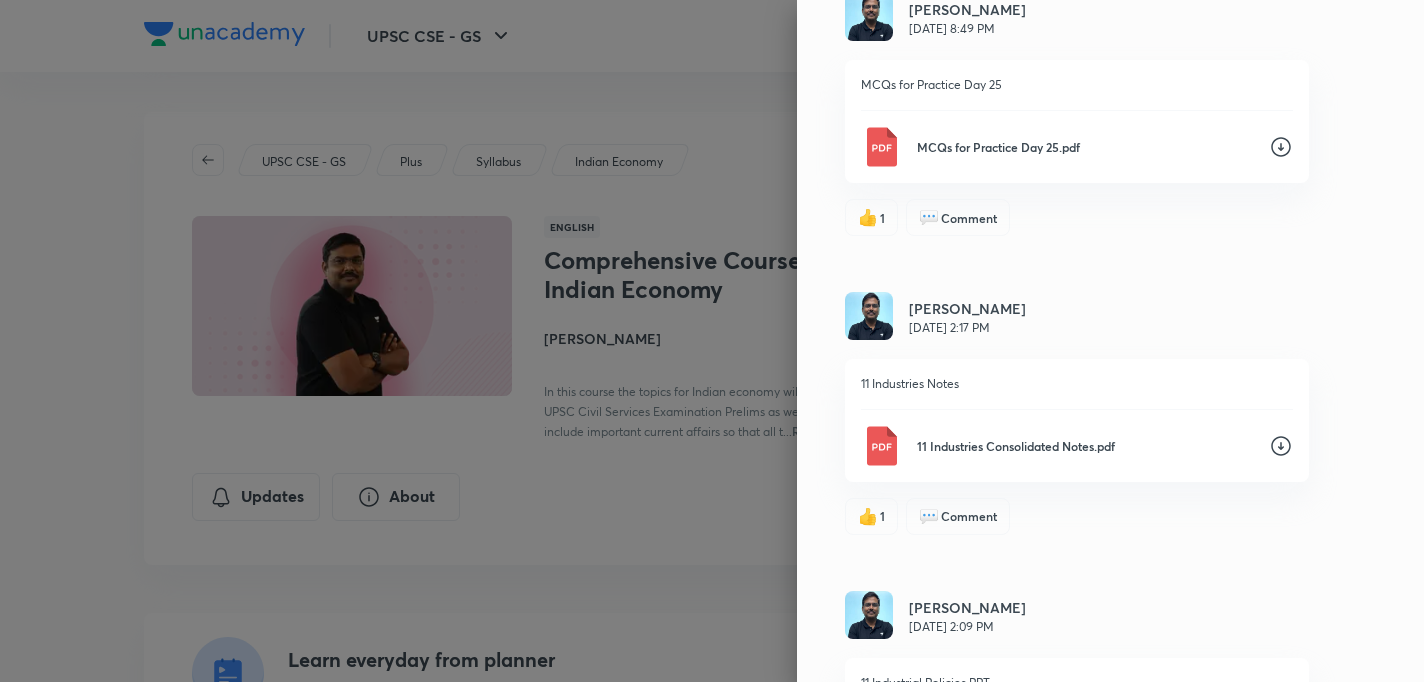 scroll, scrollTop: 6751, scrollLeft: 0, axis: vertical 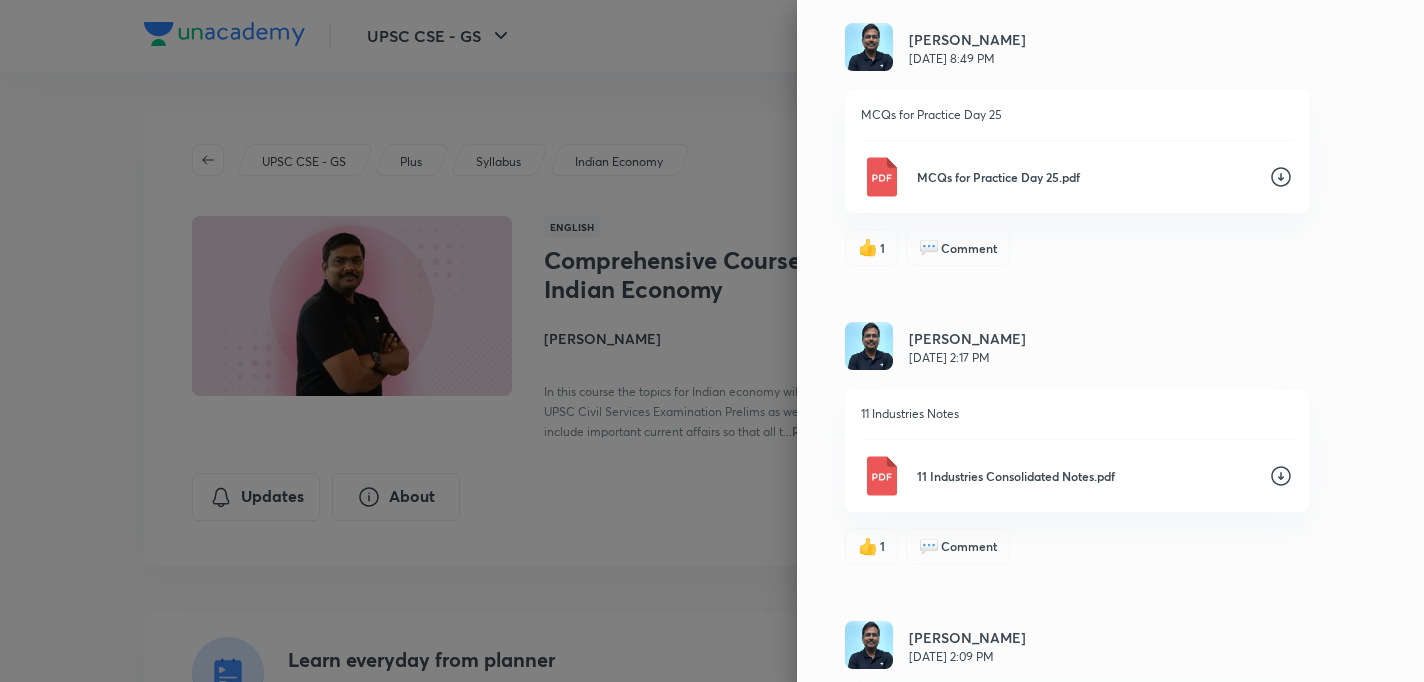 click 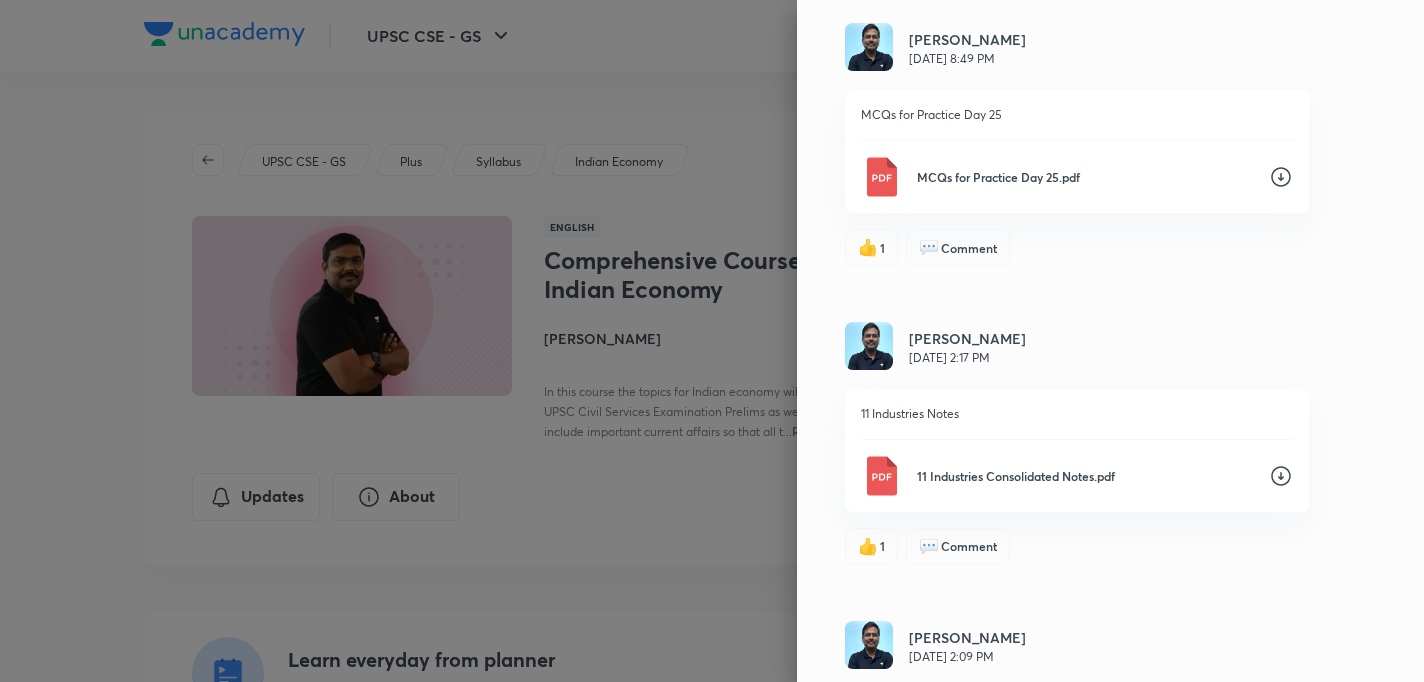 click on "Shyam Shankar Kaggod Feb 10, 8:49 PM" at bounding box center [1077, 48] 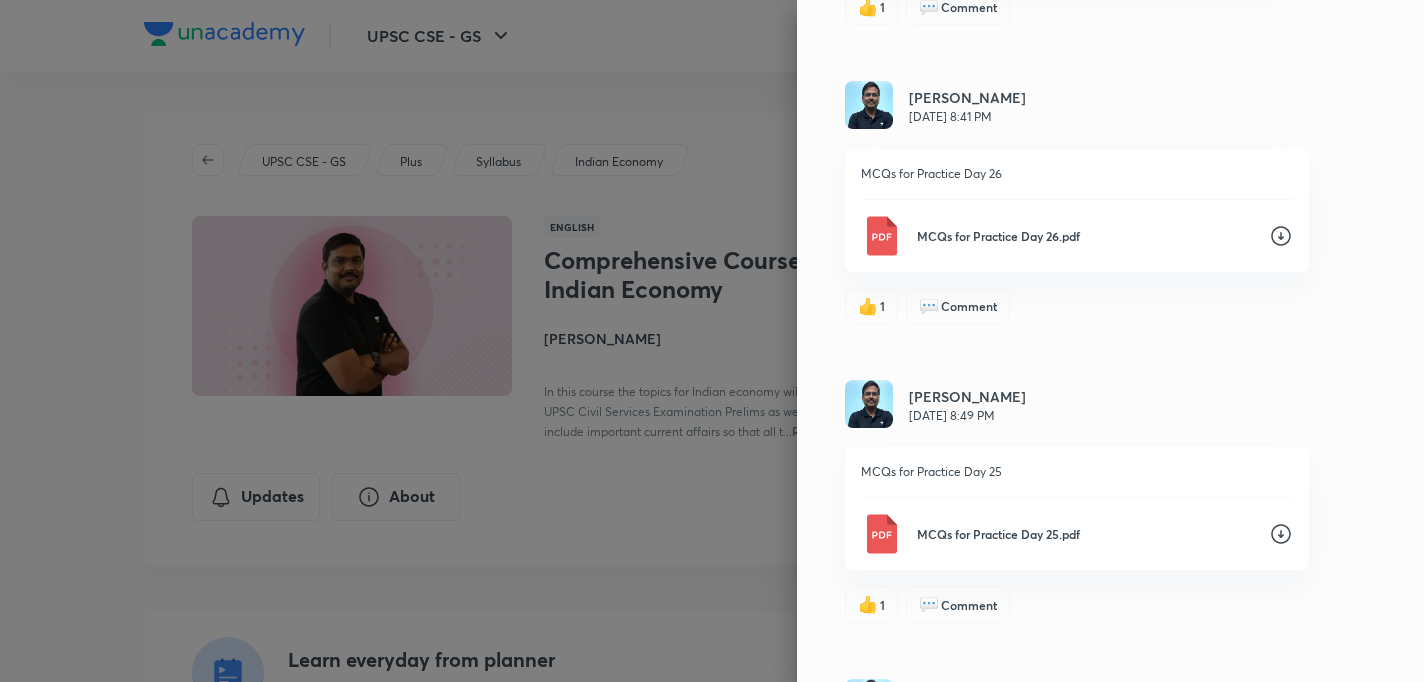scroll, scrollTop: 6391, scrollLeft: 0, axis: vertical 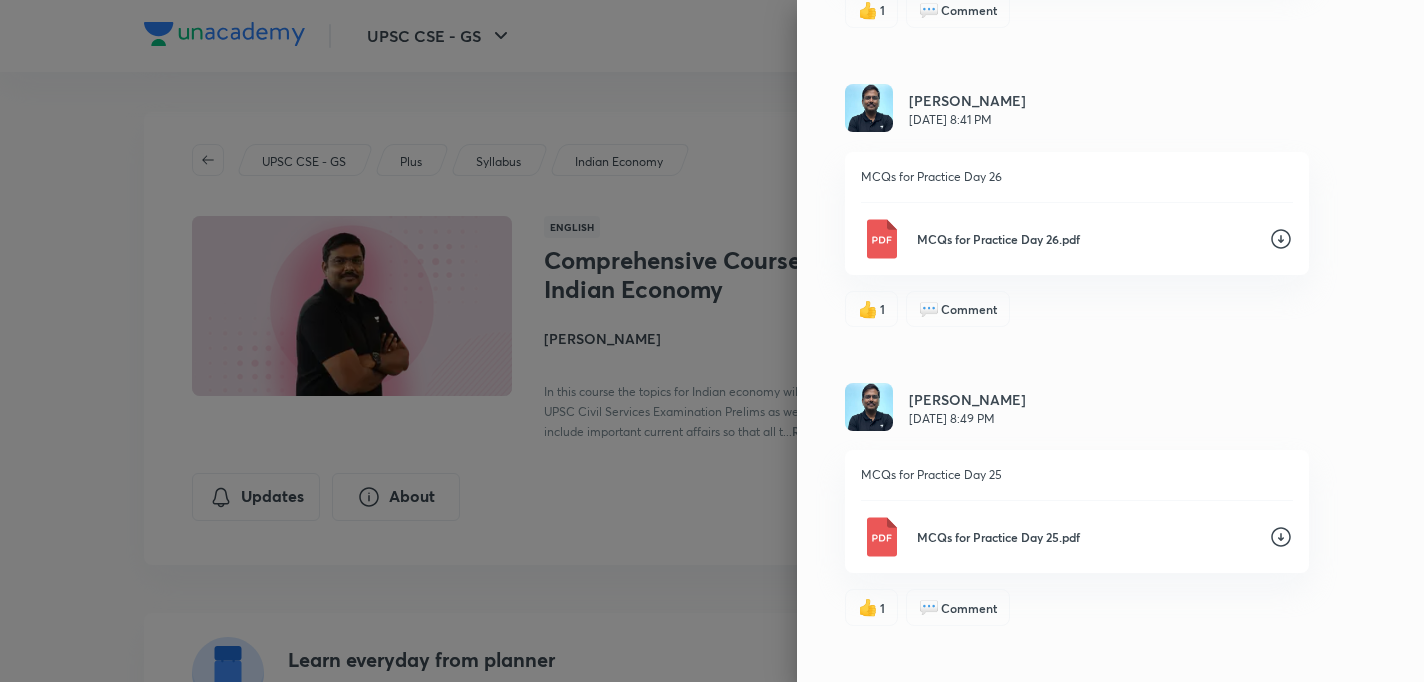 click 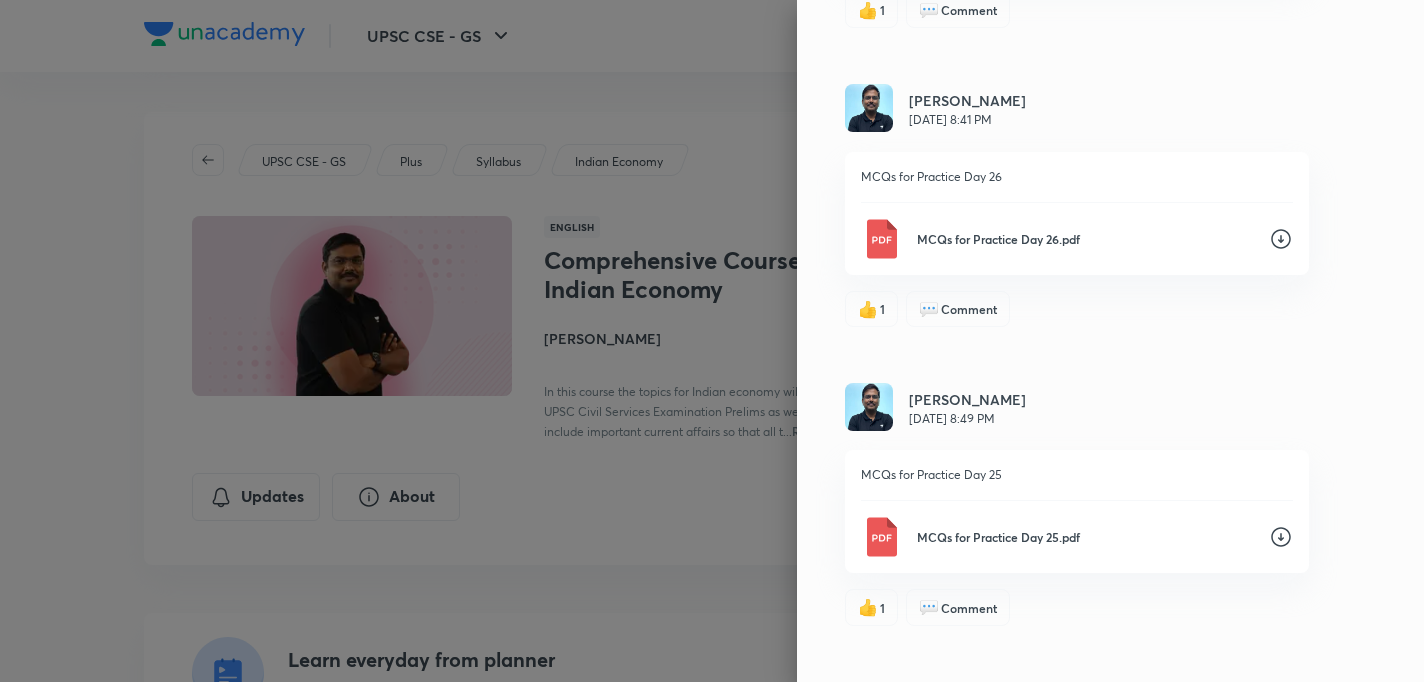 click on "Updates All updates Shyam Shankar Kaggod May 14, 5:29 PM Those writing prelims 2025 and need assistance in Indian economy do reach out to me at my email id. Thanks 👍 2 💬 1 Shyam Shankar Kaggod May 14, 5:21 PM There is a factual error in the formula in the measurement of employment slide. Ignore WPR and PU and use the two formulas – LFPR and UR. Have updated the same in notes as well 15 Employment, Inclusive Growth, IMF White Background.pdf 👍 2 💬 Comment Shyam Shankar Kaggod May 14, 5:21 PM There is a factual error in the formula in the measurement of employment slide. Ignore WPR and PU and use the two formulas – LFPR and UR. Have updated the same in notes as well 15 Employment, Inclusive Growth, IMF Consolidated Notes.pdf 👍 1 💬 Comment Shyam Shankar Kaggod May 14, 5:20 PM There is a factual error in the formula in the measurement of employment slide. Ignore WPR and PU and use the two formulas – LFPR and UR. Have updated the same in notes as well 👍 Like 💬 Comment Apr 23, 5:07 PM 9" at bounding box center [1110, 341] 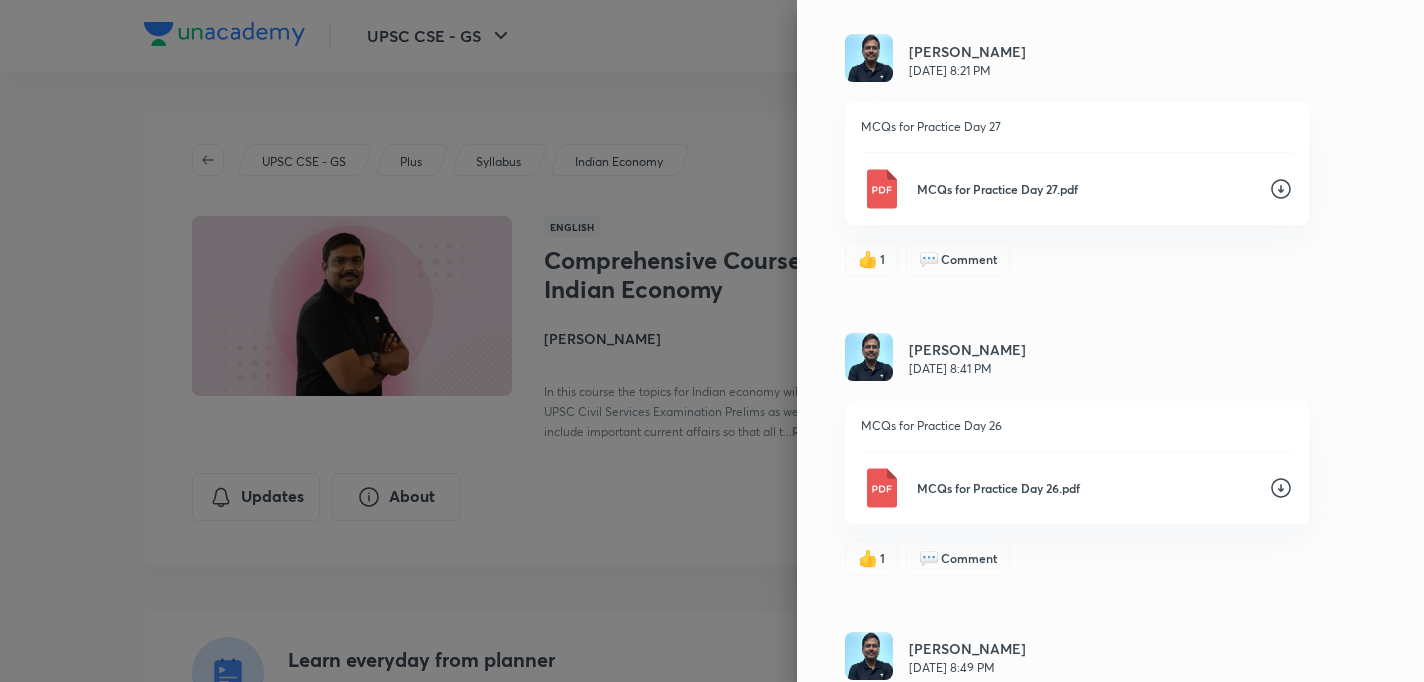 scroll, scrollTop: 6071, scrollLeft: 0, axis: vertical 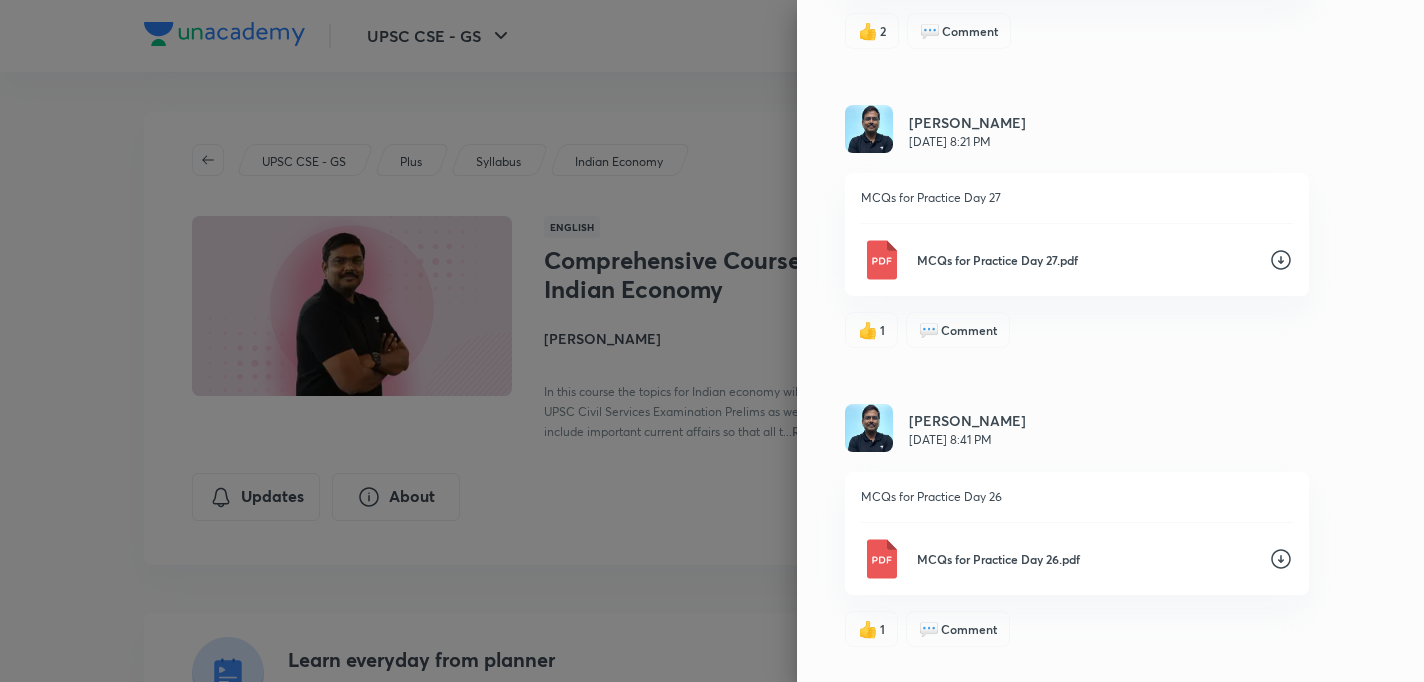 click 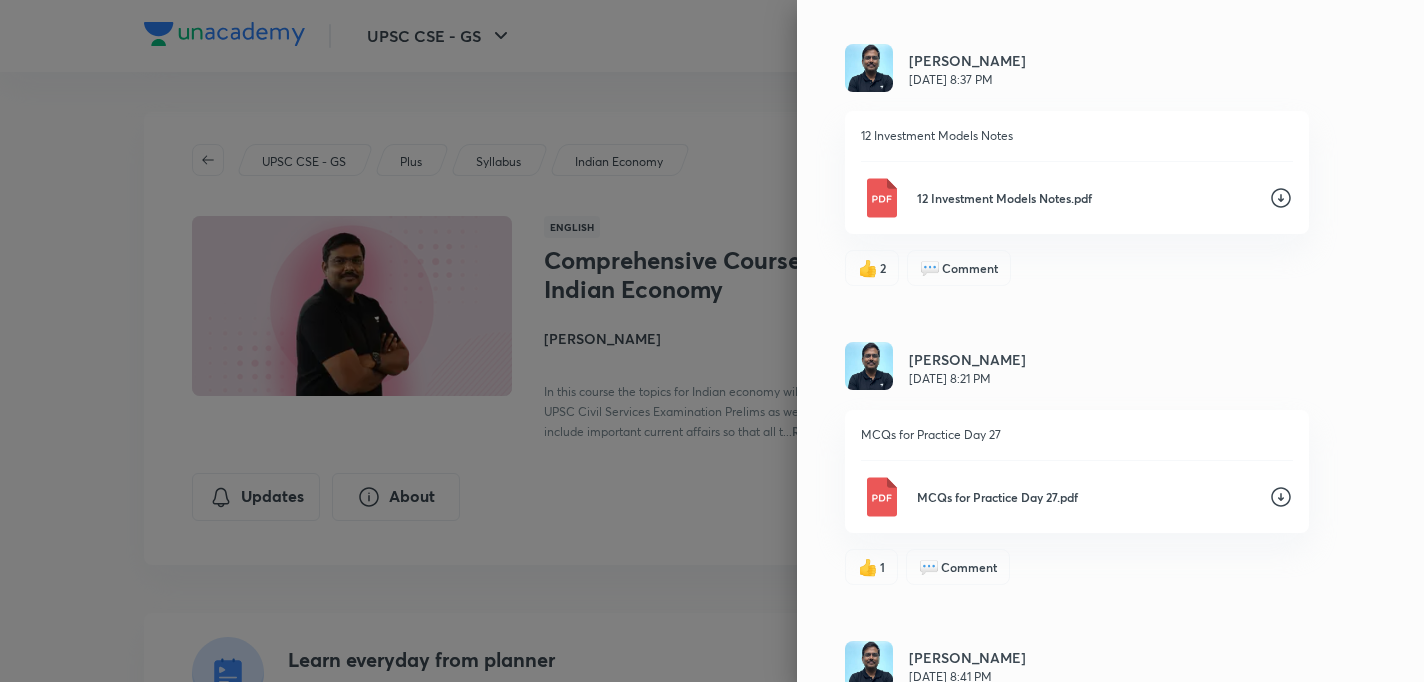 scroll, scrollTop: 5831, scrollLeft: 0, axis: vertical 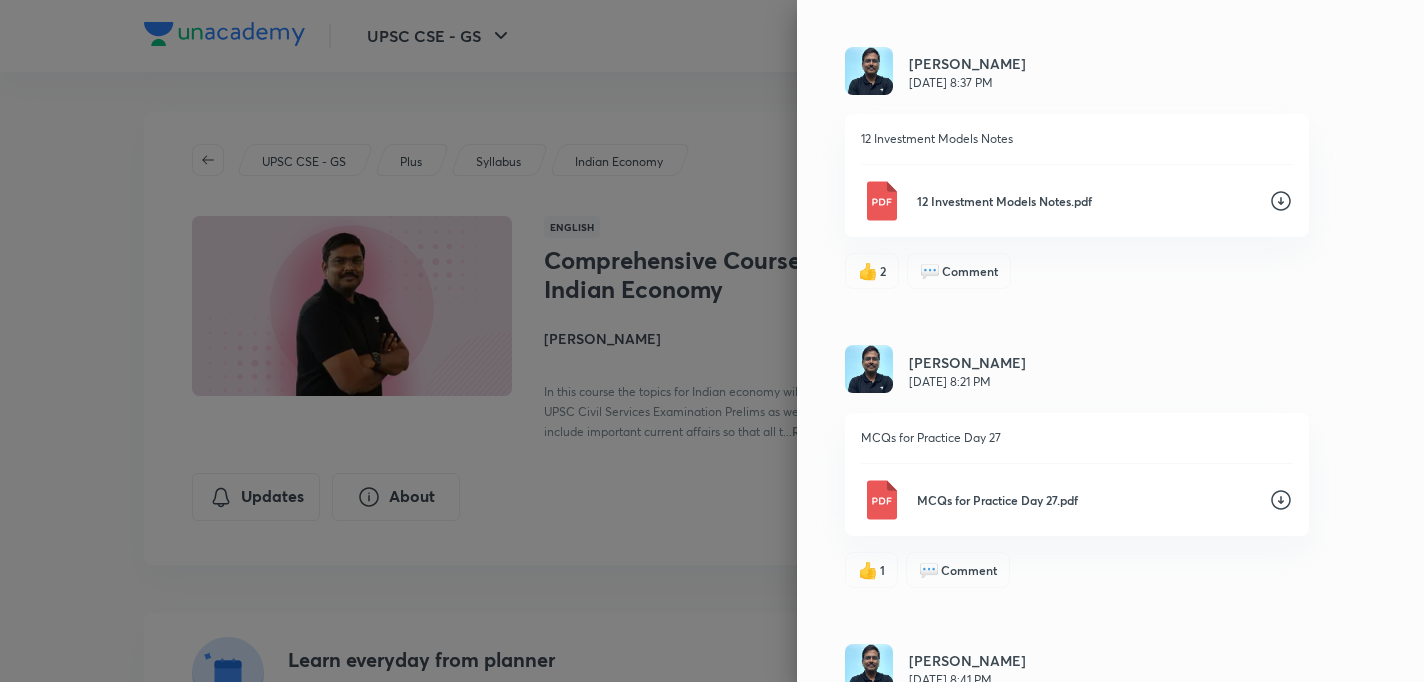 click 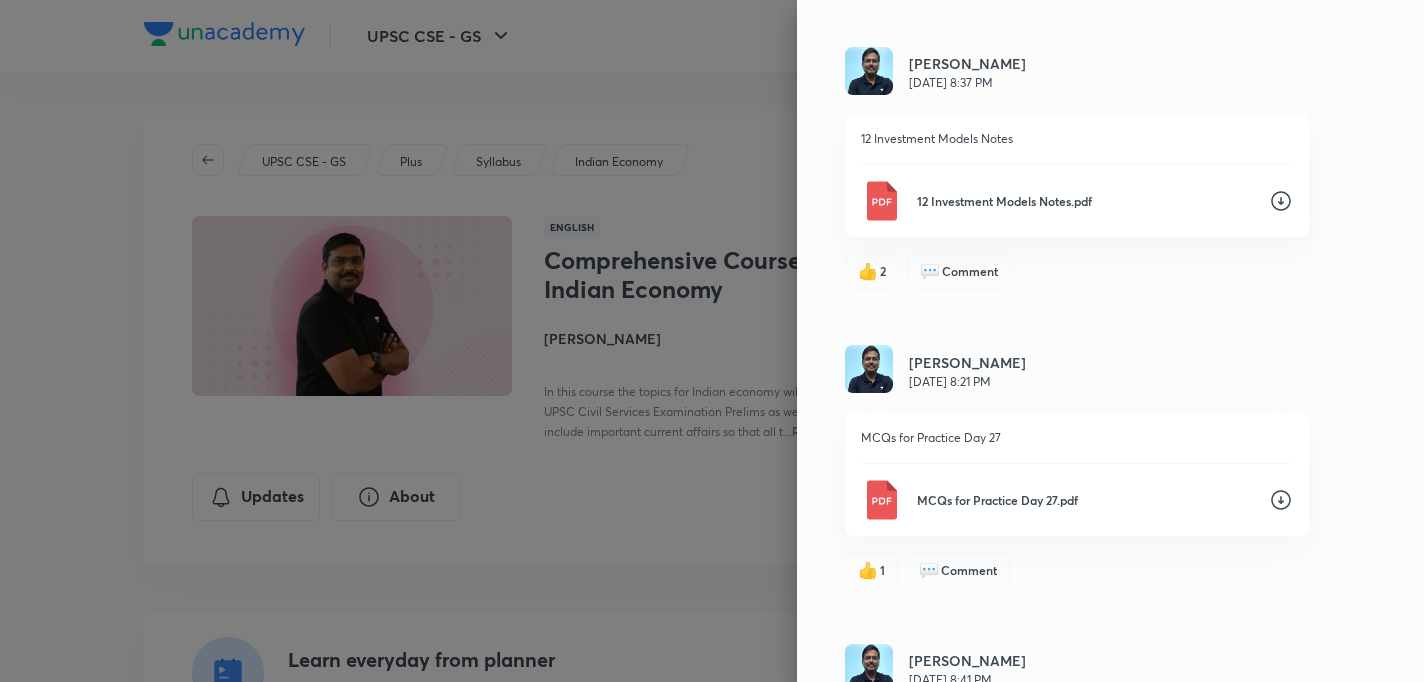 click on "Shyam Shankar Kaggod Feb 12, 8:37 PM" at bounding box center (1077, 72) 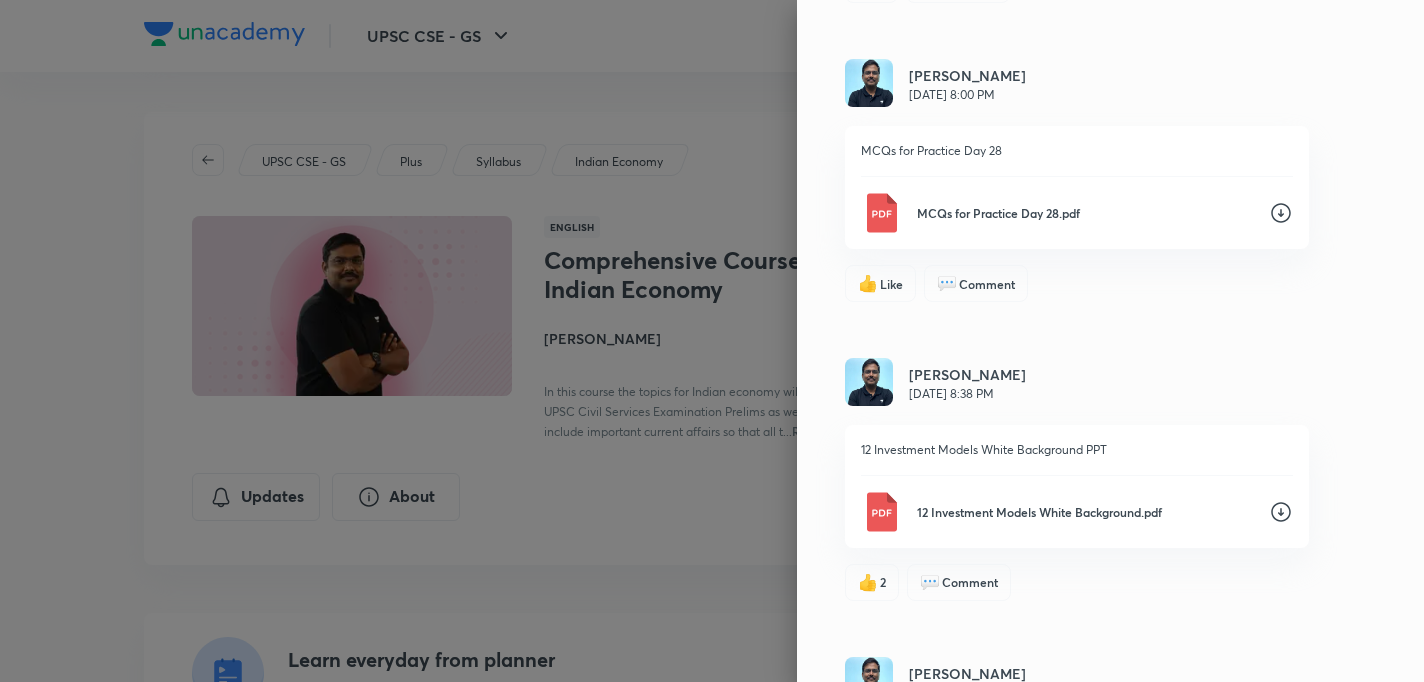scroll, scrollTop: 5191, scrollLeft: 0, axis: vertical 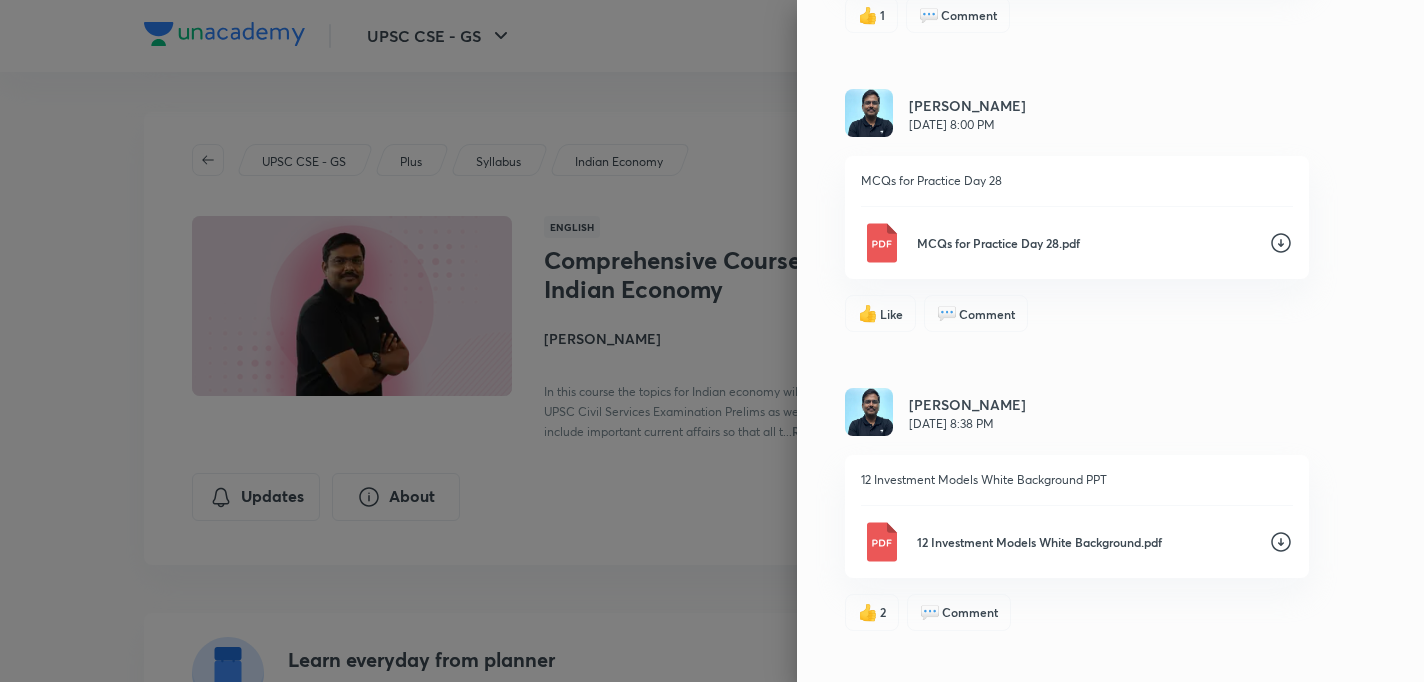 click 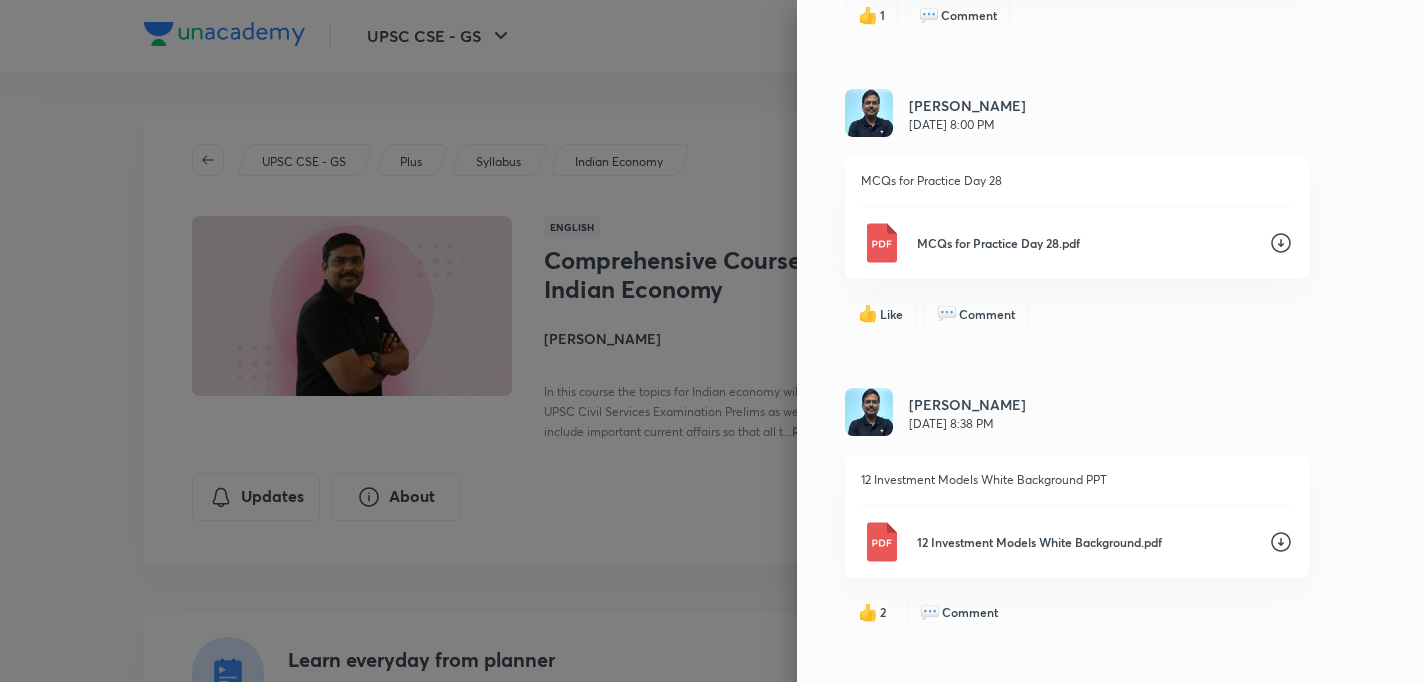 click on "Shyam Shankar Kaggod Feb 13, 8:00 PM" at bounding box center (1077, 114) 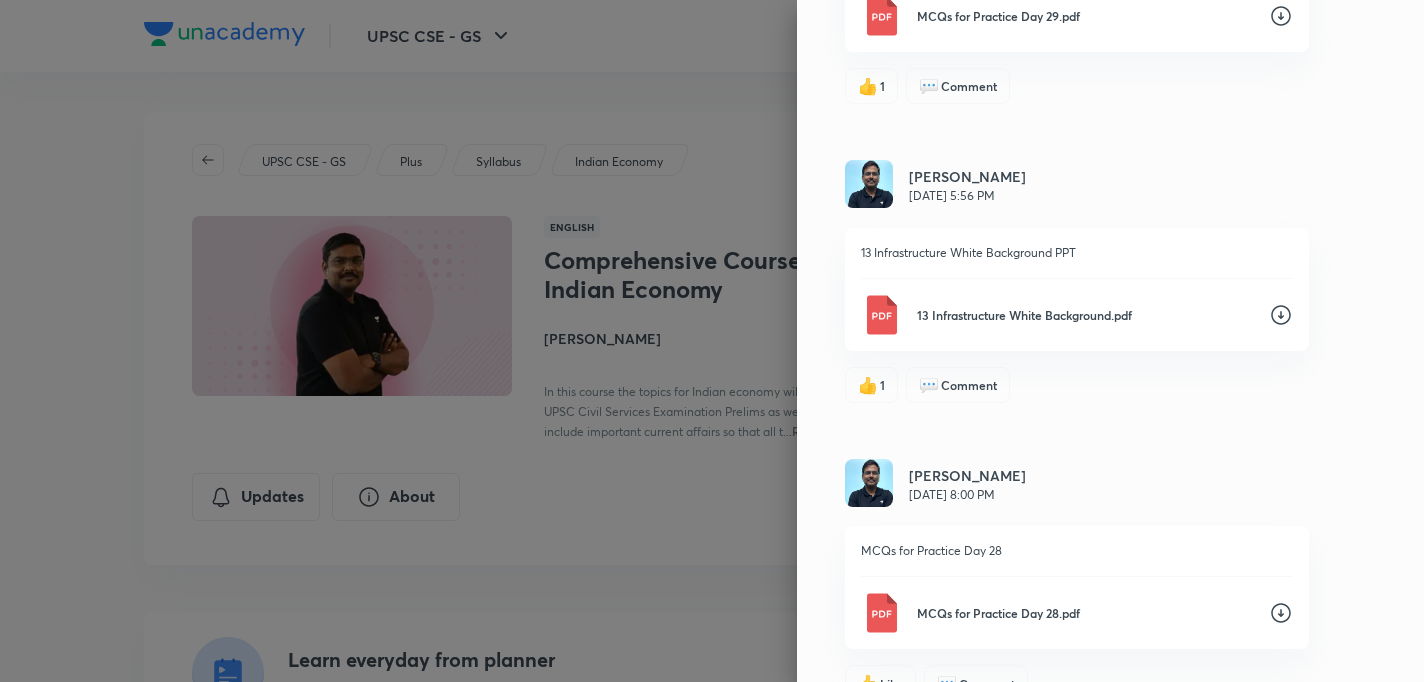 scroll, scrollTop: 4791, scrollLeft: 0, axis: vertical 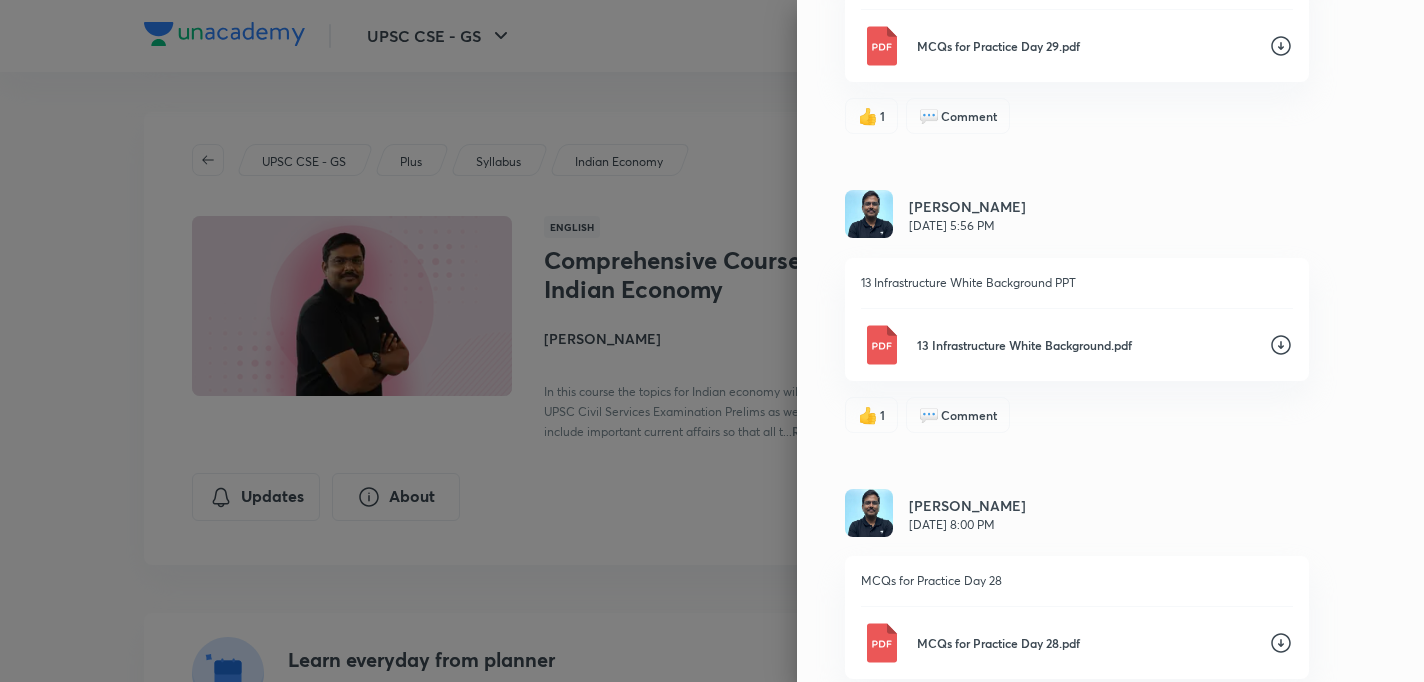 click on "Updates All updates Shyam Shankar Kaggod May 14, 5:29 PM Those writing prelims 2025 and need assistance in Indian economy do reach out to me at my email id. Thanks 👍 2 💬 1 Shyam Shankar Kaggod May 14, 5:21 PM There is a factual error in the formula in the measurement of employment slide. Ignore WPR and PU and use the two formulas – LFPR and UR. Have updated the same in notes as well 15 Employment, Inclusive Growth, IMF White Background.pdf 👍 2 💬 Comment Shyam Shankar Kaggod May 14, 5:21 PM There is a factual error in the formula in the measurement of employment slide. Ignore WPR and PU and use the two formulas – LFPR and UR. Have updated the same in notes as well 15 Employment, Inclusive Growth, IMF Consolidated Notes.pdf 👍 1 💬 Comment Shyam Shankar Kaggod May 14, 5:20 PM There is a factual error in the formula in the measurement of employment slide. Ignore WPR and PU and use the two formulas – LFPR and UR. Have updated the same in notes as well 👍 Like 💬 Comment Apr 23, 5:07 PM 9" at bounding box center (1110, 341) 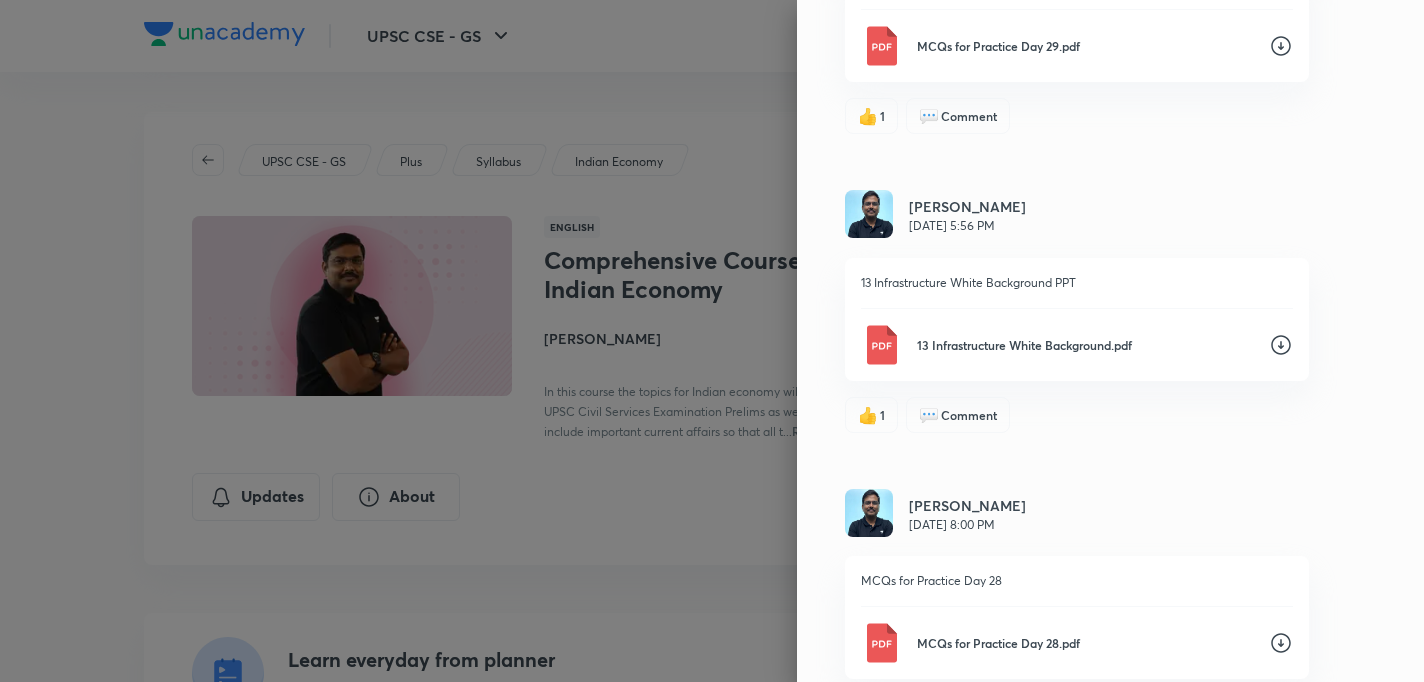 click 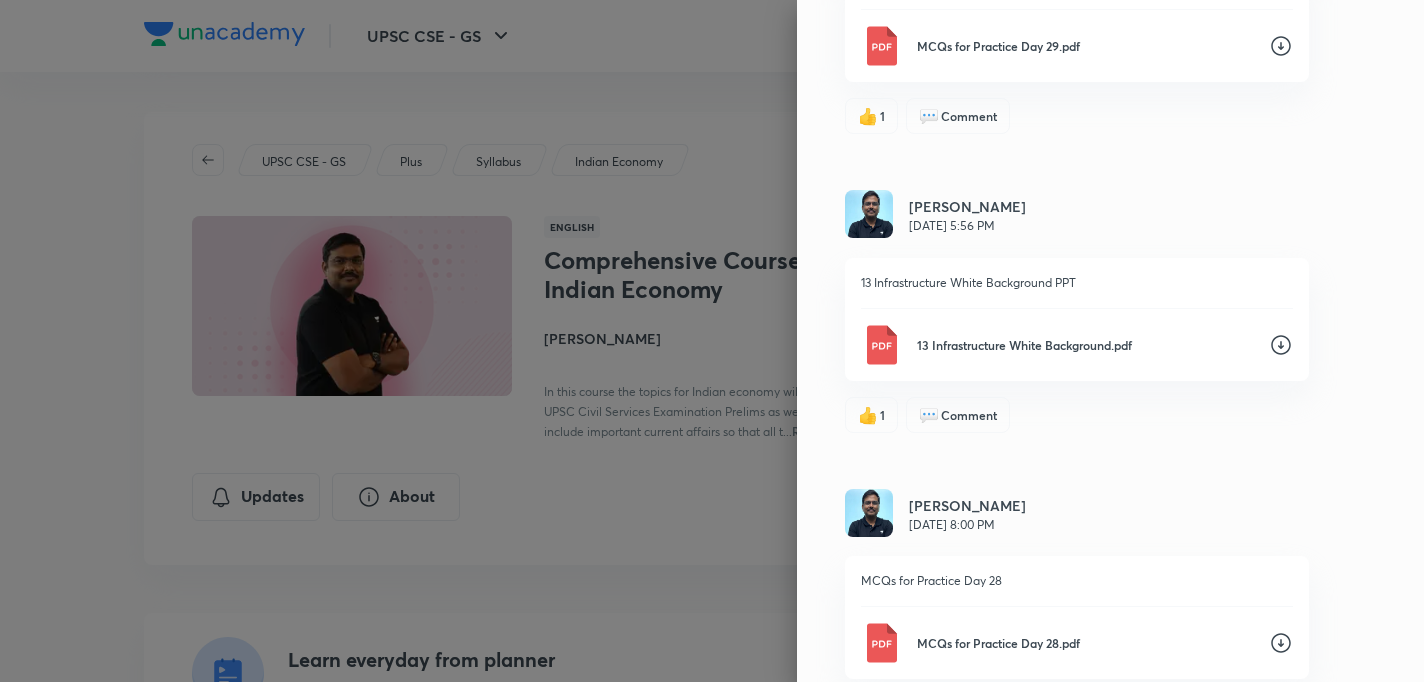 click on "Updates All updates Shyam Shankar Kaggod May 14, 5:29 PM Those writing prelims 2025 and need assistance in Indian economy do reach out to me at my email id. Thanks 👍 2 💬 1 Shyam Shankar Kaggod May 14, 5:21 PM There is a factual error in the formula in the measurement of employment slide. Ignore WPR and PU and use the two formulas – LFPR and UR. Have updated the same in notes as well 15 Employment, Inclusive Growth, IMF White Background.pdf 👍 2 💬 Comment Shyam Shankar Kaggod May 14, 5:21 PM There is a factual error in the formula in the measurement of employment slide. Ignore WPR and PU and use the two formulas – LFPR and UR. Have updated the same in notes as well 15 Employment, Inclusive Growth, IMF Consolidated Notes.pdf 👍 1 💬 Comment Shyam Shankar Kaggod May 14, 5:20 PM There is a factual error in the formula in the measurement of employment slide. Ignore WPR and PU and use the two formulas – LFPR and UR. Have updated the same in notes as well 👍 Like 💬 Comment Apr 23, 5:07 PM 9" at bounding box center (1110, 341) 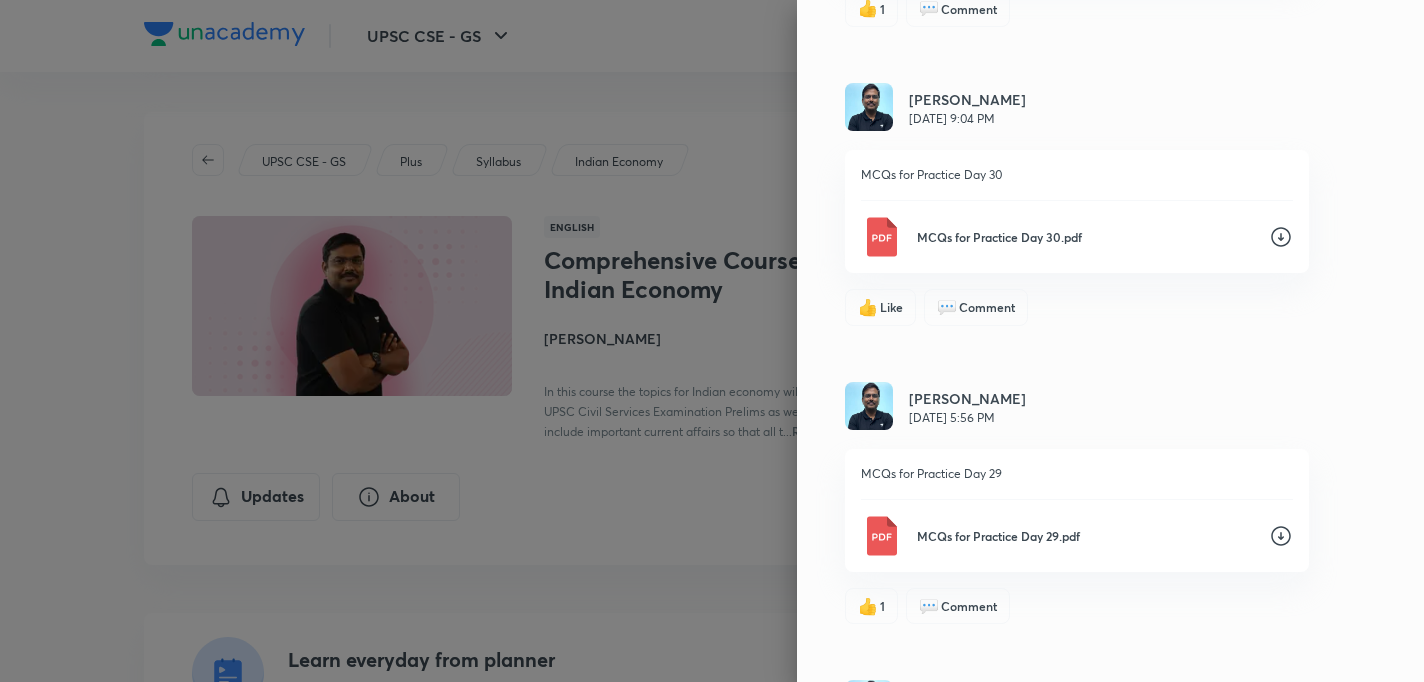 scroll, scrollTop: 4271, scrollLeft: 0, axis: vertical 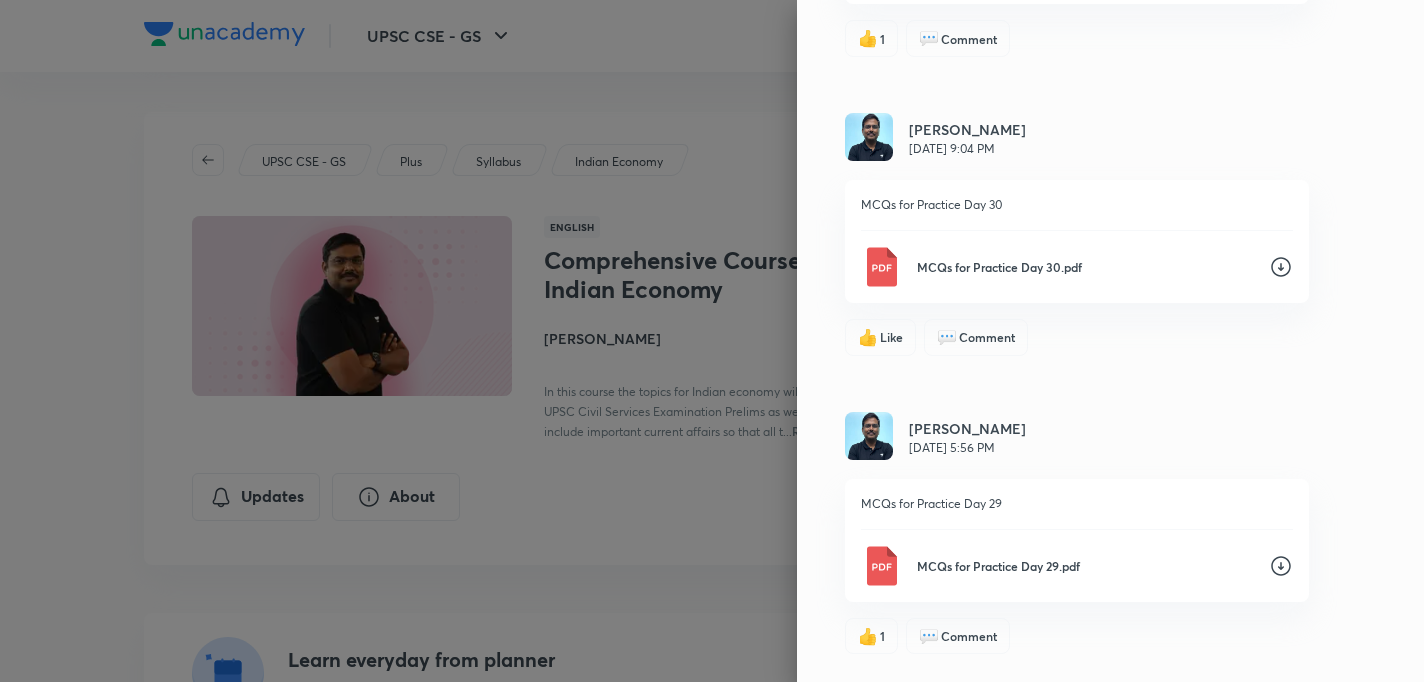 click 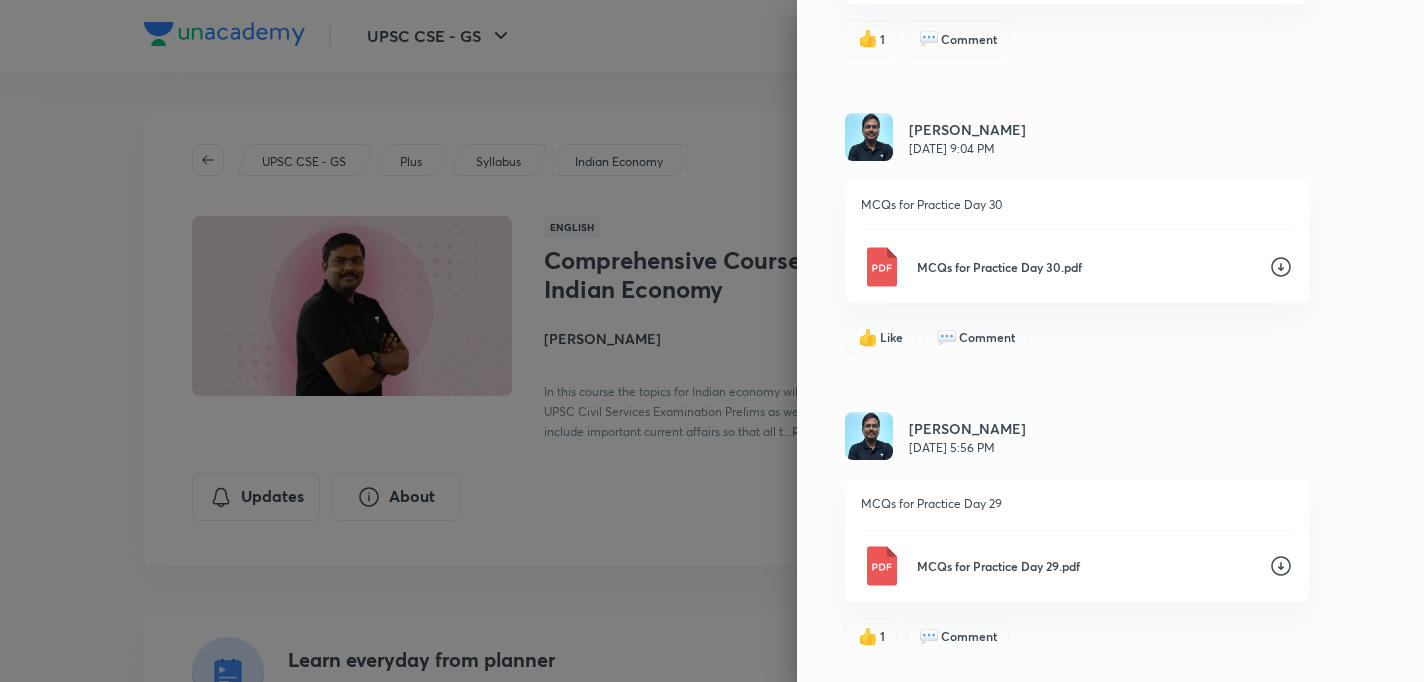 click on "Updates All updates Shyam Shankar Kaggod May 14, 5:29 PM Those writing prelims 2025 and need assistance in Indian economy do reach out to me at my email id. Thanks 👍 2 💬 1 Shyam Shankar Kaggod May 14, 5:21 PM There is a factual error in the formula in the measurement of employment slide. Ignore WPR and PU and use the two formulas – LFPR and UR. Have updated the same in notes as well 15 Employment, Inclusive Growth, IMF White Background.pdf 👍 2 💬 Comment Shyam Shankar Kaggod May 14, 5:21 PM There is a factual error in the formula in the measurement of employment slide. Ignore WPR and PU and use the two formulas – LFPR and UR. Have updated the same in notes as well 15 Employment, Inclusive Growth, IMF Consolidated Notes.pdf 👍 1 💬 Comment Shyam Shankar Kaggod May 14, 5:20 PM There is a factual error in the formula in the measurement of employment slide. Ignore WPR and PU and use the two formulas – LFPR and UR. Have updated the same in notes as well 👍 Like 💬 Comment Apr 23, 5:07 PM 9" at bounding box center (1110, 341) 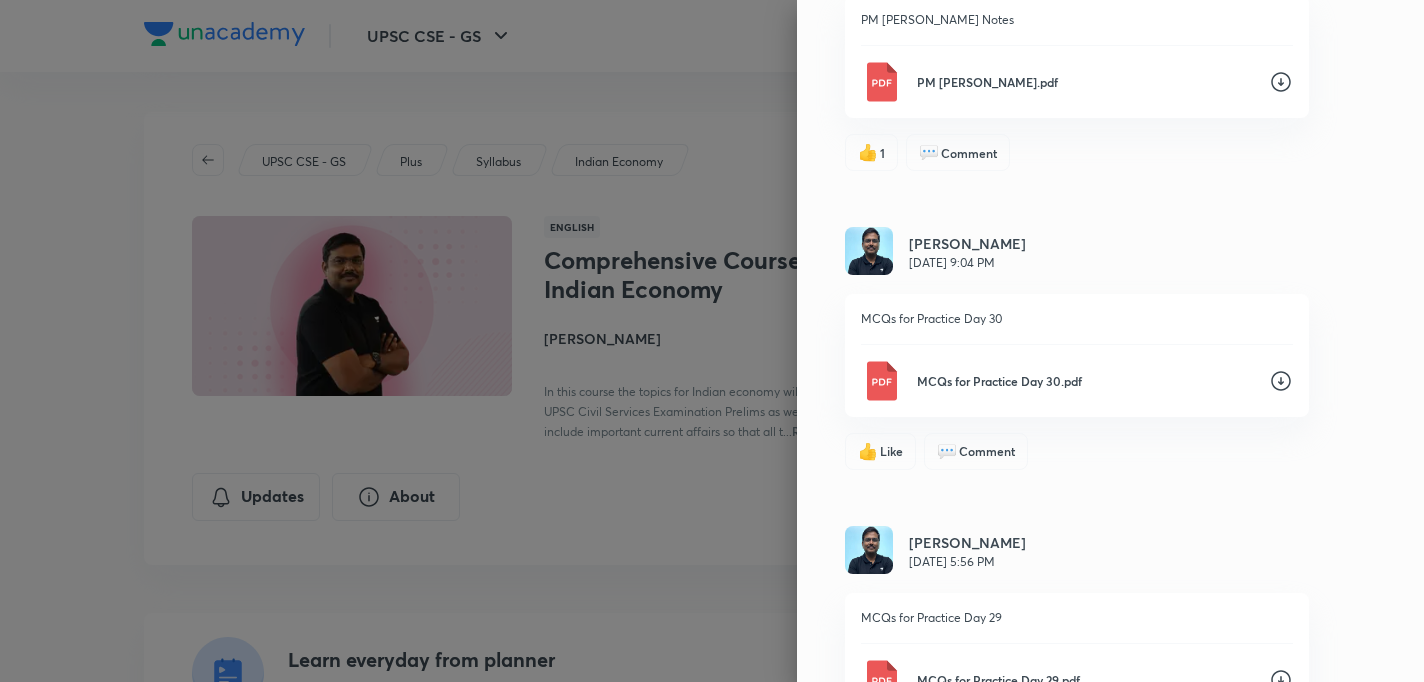 scroll, scrollTop: 4071, scrollLeft: 0, axis: vertical 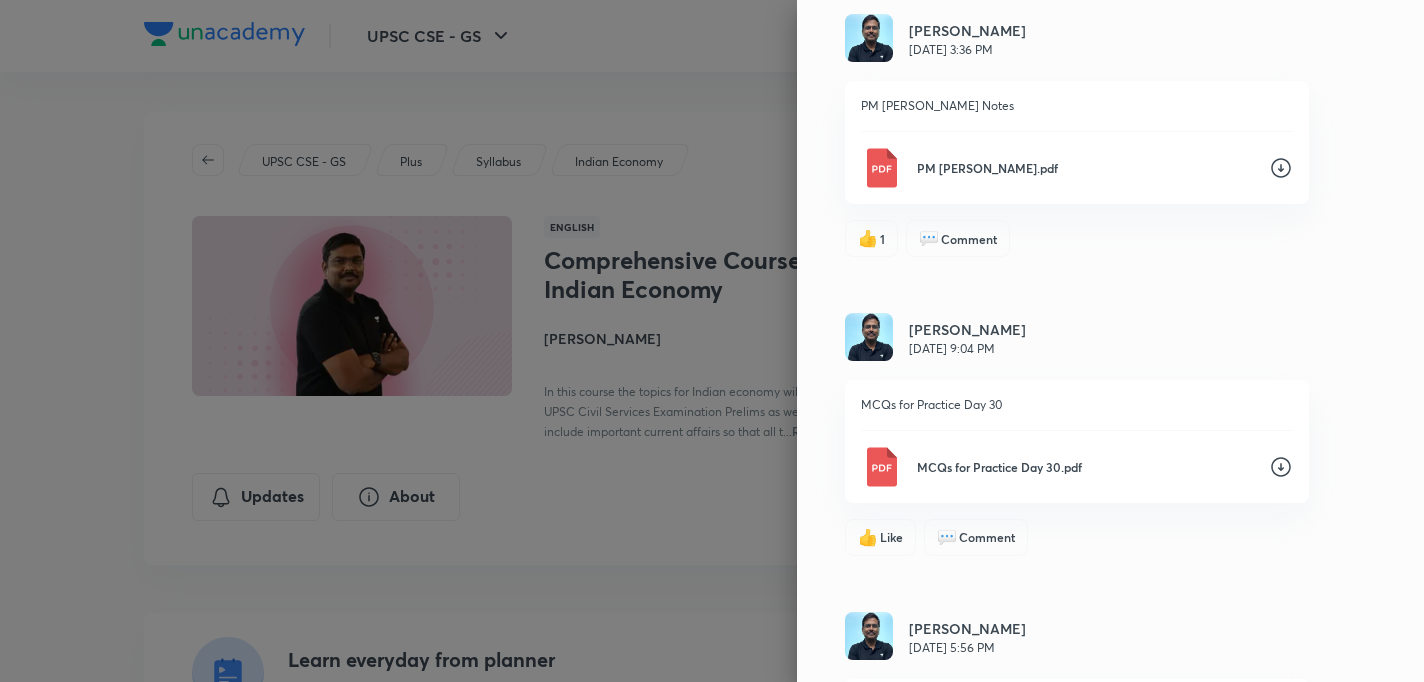 click 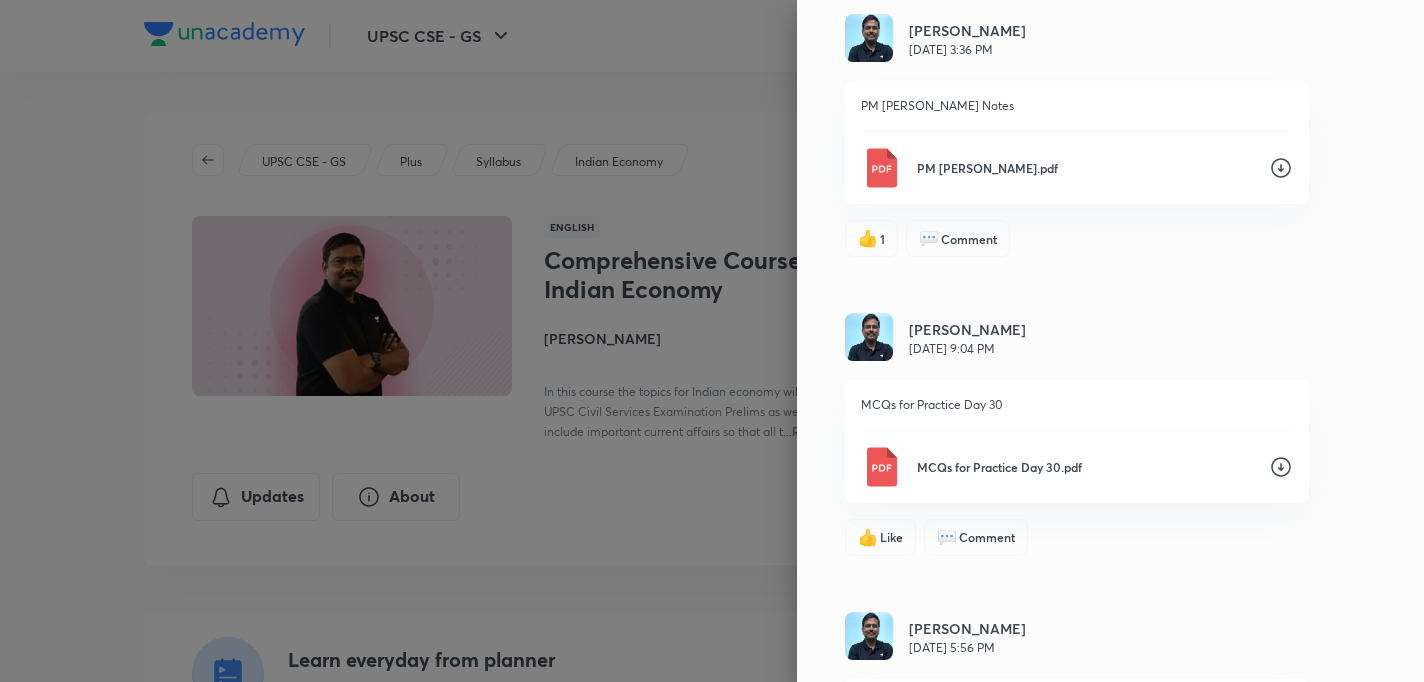 click on "Shyam Shankar Kaggod Feb 16, 3:36 PM" at bounding box center (1077, 39) 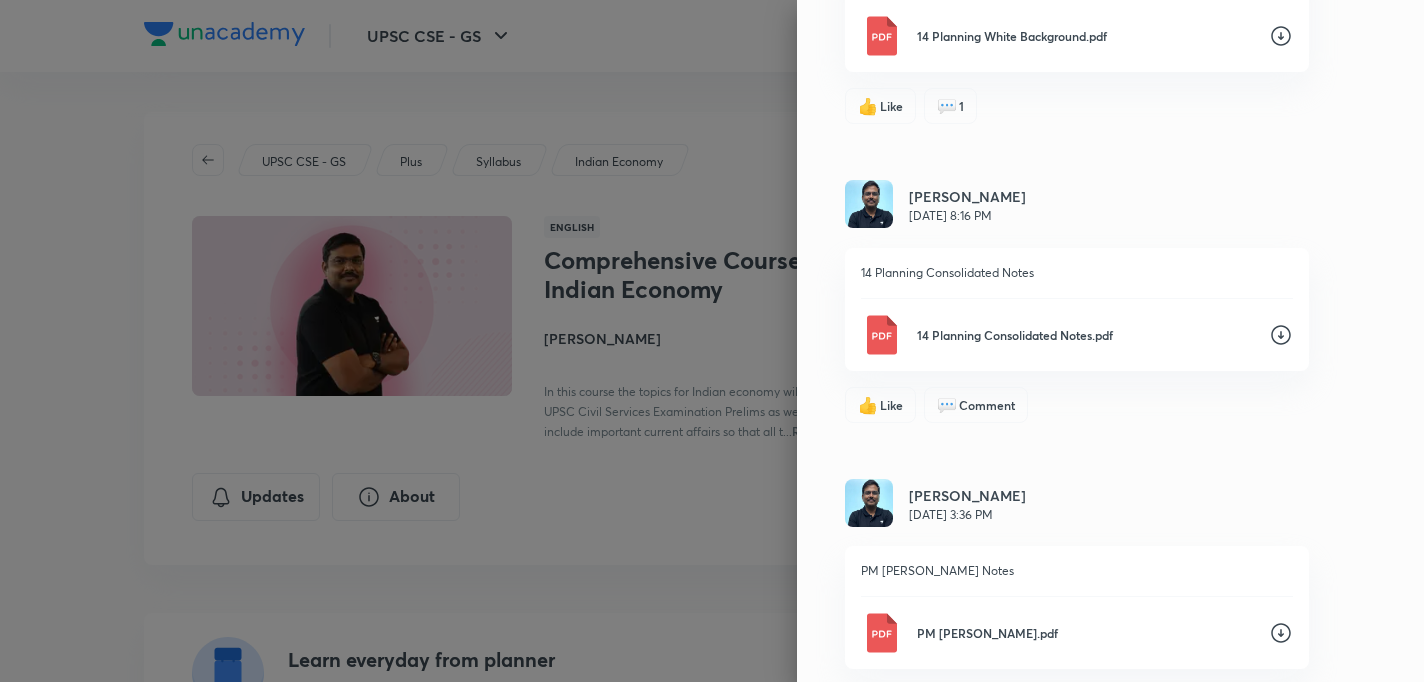 scroll, scrollTop: 3591, scrollLeft: 0, axis: vertical 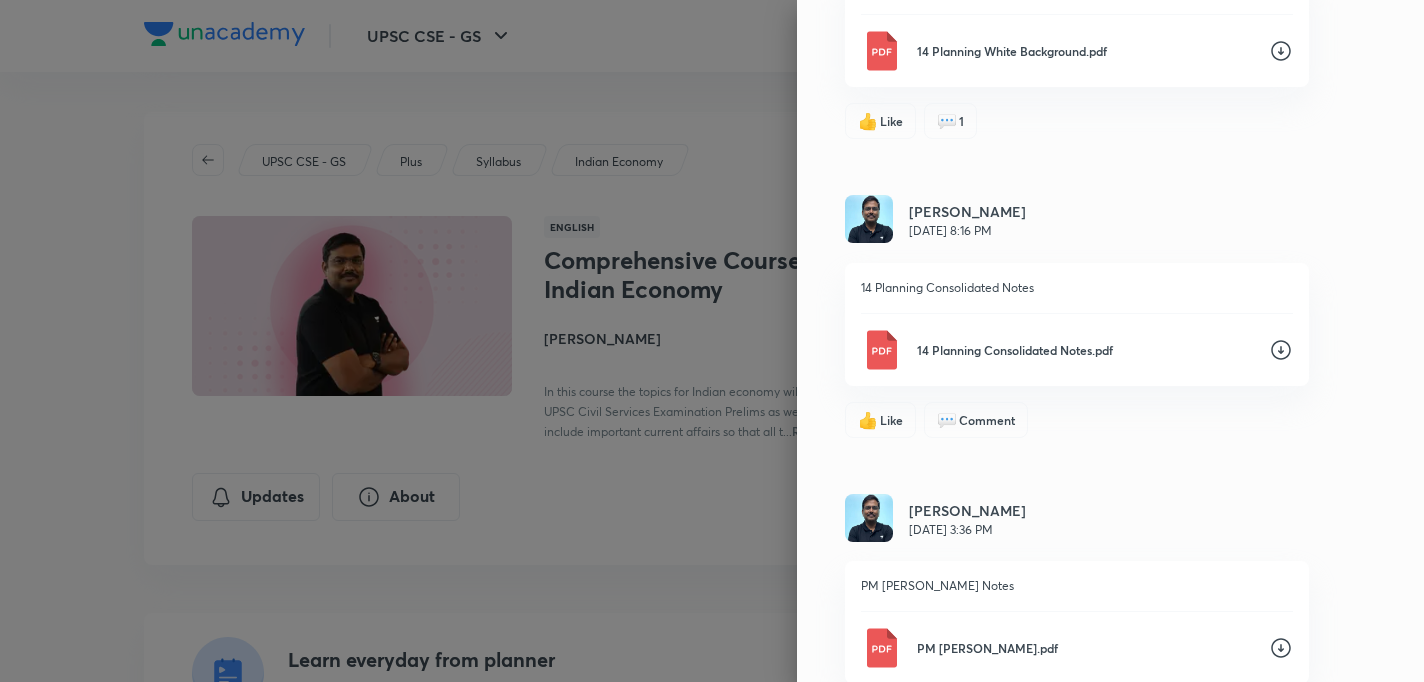 click 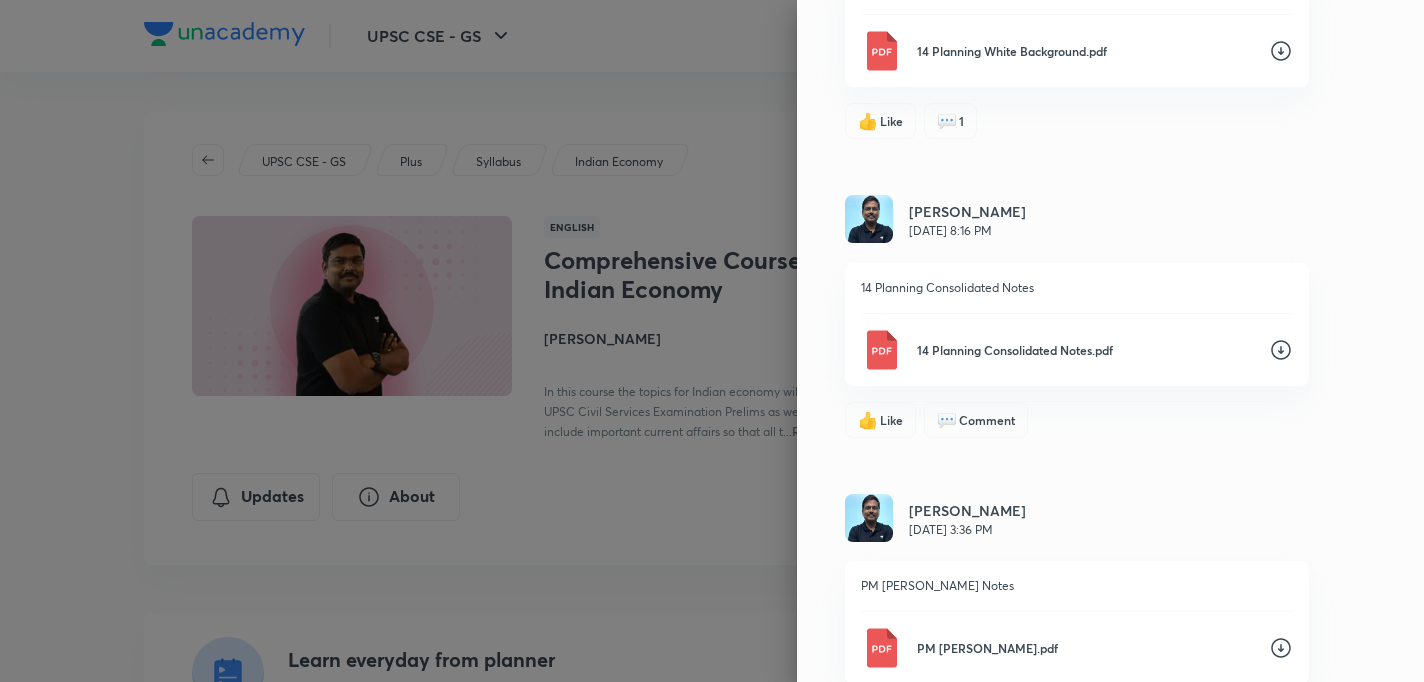 click on "Updates All updates Shyam Shankar Kaggod May 14, 5:29 PM Those writing prelims 2025 and need assistance in Indian economy do reach out to me at my email id. Thanks 👍 2 💬 1 Shyam Shankar Kaggod May 14, 5:21 PM There is a factual error in the formula in the measurement of employment slide. Ignore WPR and PU and use the two formulas – LFPR and UR. Have updated the same in notes as well 15 Employment, Inclusive Growth, IMF White Background.pdf 👍 2 💬 Comment Shyam Shankar Kaggod May 14, 5:21 PM There is a factual error in the formula in the measurement of employment slide. Ignore WPR and PU and use the two formulas – LFPR and UR. Have updated the same in notes as well 15 Employment, Inclusive Growth, IMF Consolidated Notes.pdf 👍 1 💬 Comment Shyam Shankar Kaggod May 14, 5:20 PM There is a factual error in the formula in the measurement of employment slide. Ignore WPR and PU and use the two formulas – LFPR and UR. Have updated the same in notes as well 👍 Like 💬 Comment Apr 23, 5:07 PM 9" at bounding box center (1110, 341) 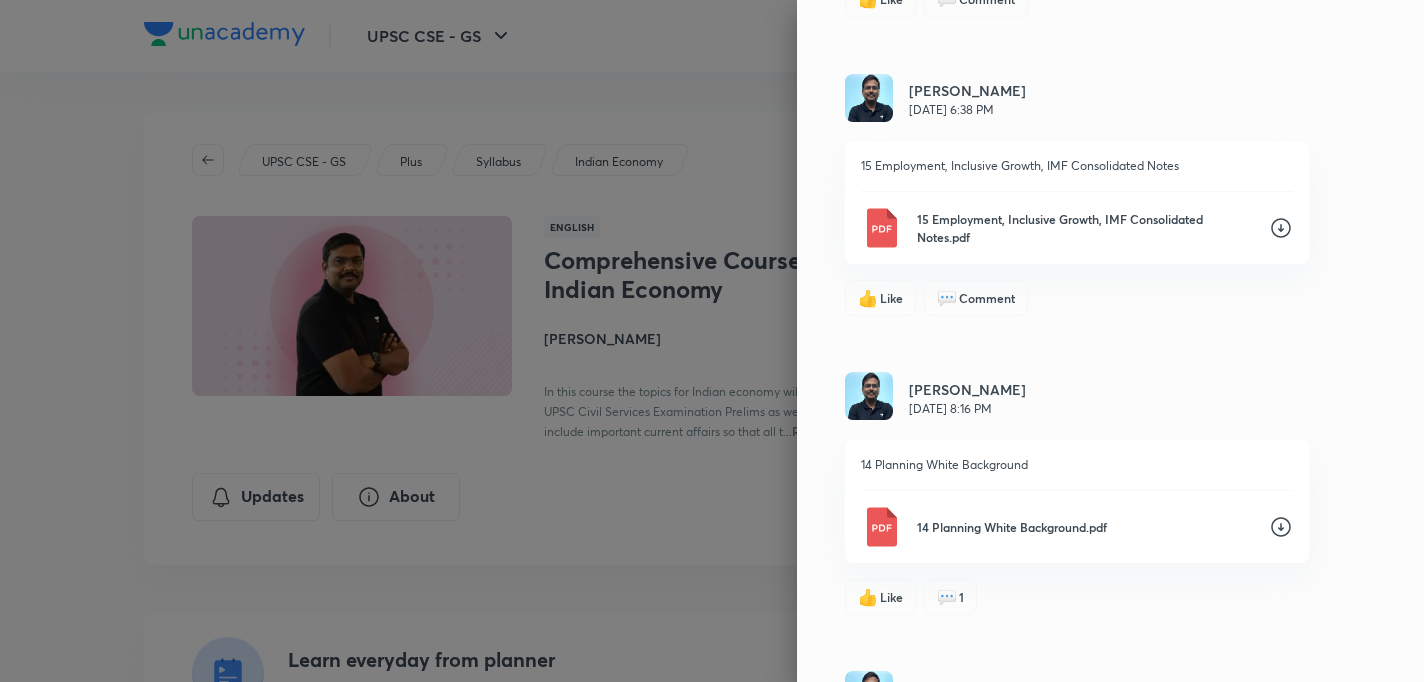 scroll, scrollTop: 3111, scrollLeft: 0, axis: vertical 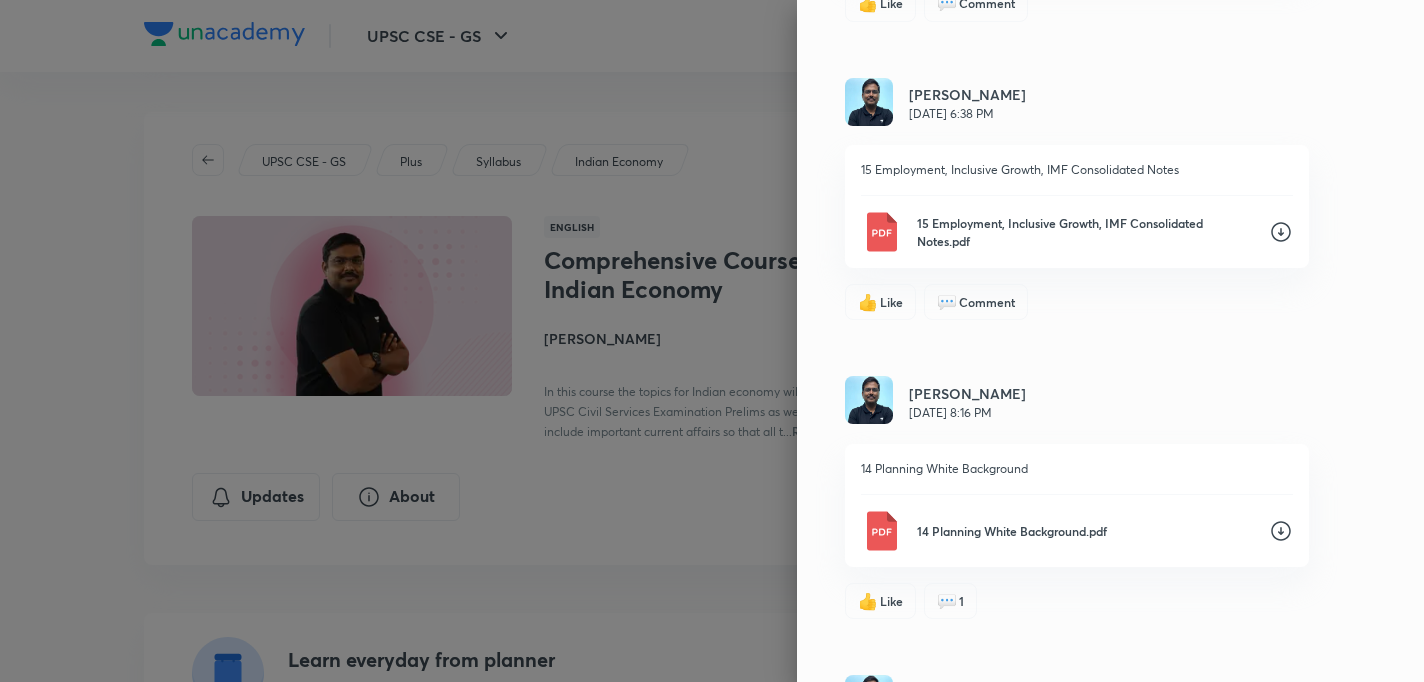 click 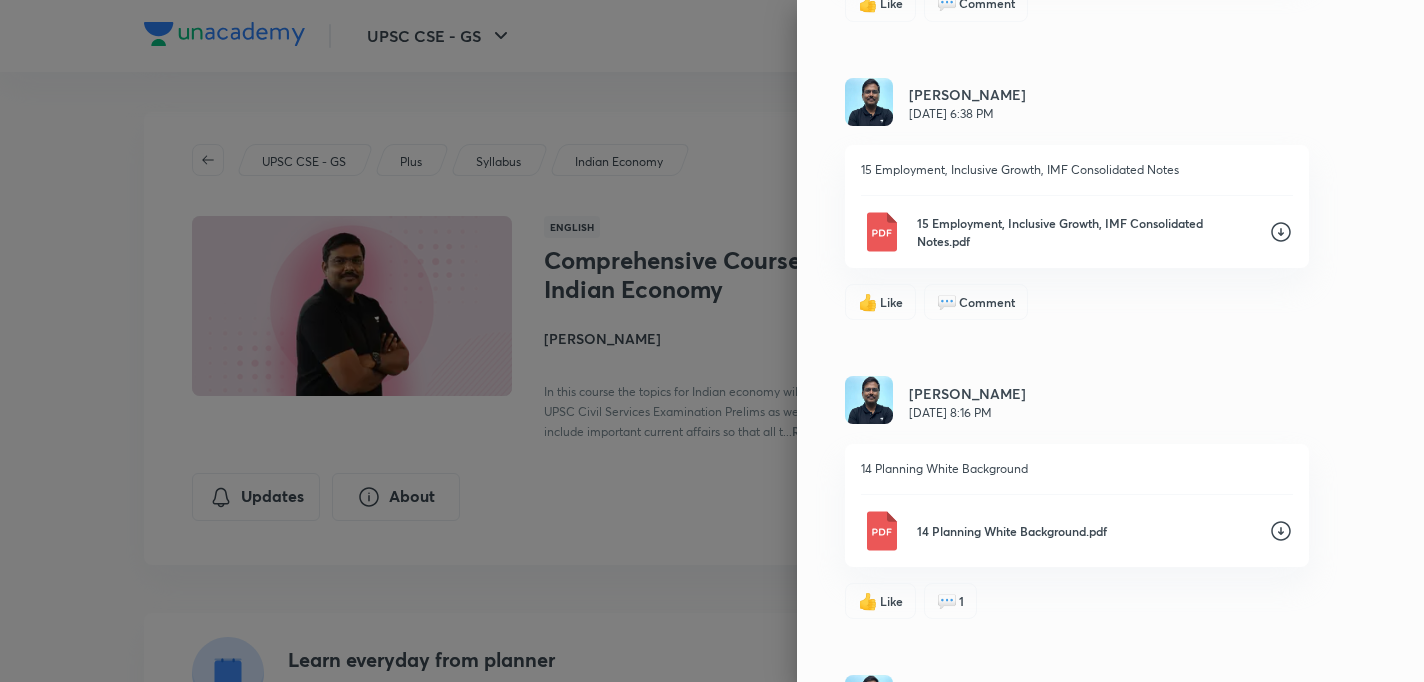 click on "Shyam Shankar Kaggod Feb 17, 6:38 PM" at bounding box center [1077, 103] 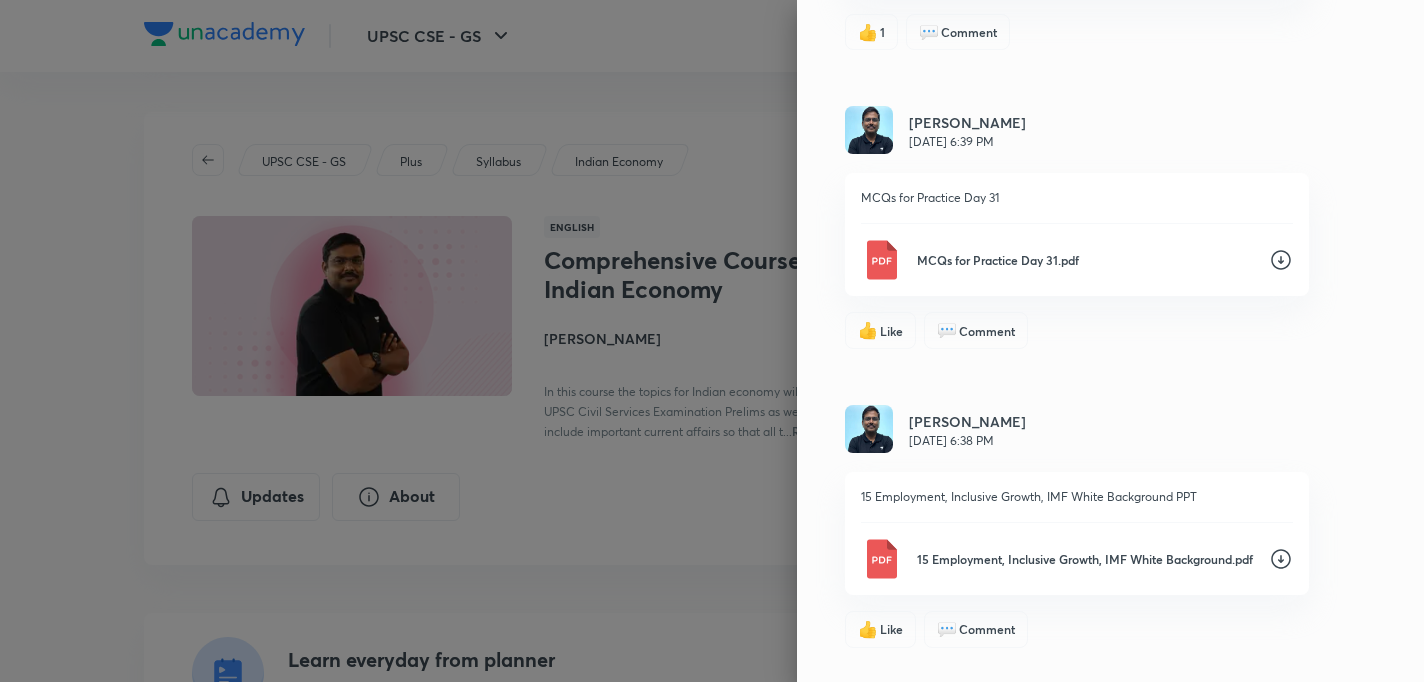 scroll, scrollTop: 2471, scrollLeft: 0, axis: vertical 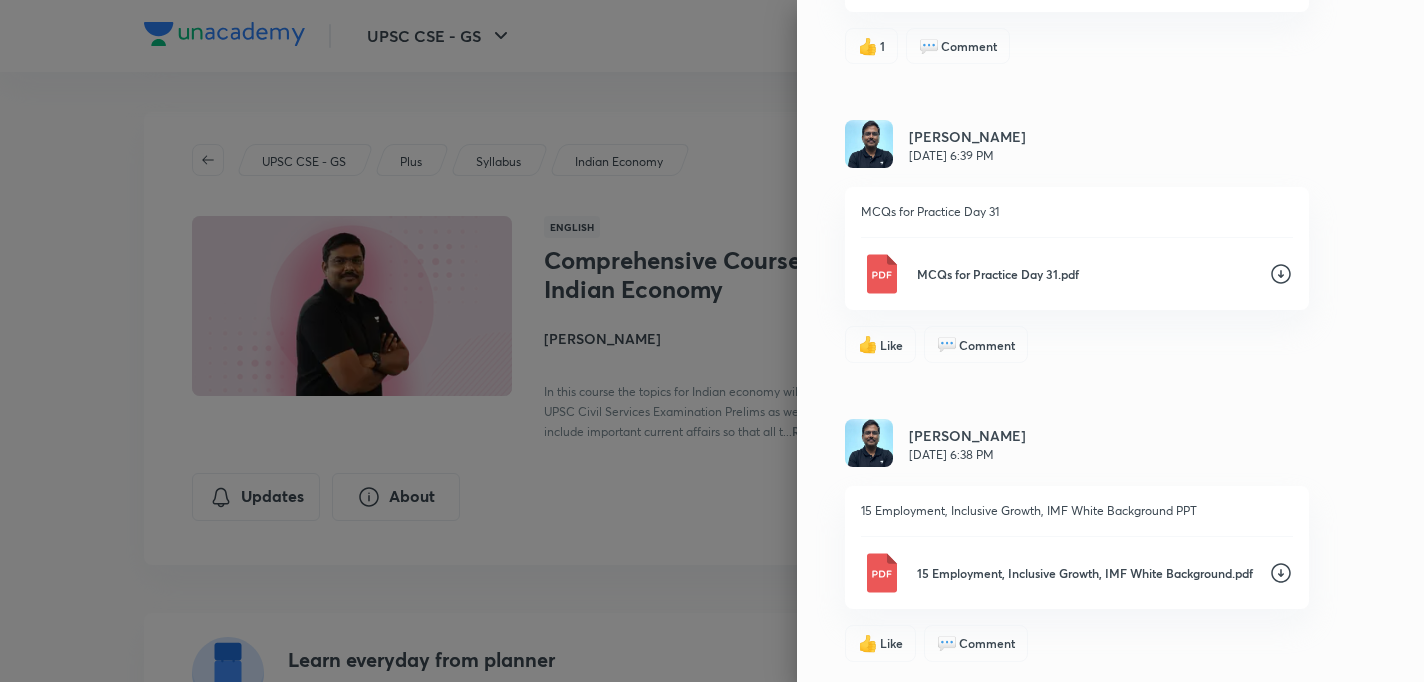 click 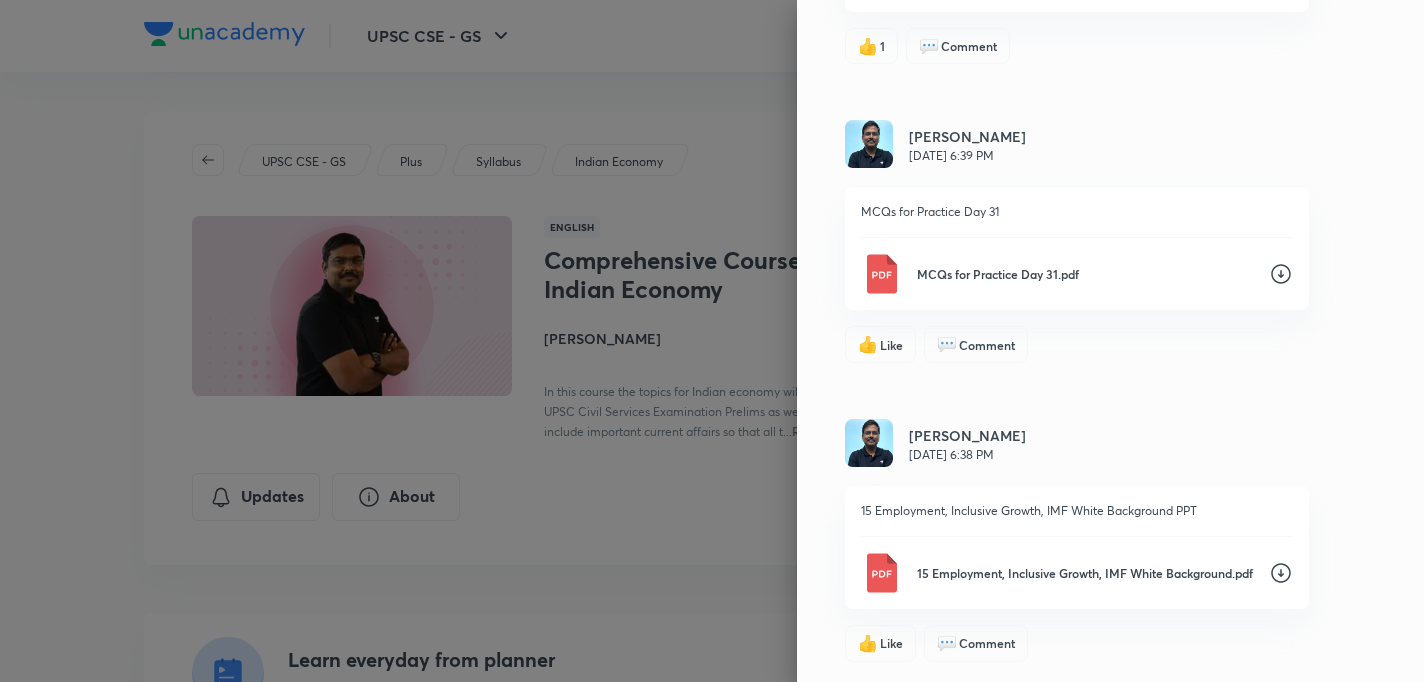 click on "Updates All updates Shyam Shankar Kaggod May 14, 5:29 PM Those writing prelims 2025 and need assistance in Indian economy do reach out to me at my email id. Thanks 👍 2 💬 1 Shyam Shankar Kaggod May 14, 5:21 PM There is a factual error in the formula in the measurement of employment slide. Ignore WPR and PU and use the two formulas – LFPR and UR. Have updated the same in notes as well 15 Employment, Inclusive Growth, IMF White Background.pdf 👍 2 💬 Comment Shyam Shankar Kaggod May 14, 5:21 PM There is a factual error in the formula in the measurement of employment slide. Ignore WPR and PU and use the two formulas – LFPR and UR. Have updated the same in notes as well 15 Employment, Inclusive Growth, IMF Consolidated Notes.pdf 👍 1 💬 Comment Shyam Shankar Kaggod May 14, 5:20 PM There is a factual error in the formula in the measurement of employment slide. Ignore WPR and PU and use the two formulas – LFPR and UR. Have updated the same in notes as well 👍 Like 💬 Comment Apr 23, 5:07 PM 9" at bounding box center [1110, 341] 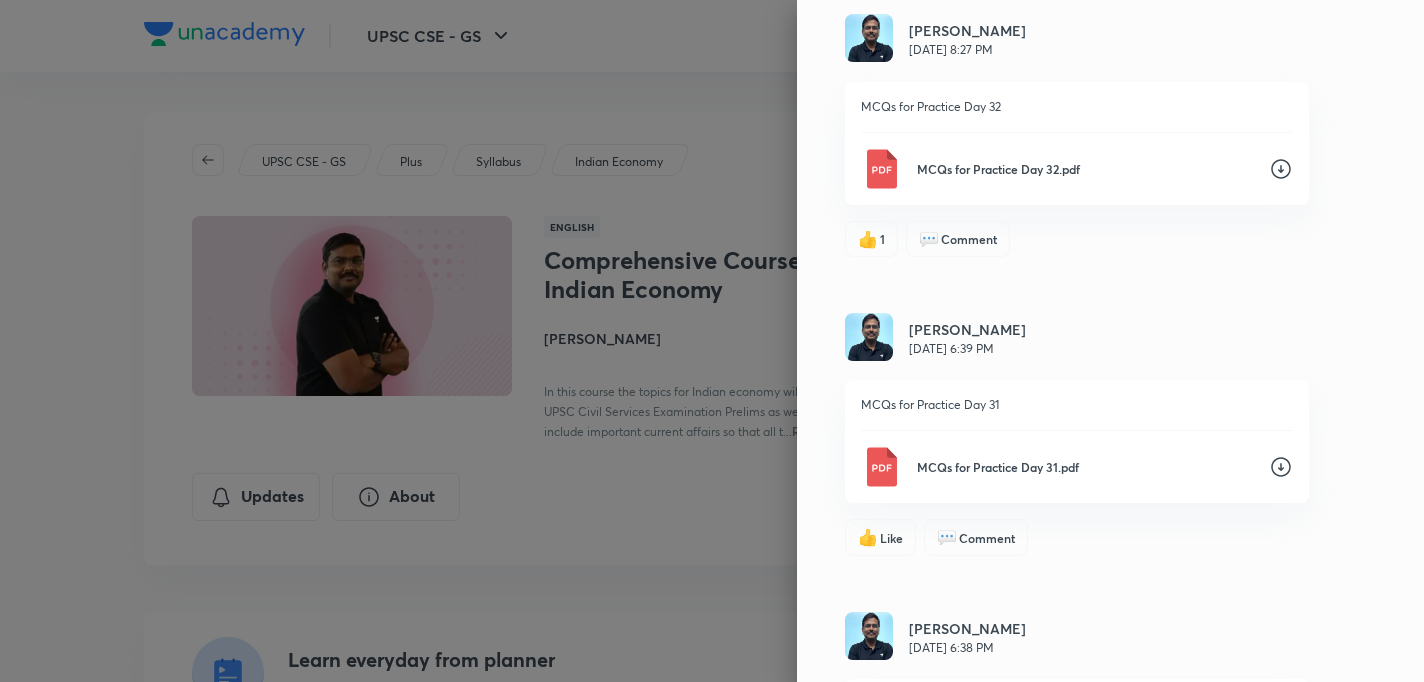 scroll, scrollTop: 2271, scrollLeft: 0, axis: vertical 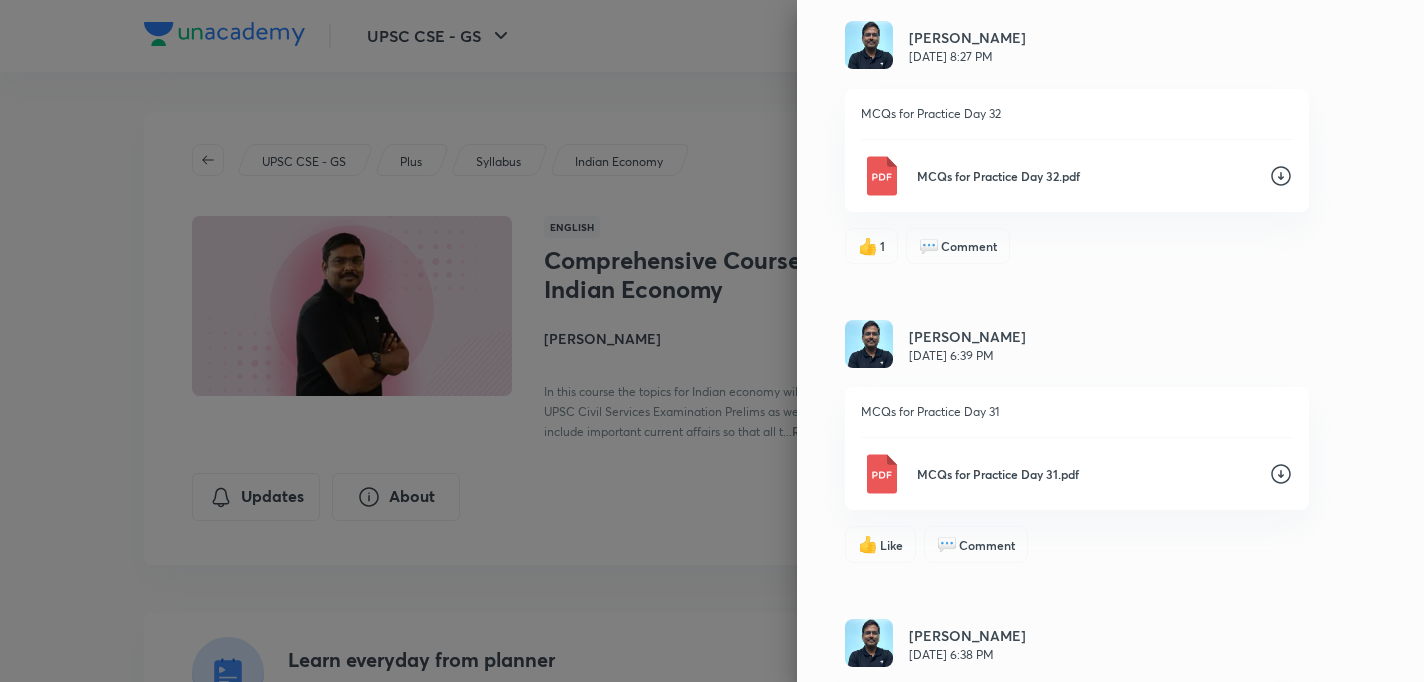 click 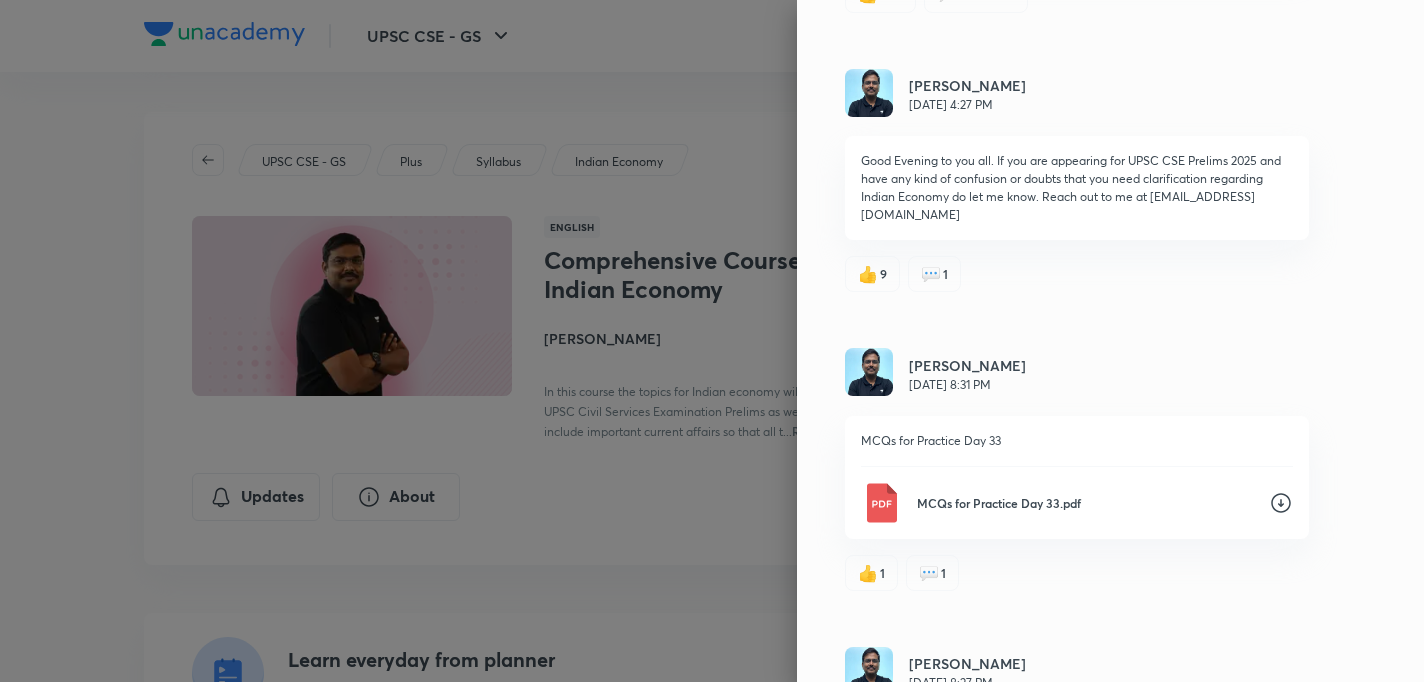 scroll, scrollTop: 1631, scrollLeft: 0, axis: vertical 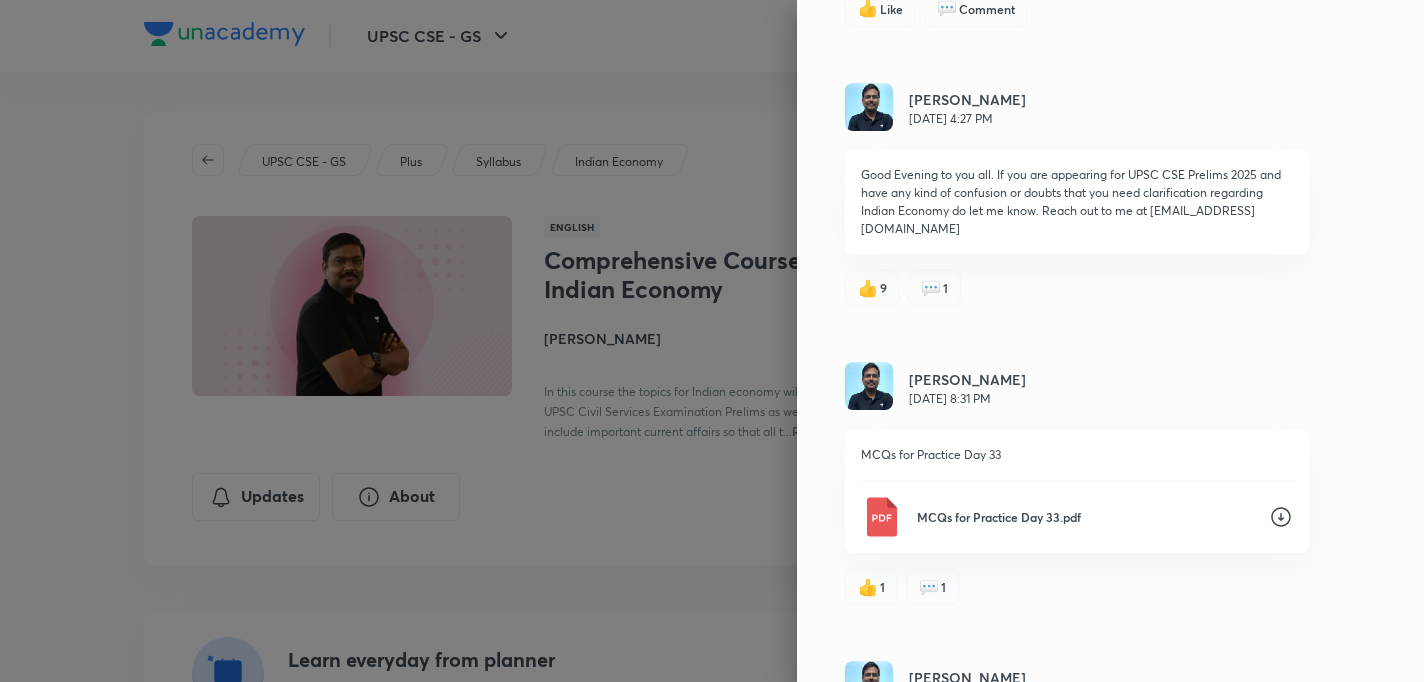 click 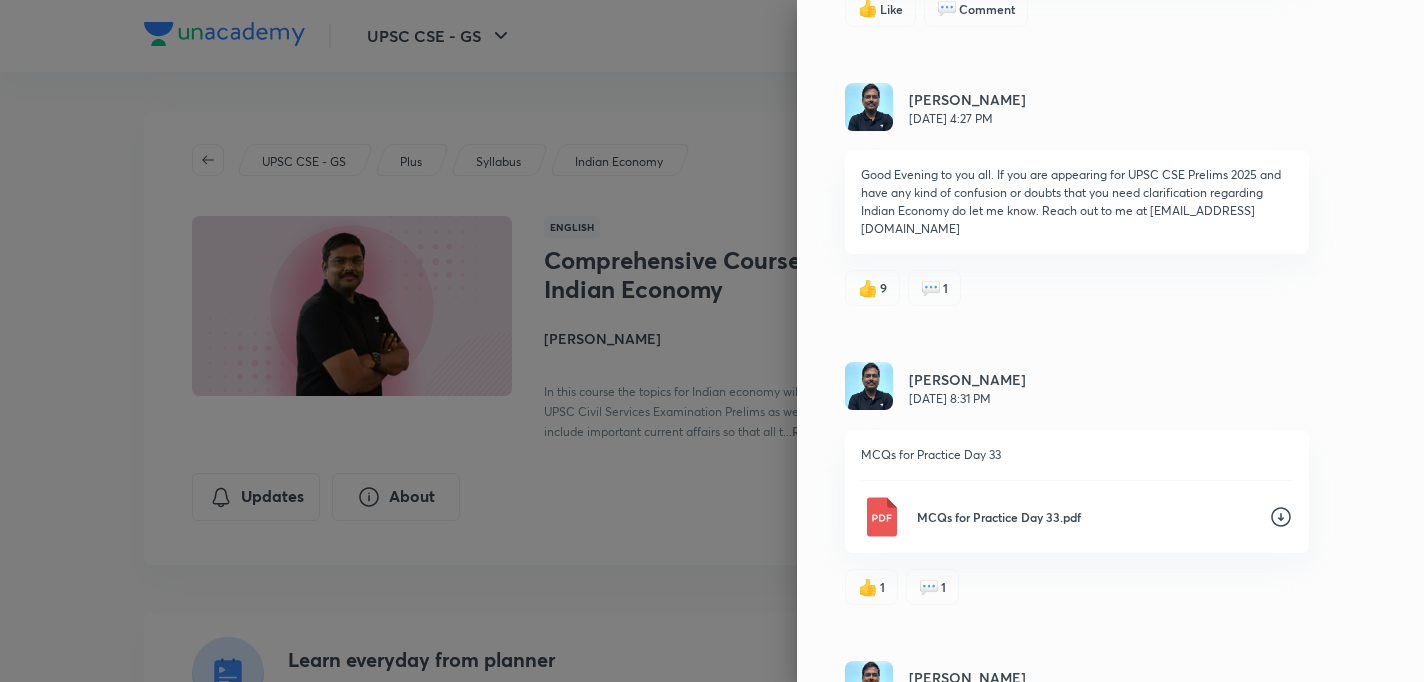 click on "Shyam Shankar Kaggod Apr 23, 4:27 PM" at bounding box center (1077, 108) 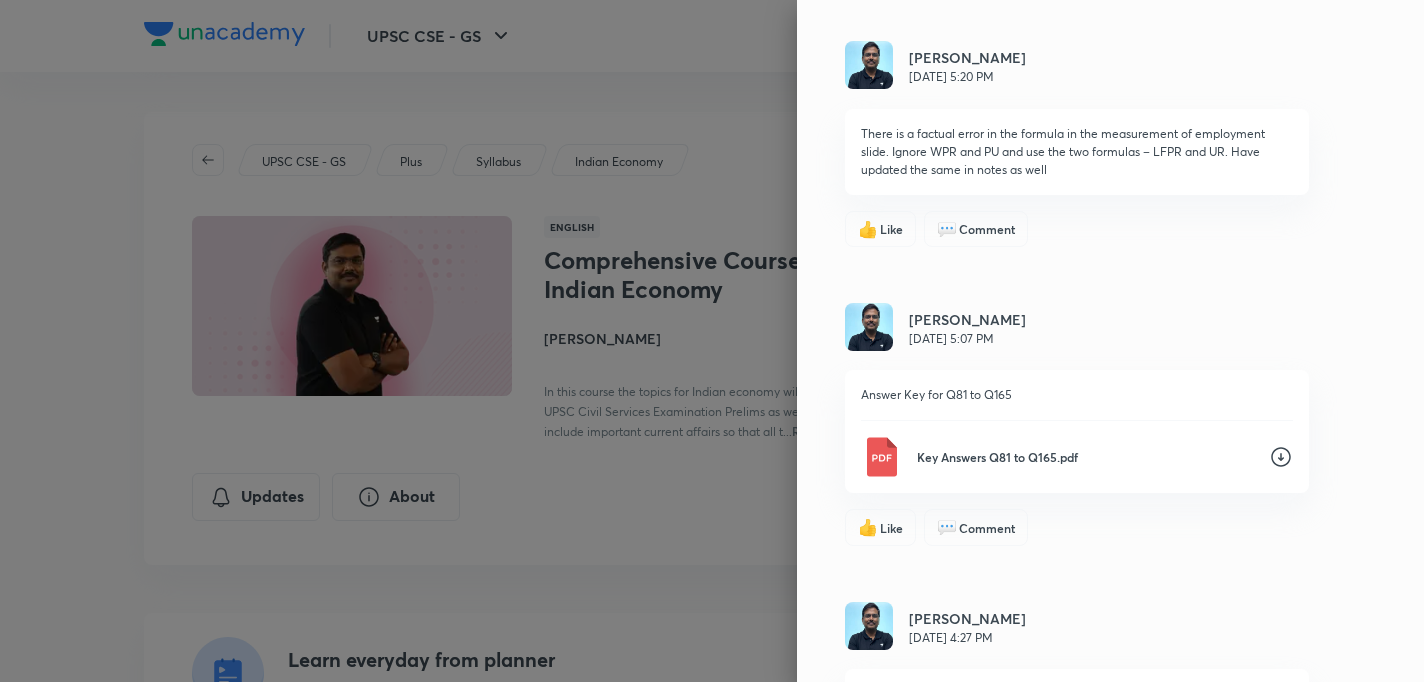 scroll, scrollTop: 1111, scrollLeft: 0, axis: vertical 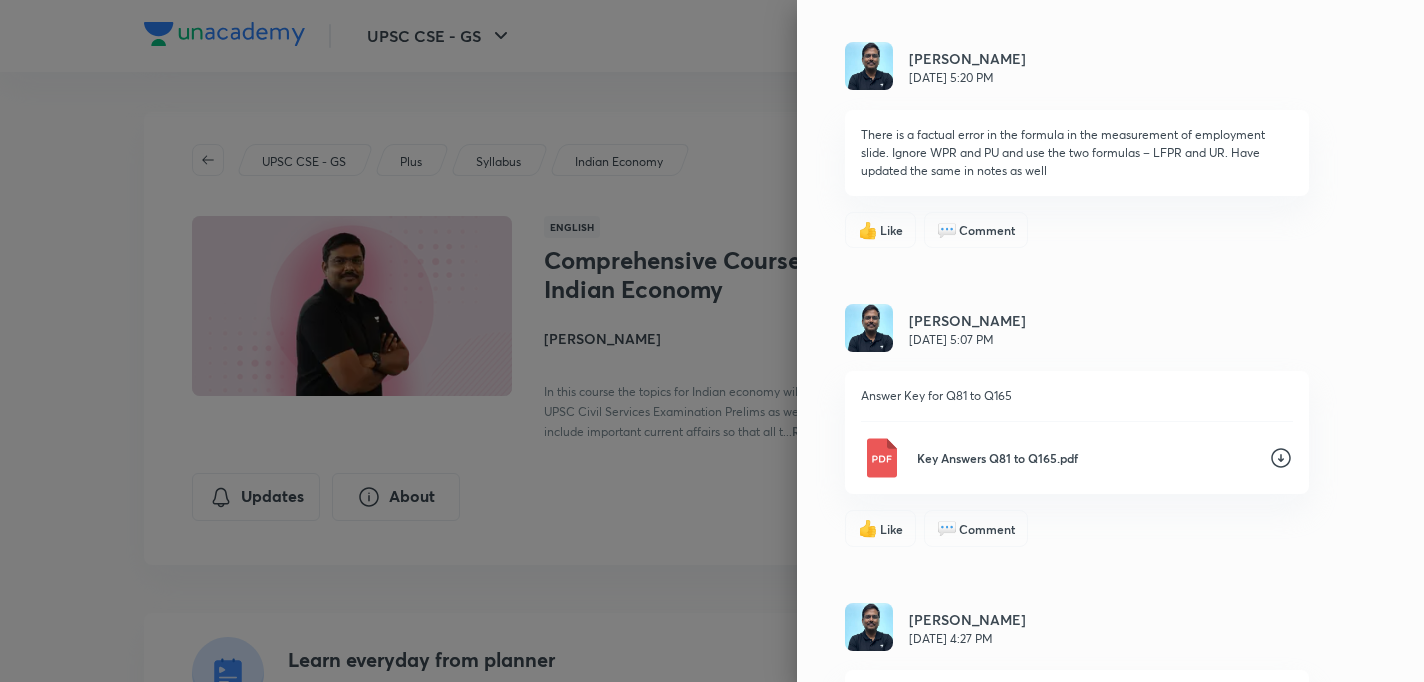 click 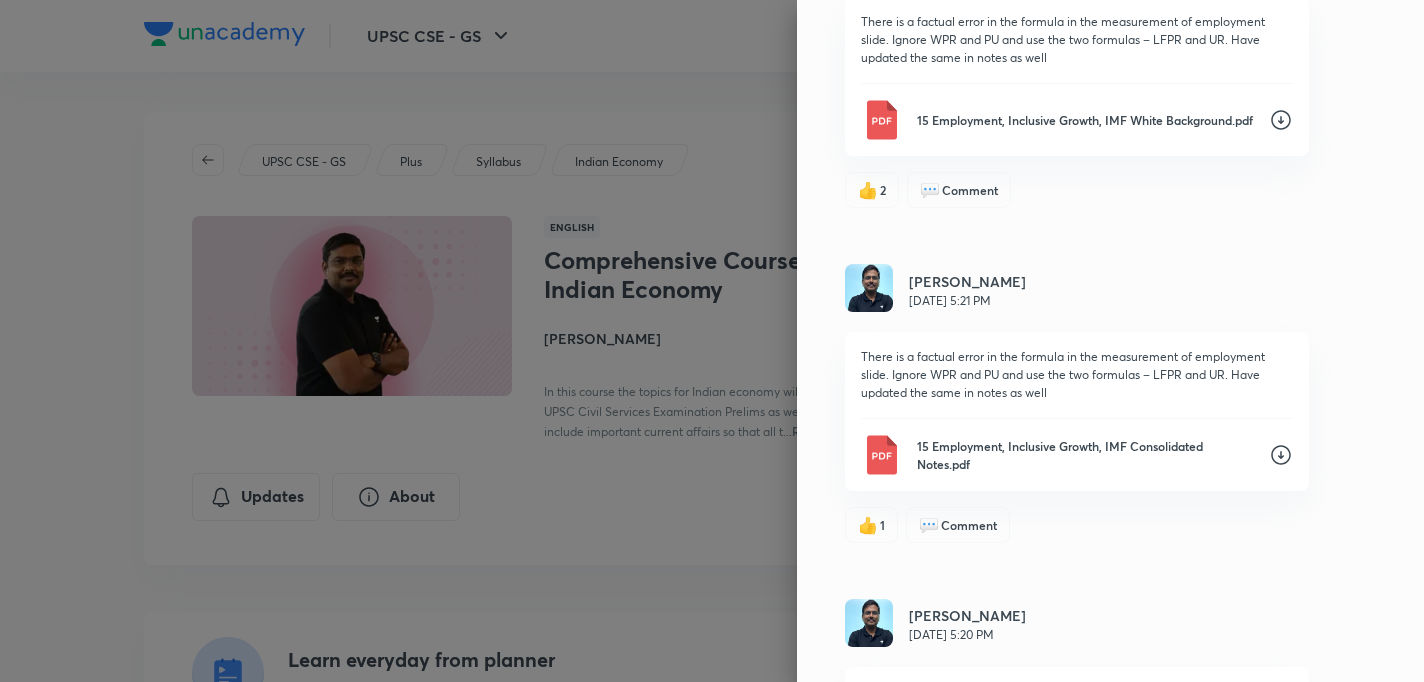 scroll, scrollTop: 551, scrollLeft: 0, axis: vertical 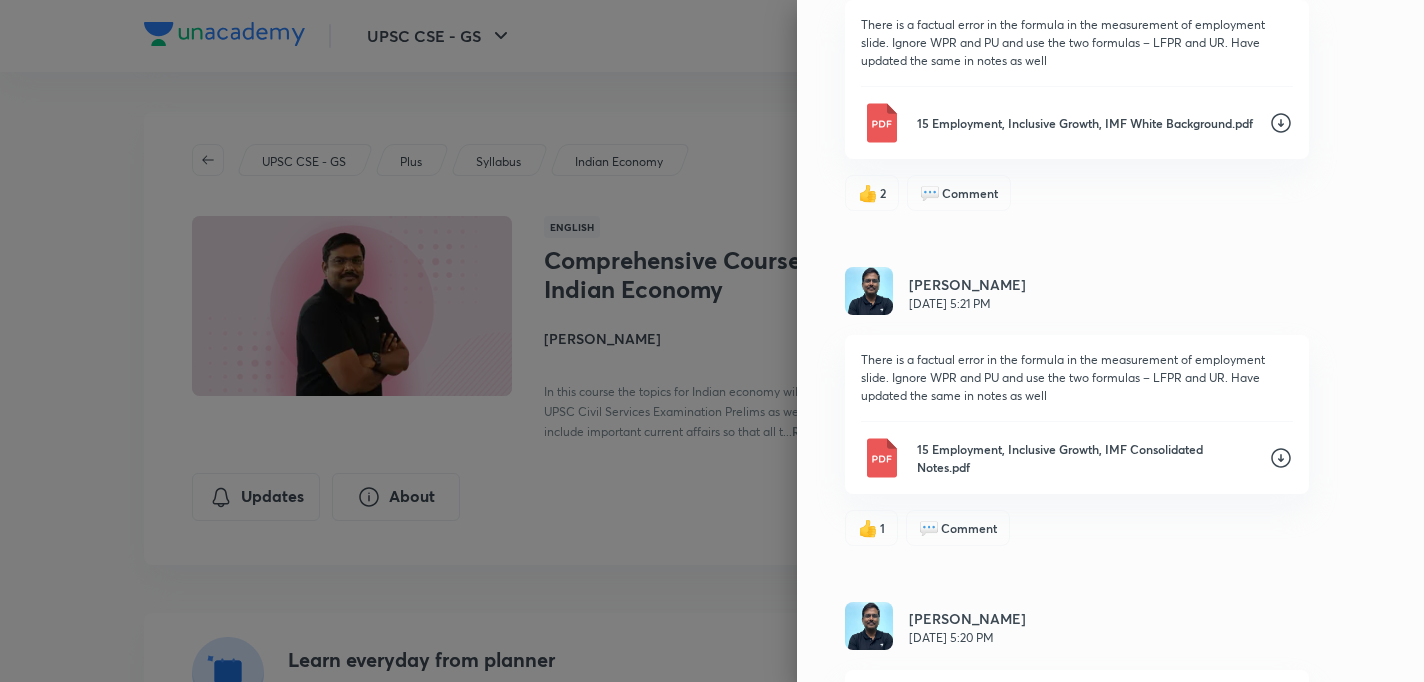 click 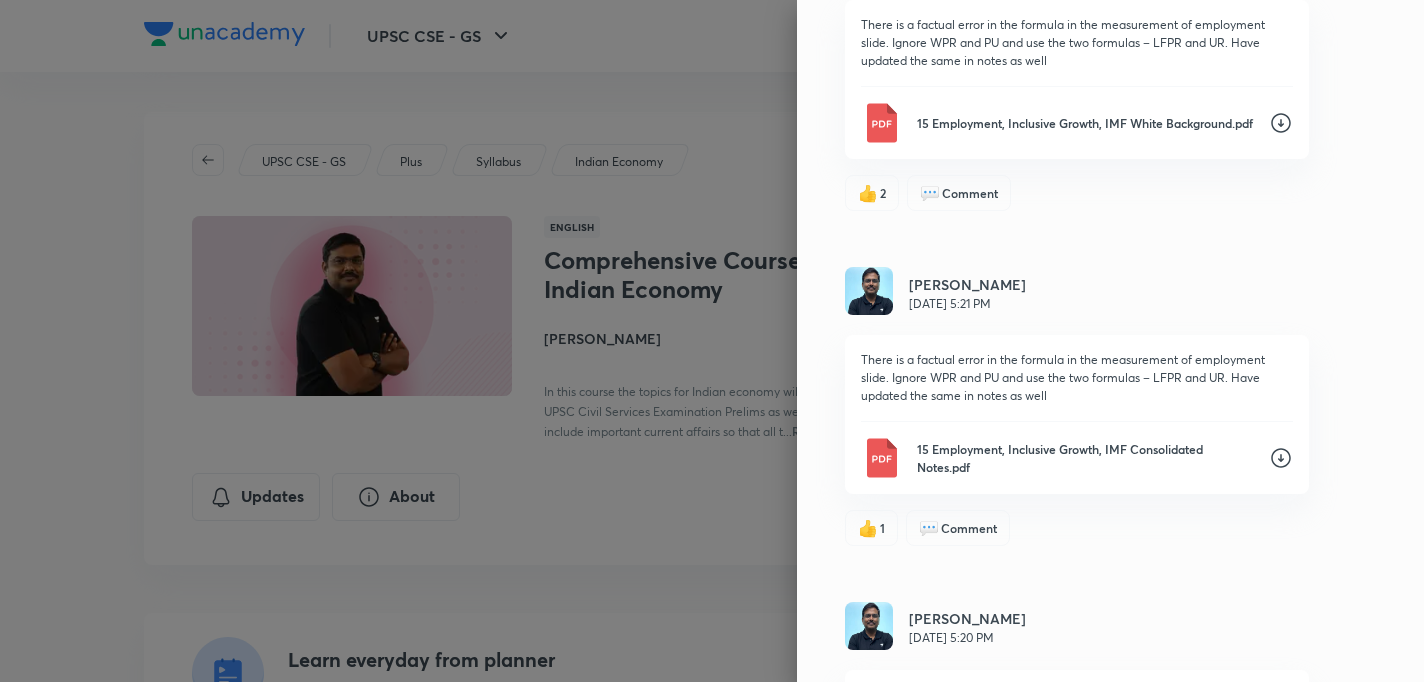 click on "👍 2 💬 Comment" at bounding box center (1077, 193) 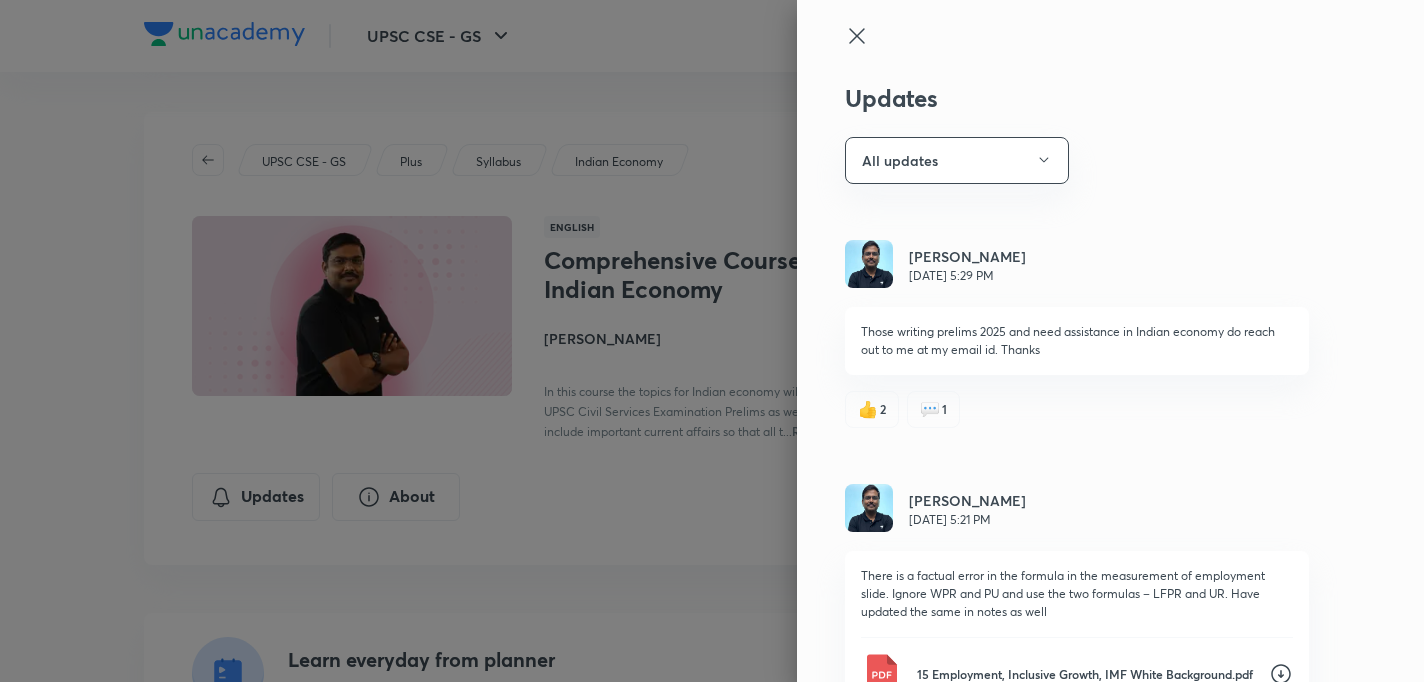 scroll, scrollTop: 0, scrollLeft: 0, axis: both 